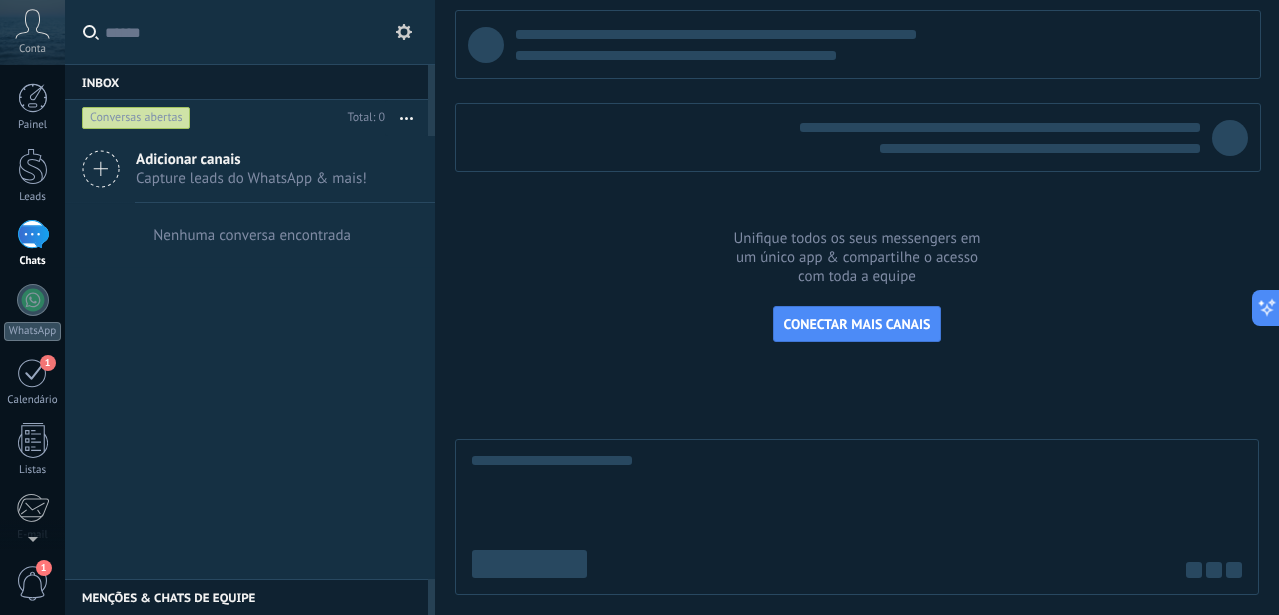 scroll, scrollTop: 0, scrollLeft: 0, axis: both 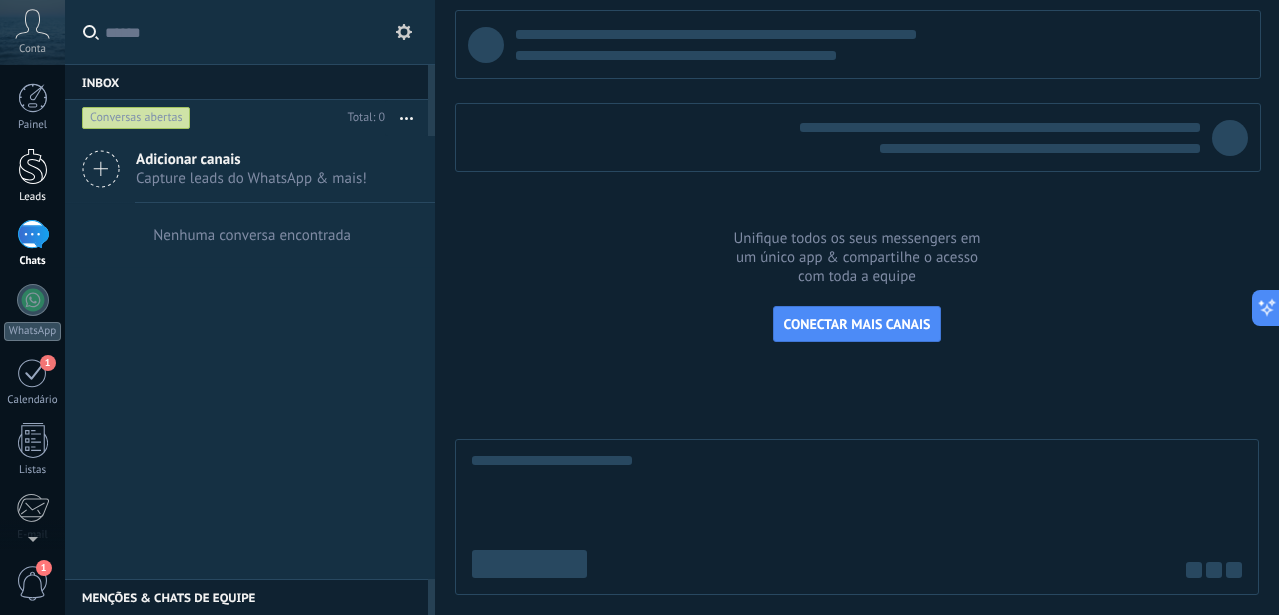 click at bounding box center [33, 166] 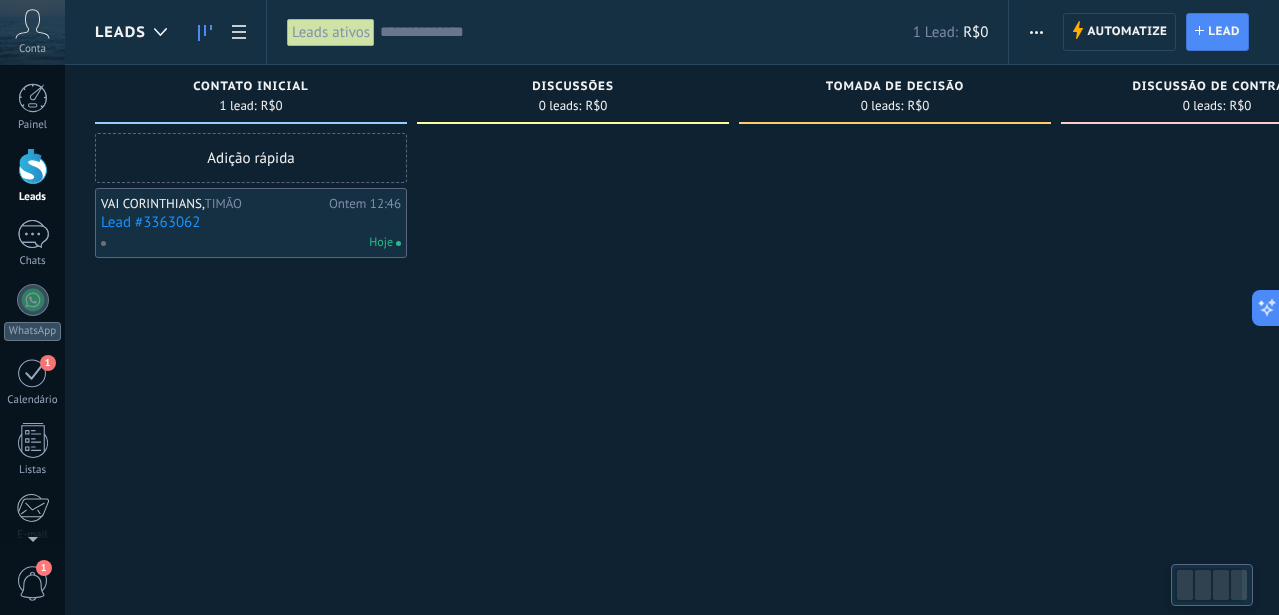 click on "Lead #3363062" at bounding box center [251, 222] 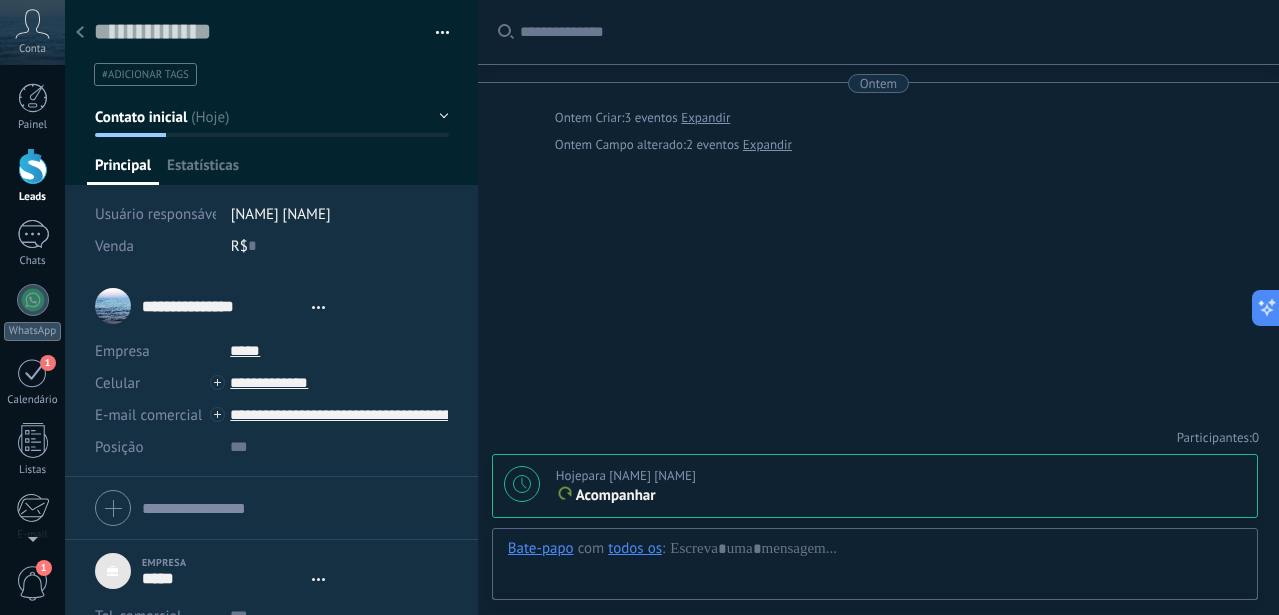 type on "***" 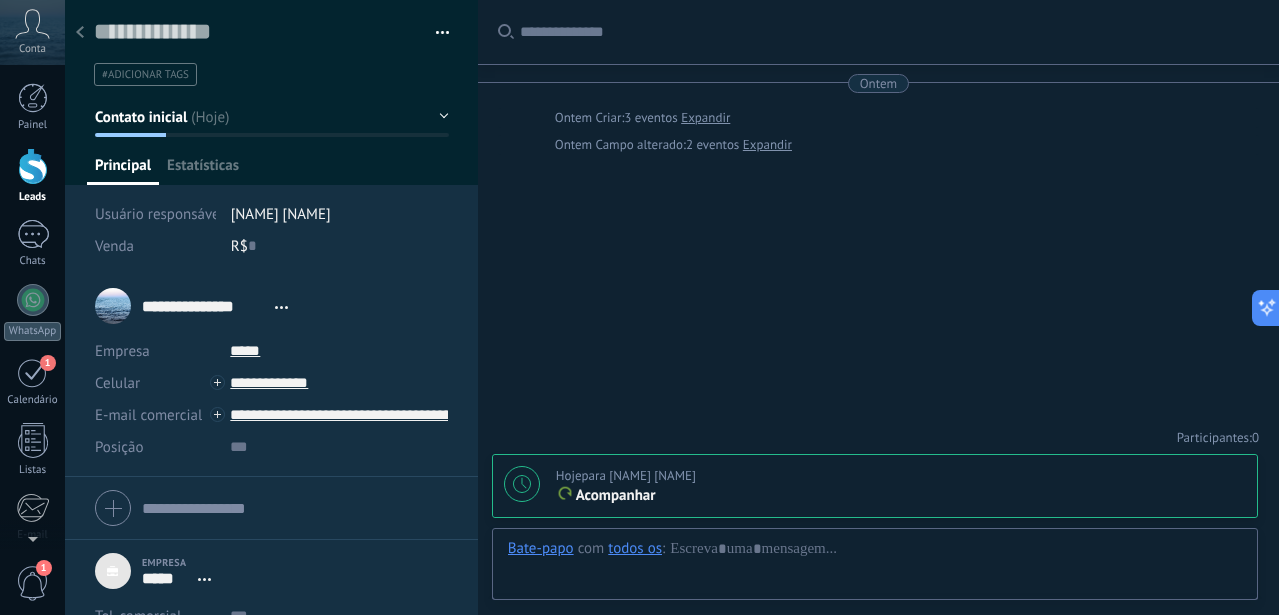 scroll, scrollTop: 20, scrollLeft: 0, axis: vertical 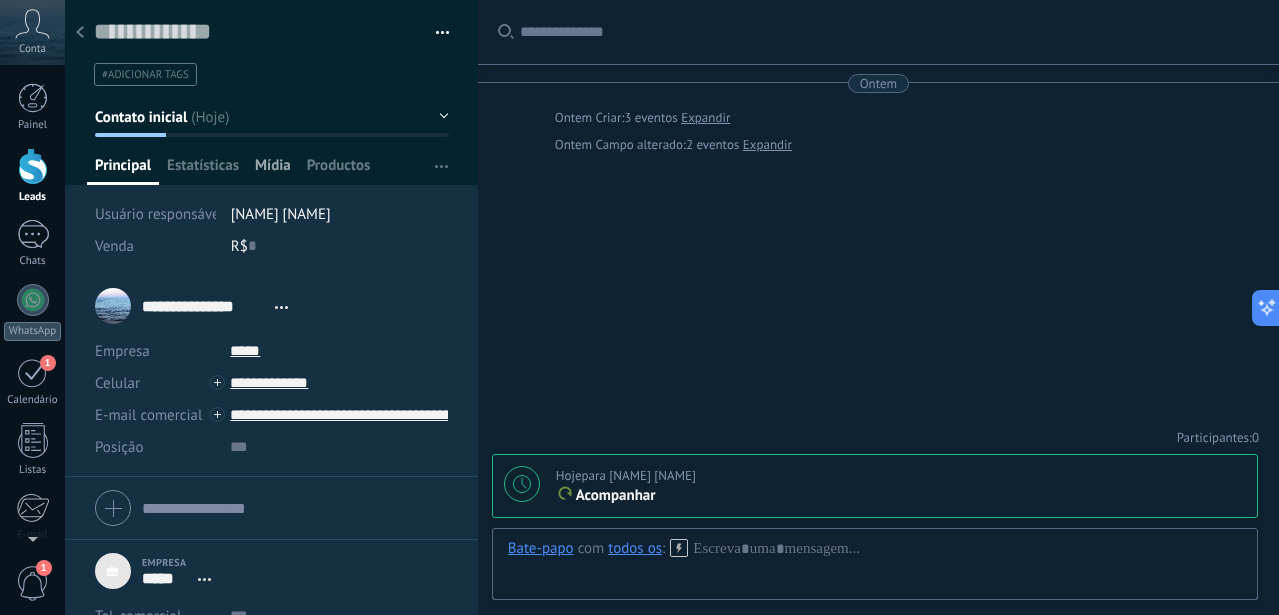 click on "Mídia" at bounding box center (273, 170) 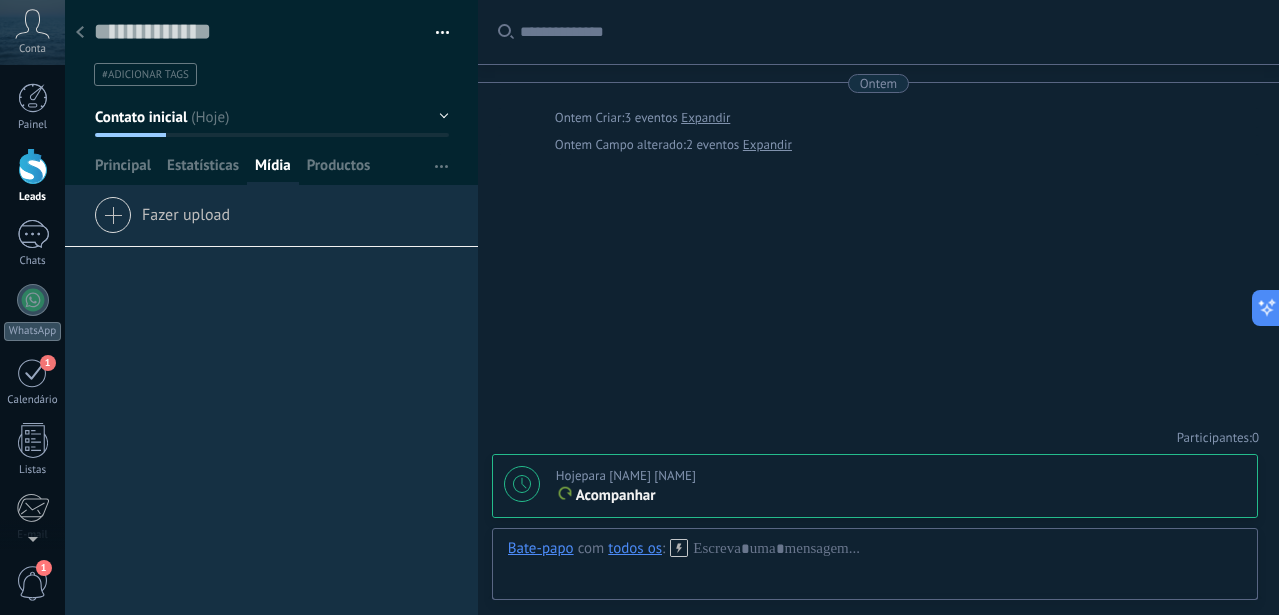 click on "Fazer upload" at bounding box center (162, 211) 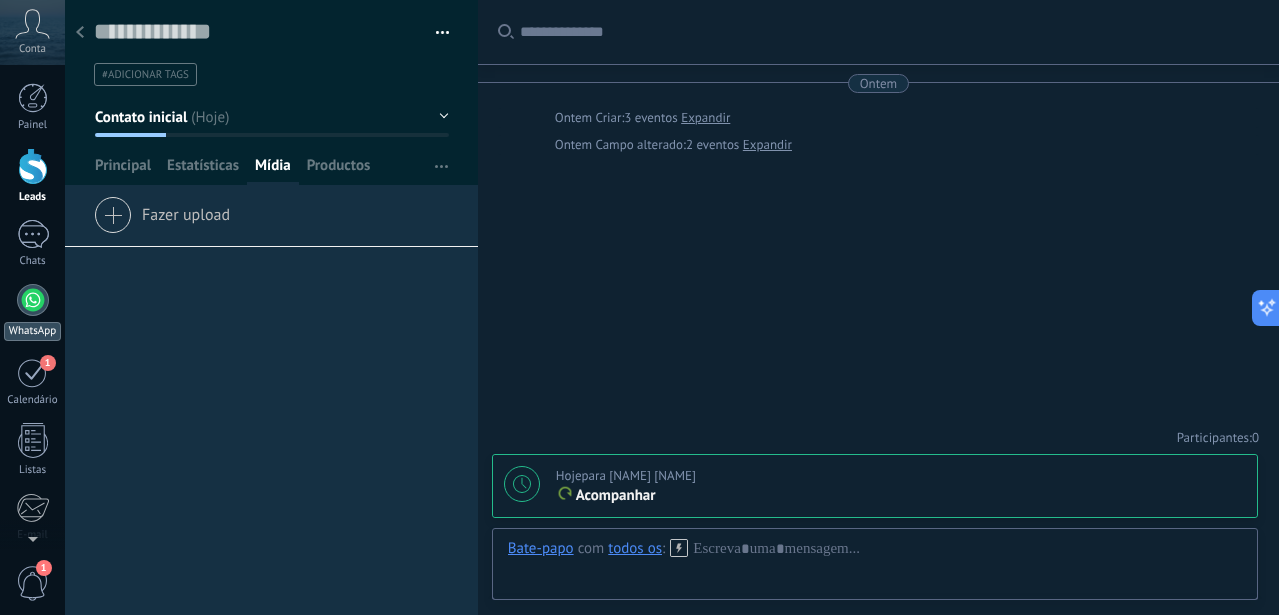 click at bounding box center (33, 300) 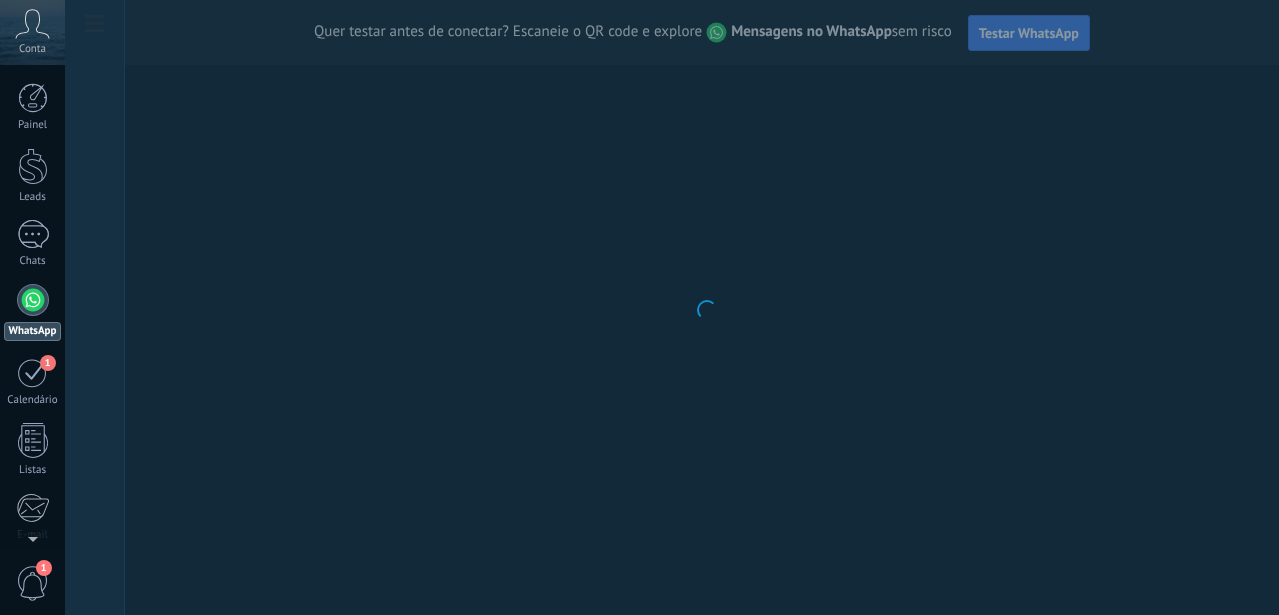 scroll, scrollTop: 0, scrollLeft: 0, axis: both 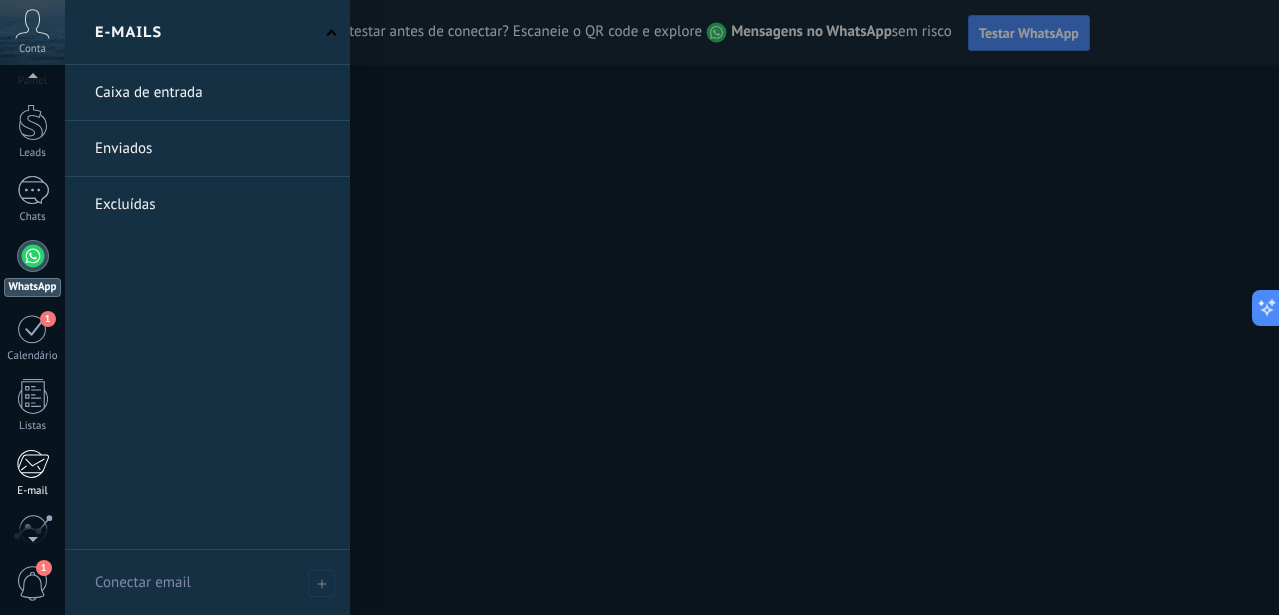 click at bounding box center (32, 464) 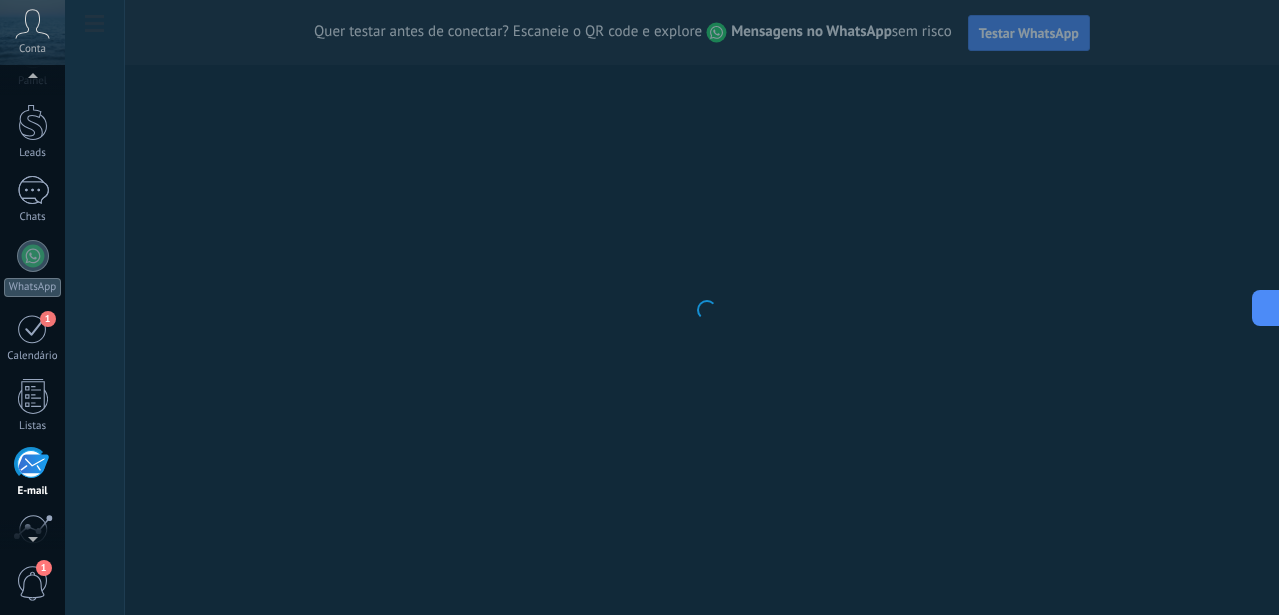 scroll, scrollTop: 194, scrollLeft: 0, axis: vertical 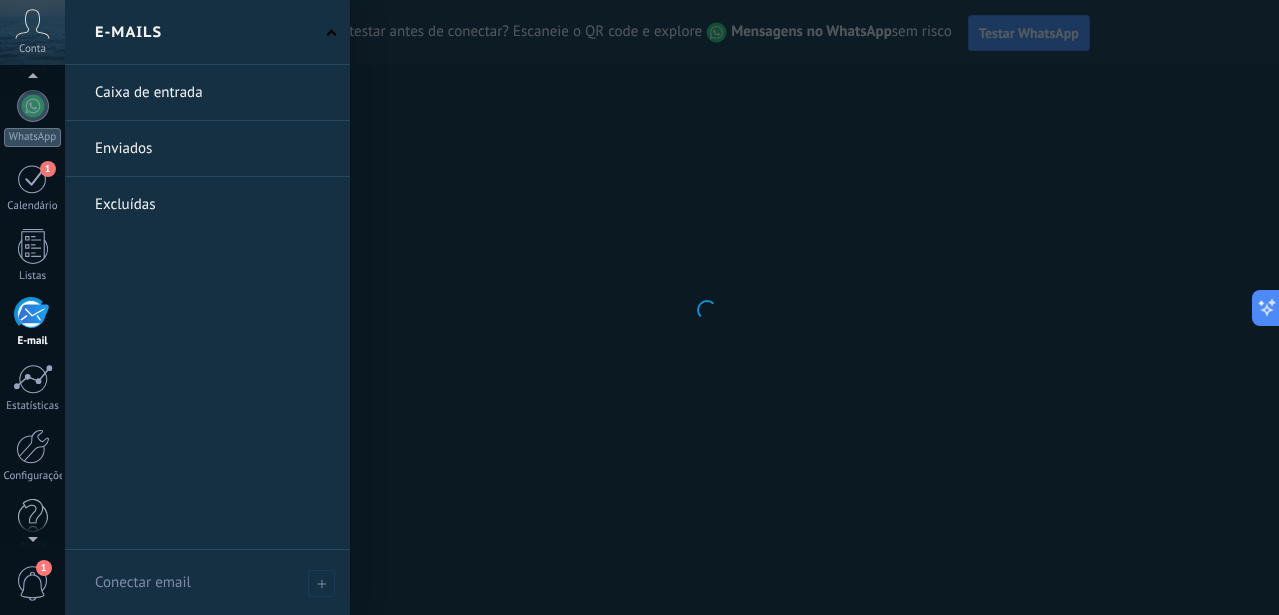 click at bounding box center (32, 314) 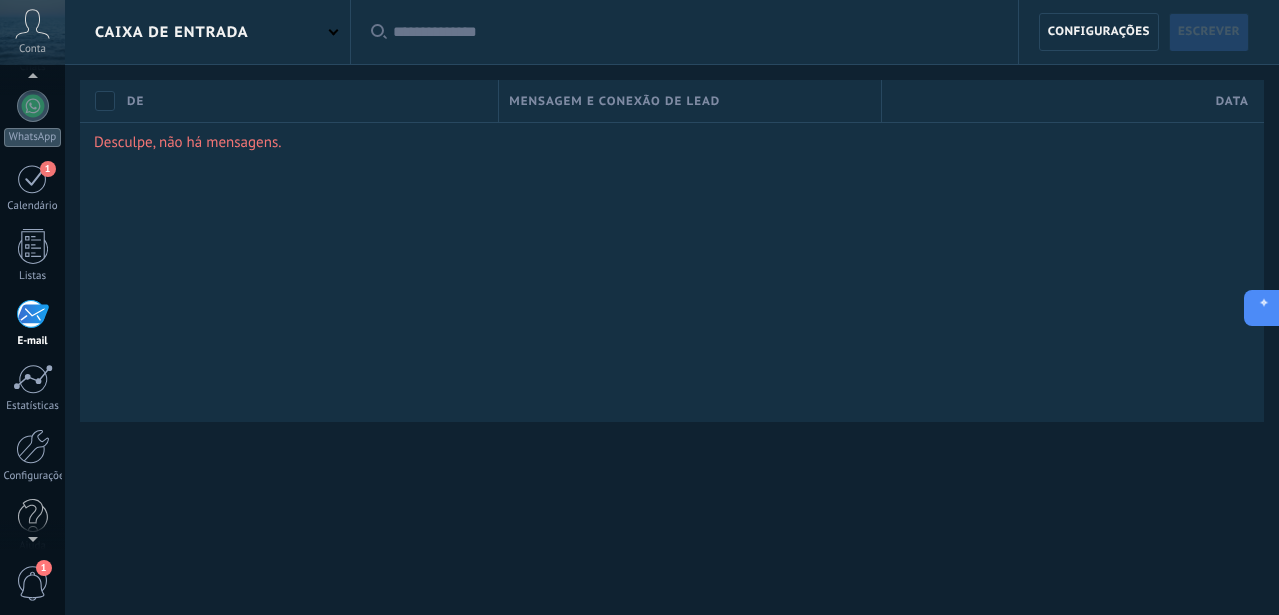 click 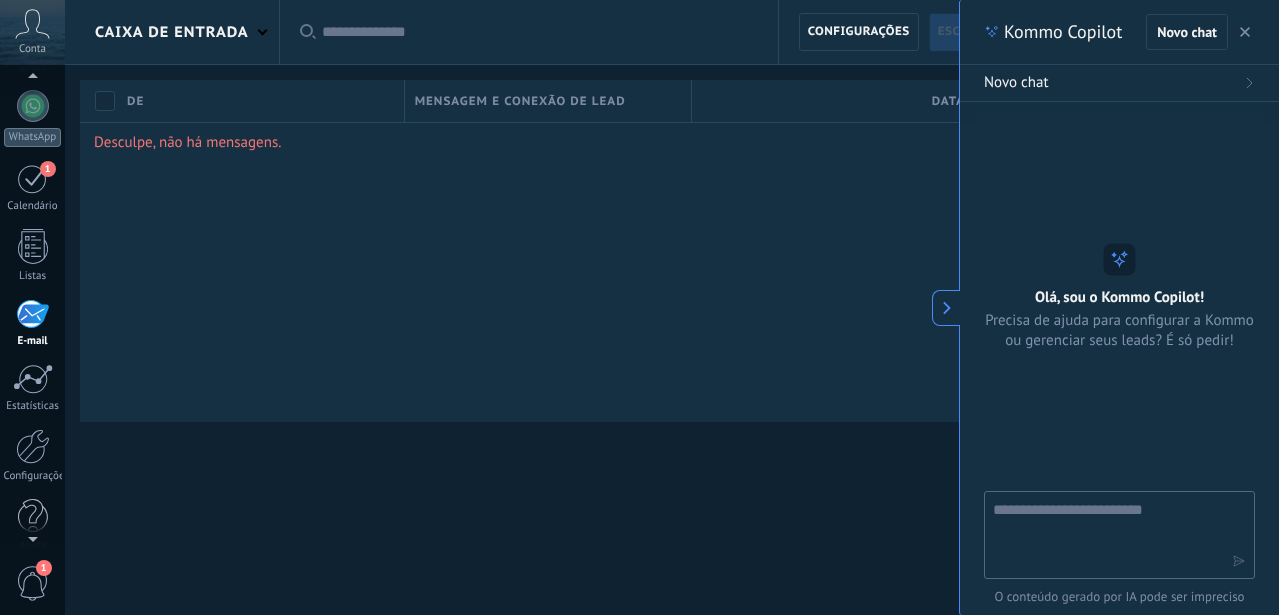 click at bounding box center [1105, 534] 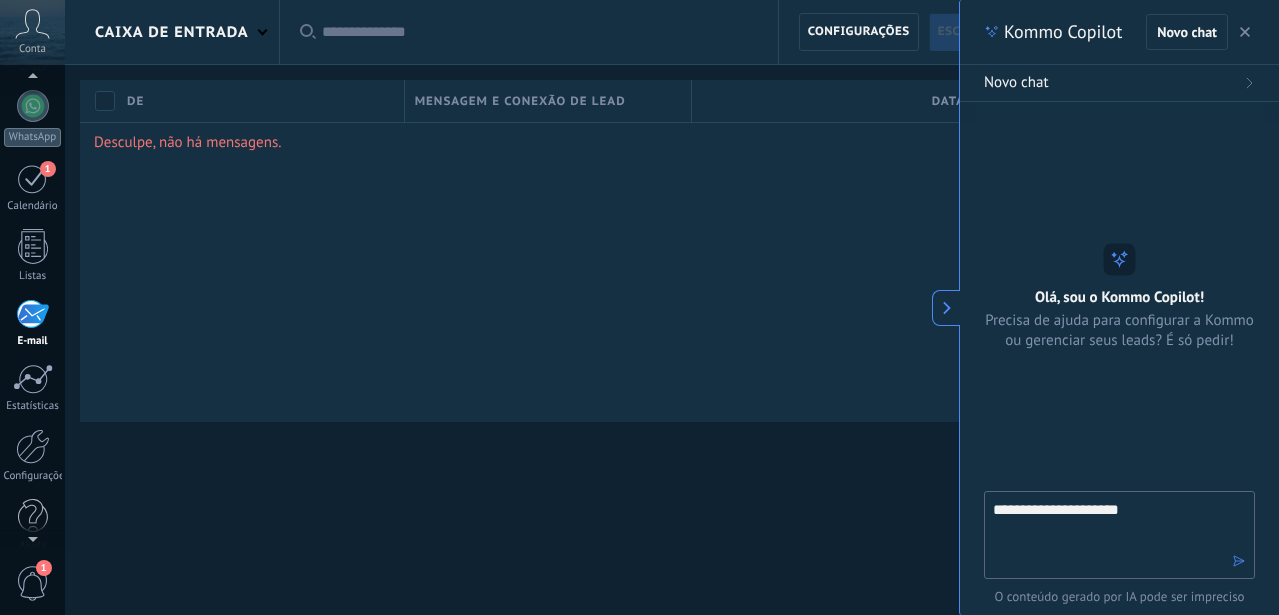 type on "**********" 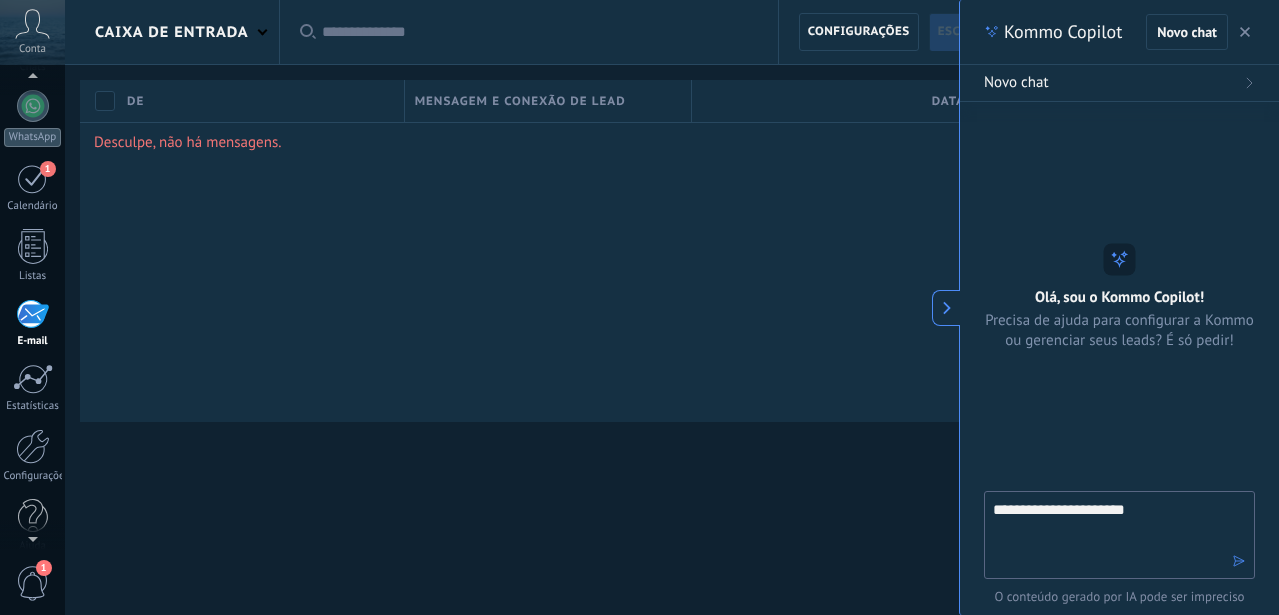 type 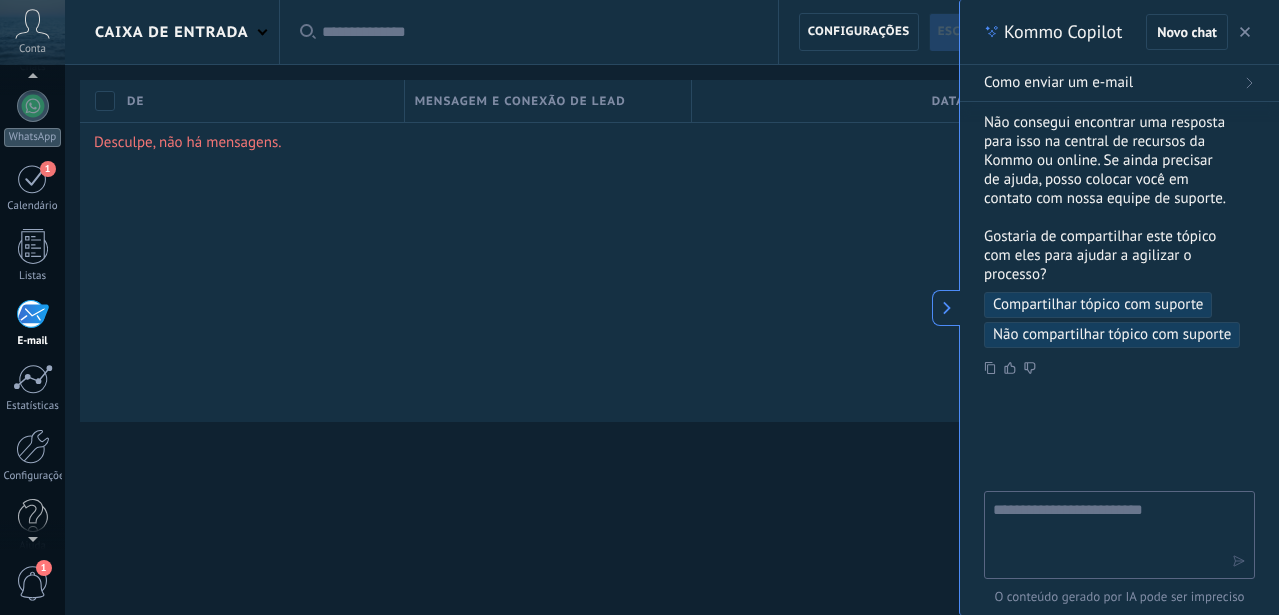 scroll, scrollTop: 119, scrollLeft: 0, axis: vertical 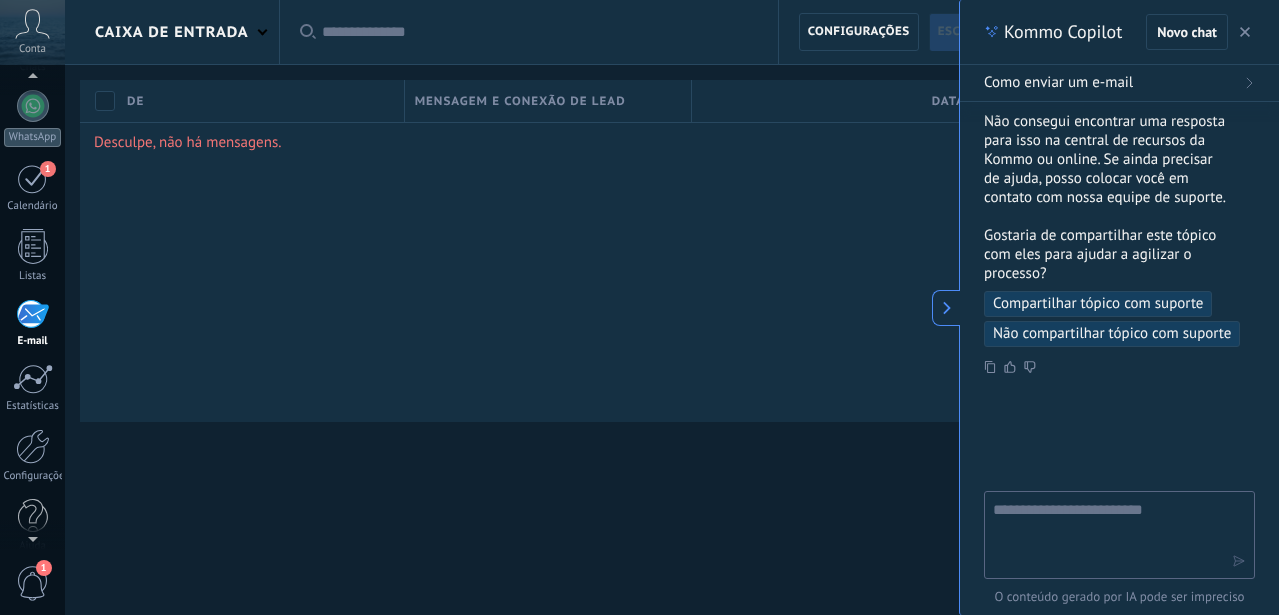 click on "Compartilhar tópico com suporte" at bounding box center [1098, 304] 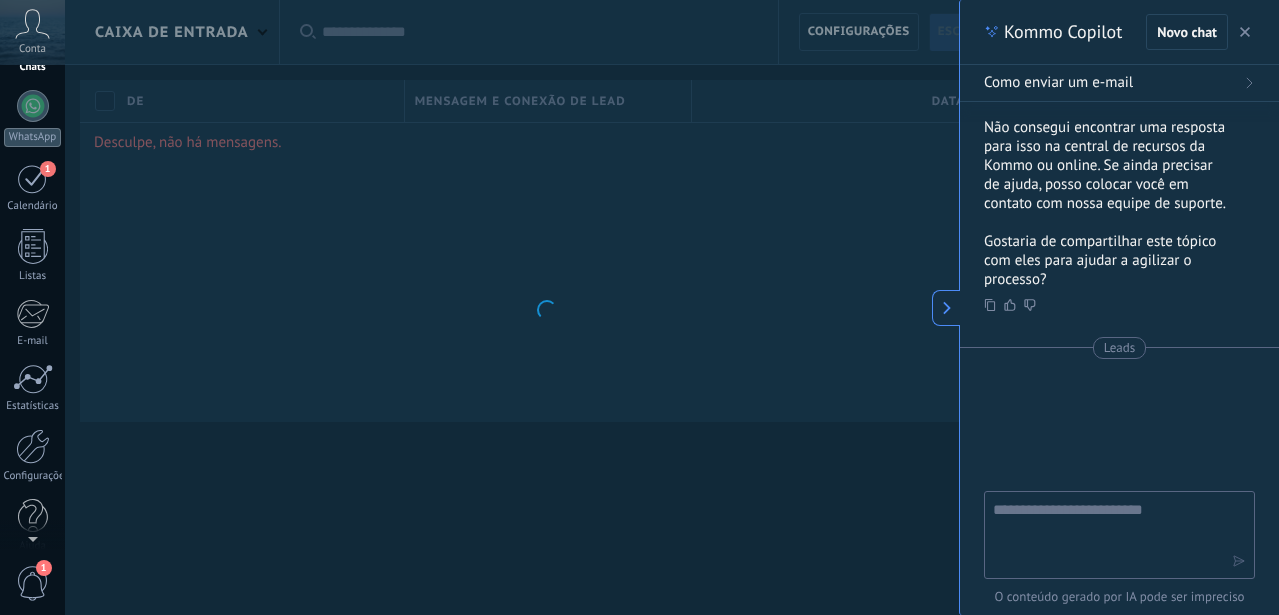 scroll, scrollTop: 0, scrollLeft: 0, axis: both 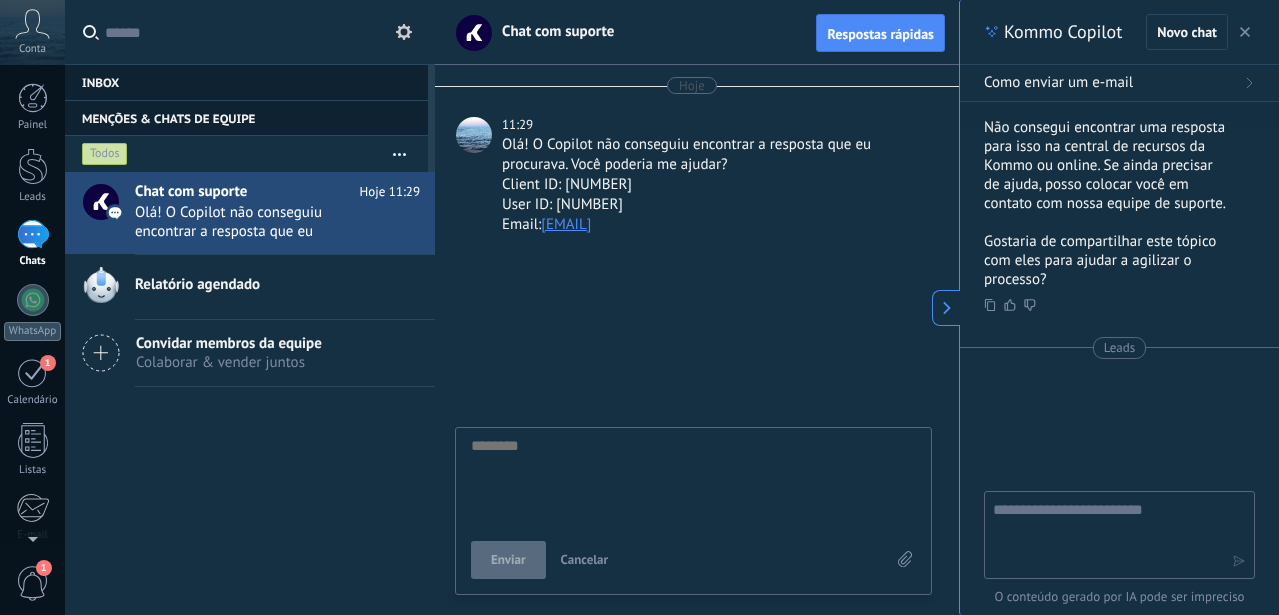 click at bounding box center (693, 479) 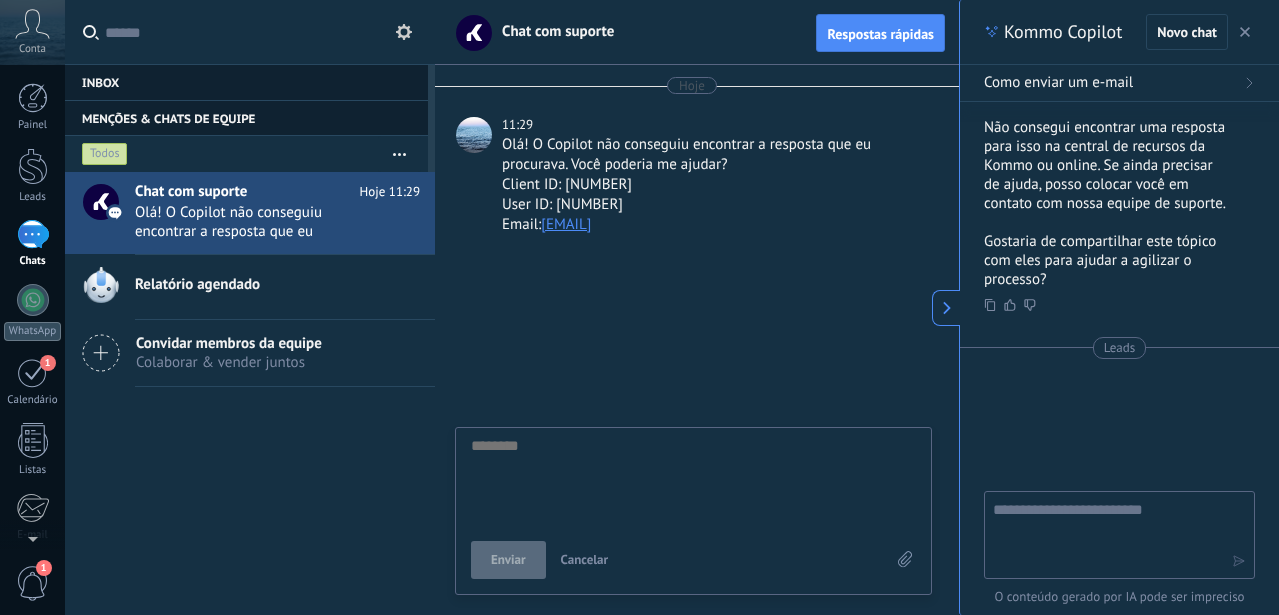 type on "*" 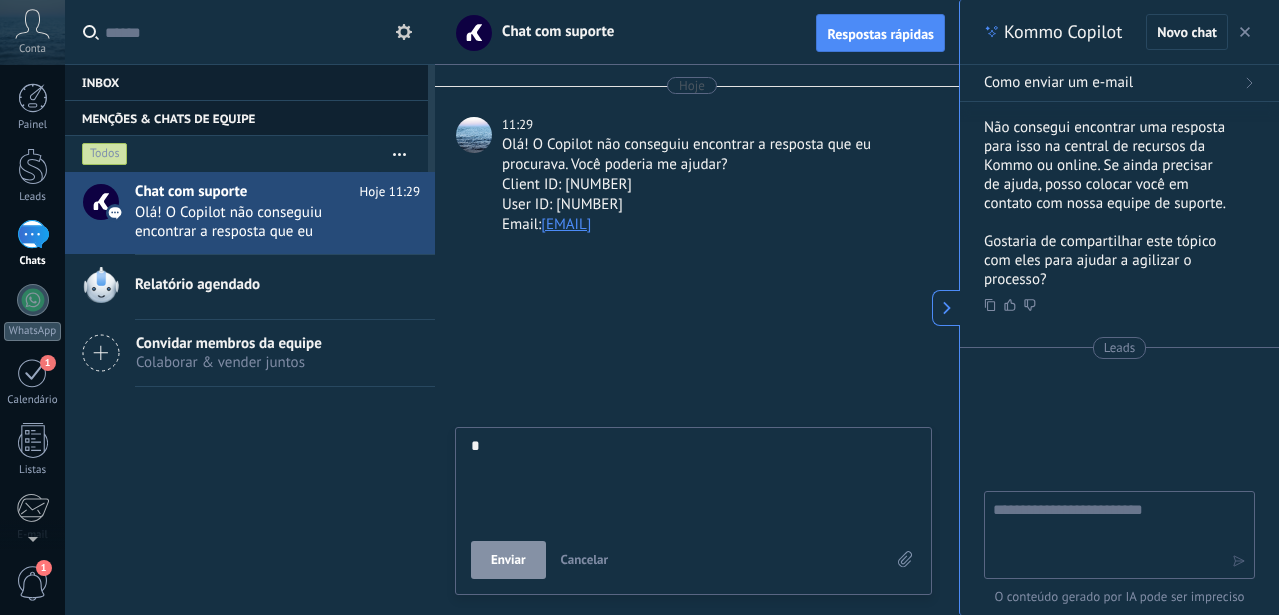 type on "**" 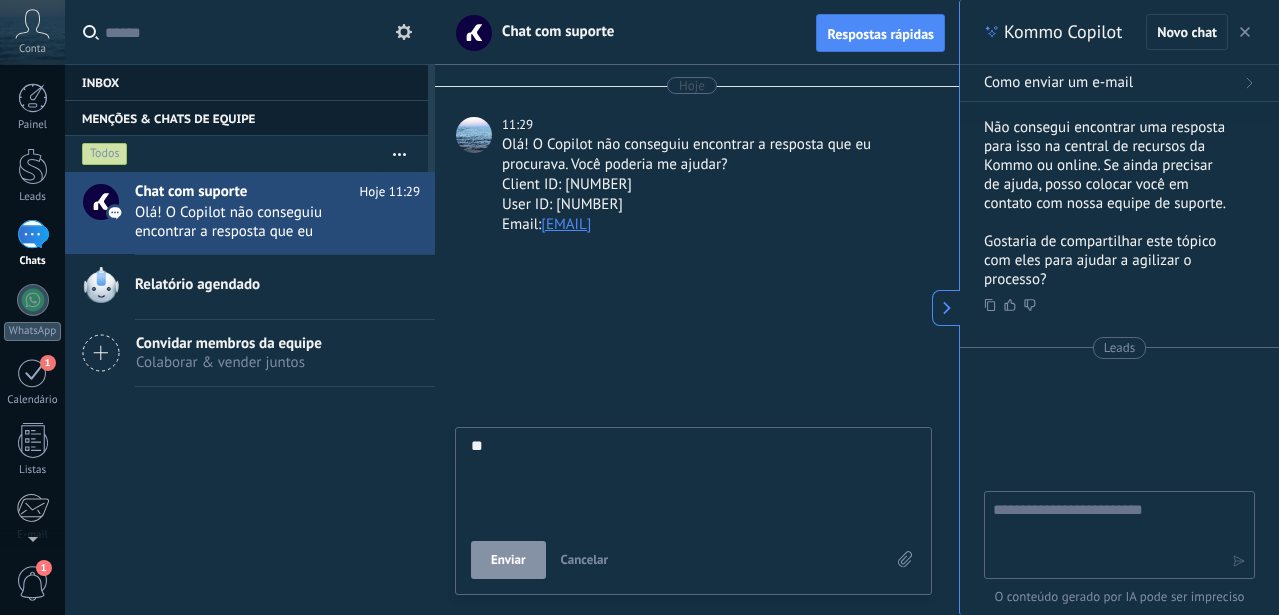 type on "***" 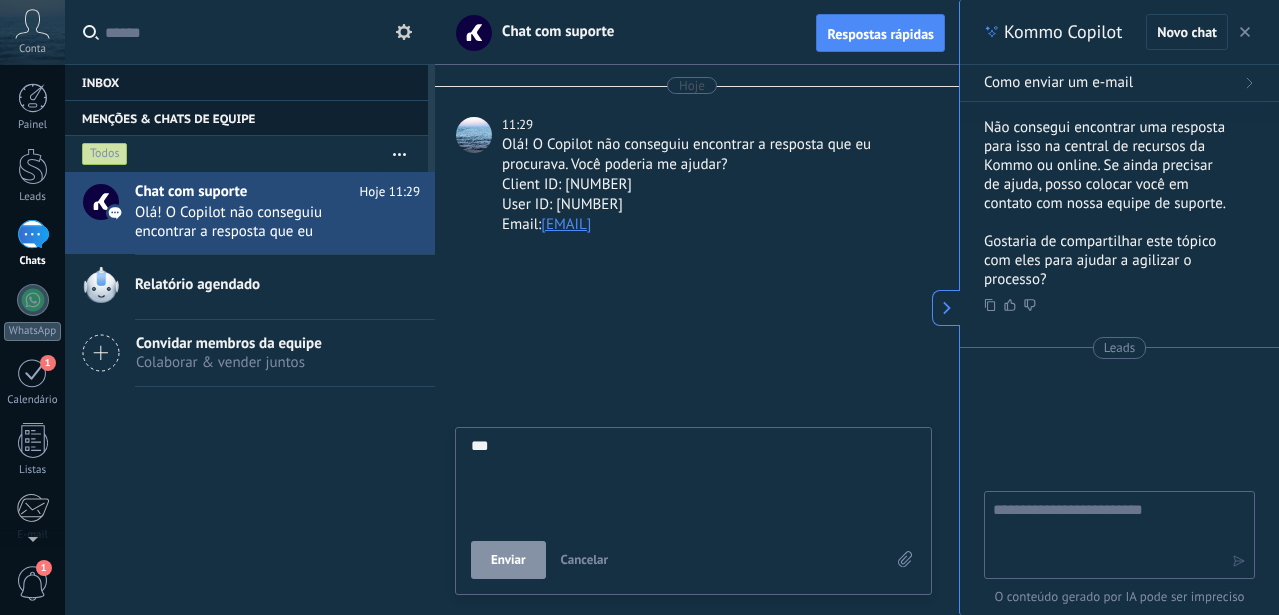 scroll, scrollTop: 19, scrollLeft: 0, axis: vertical 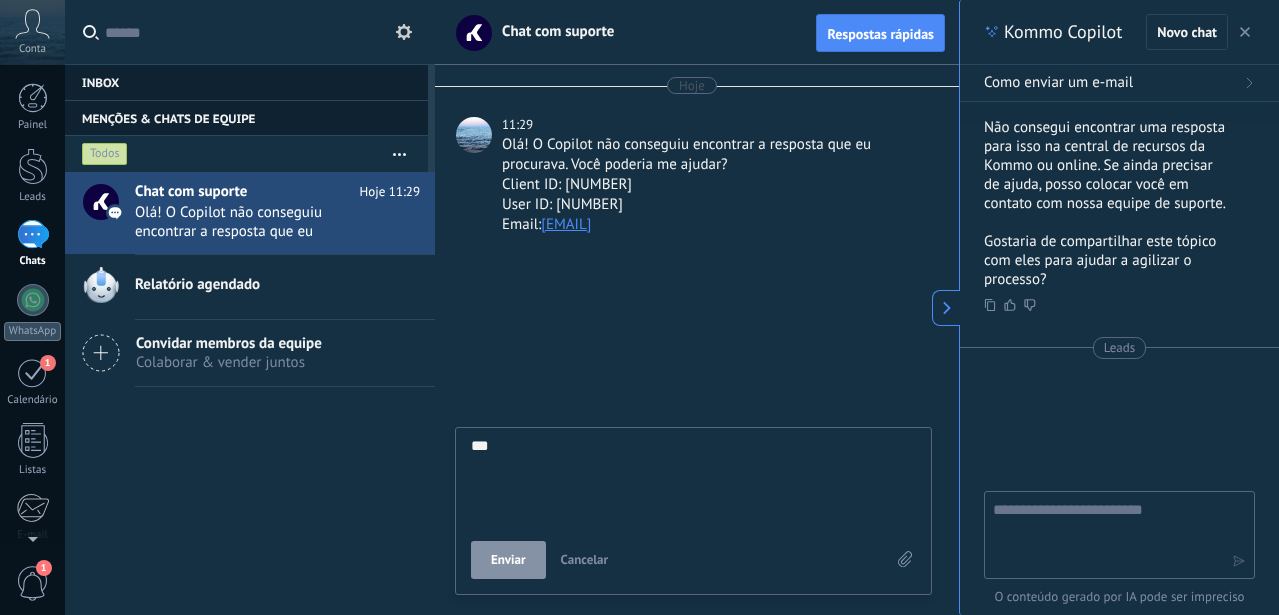 type on "***" 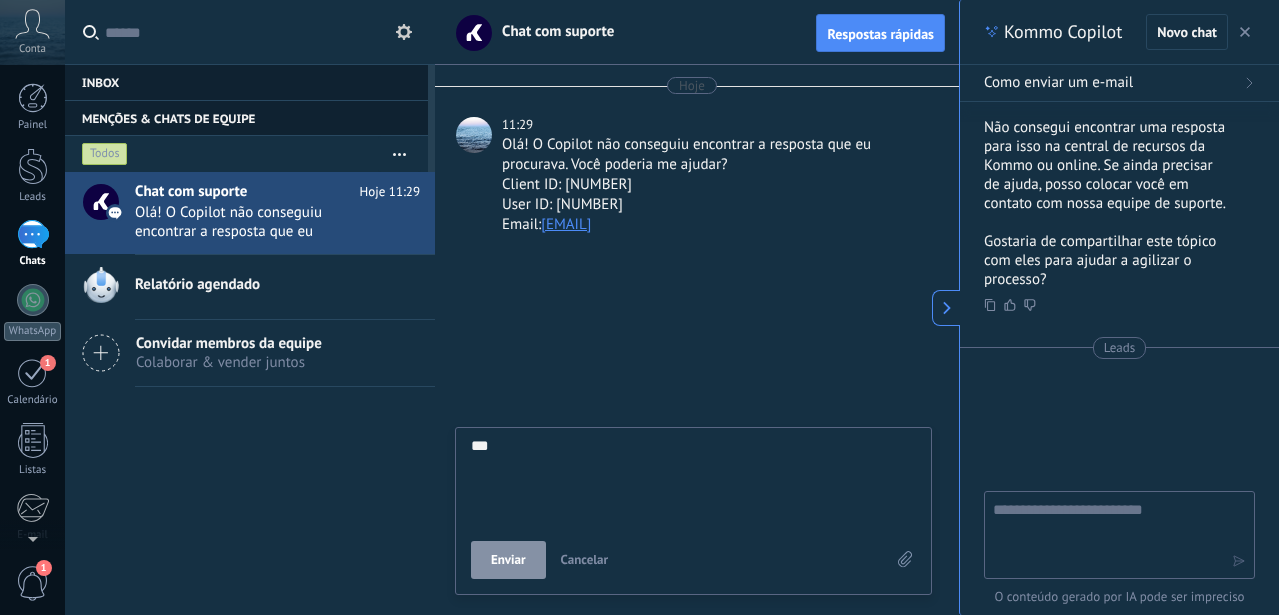 type on "****" 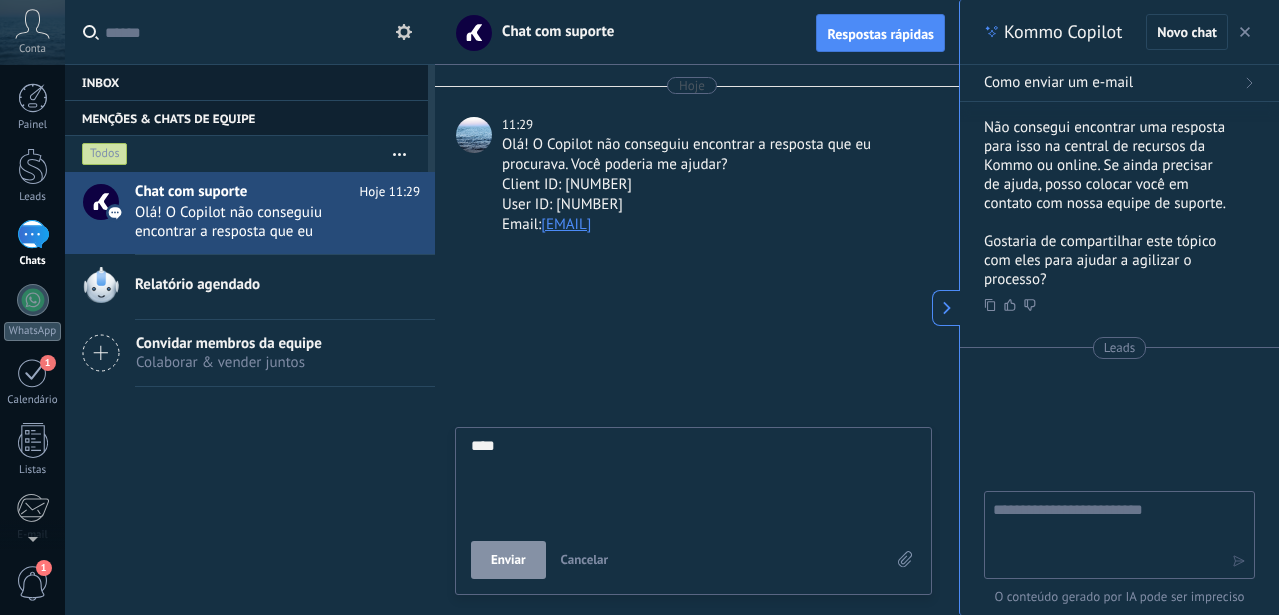 type on "****" 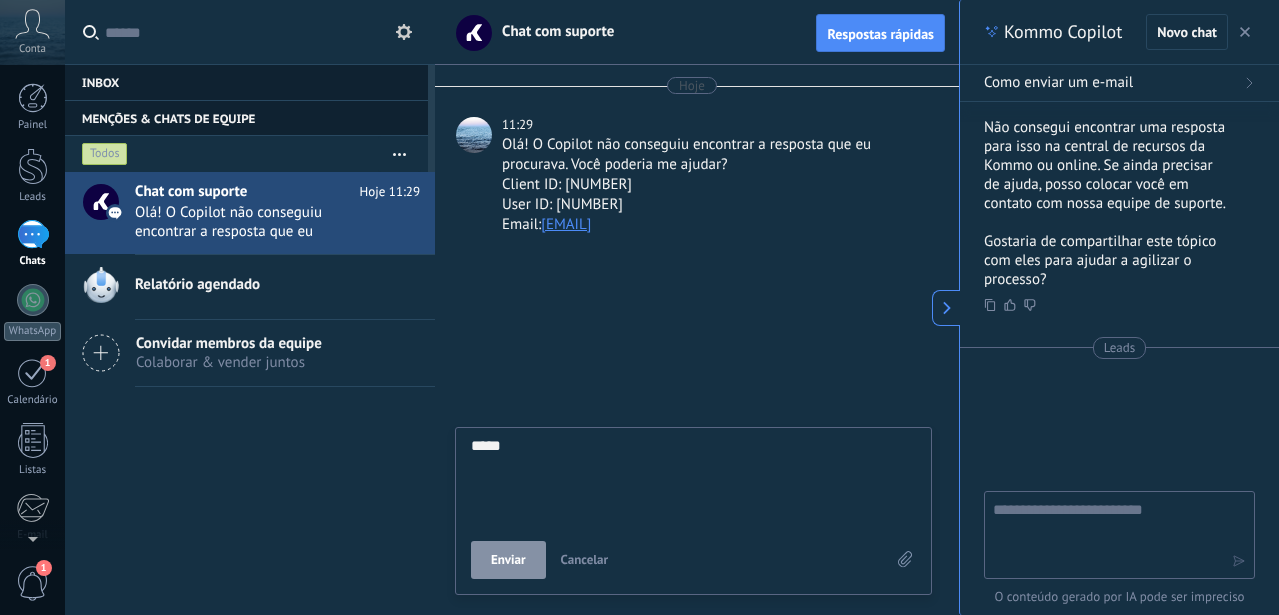 type on "******" 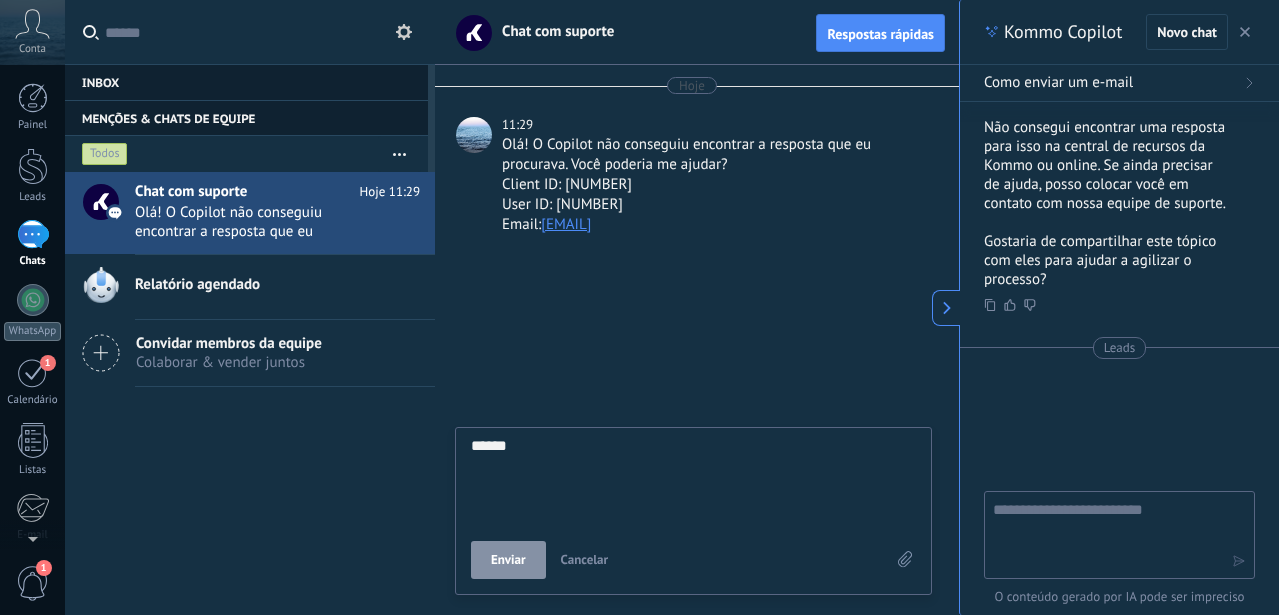 type on "*******" 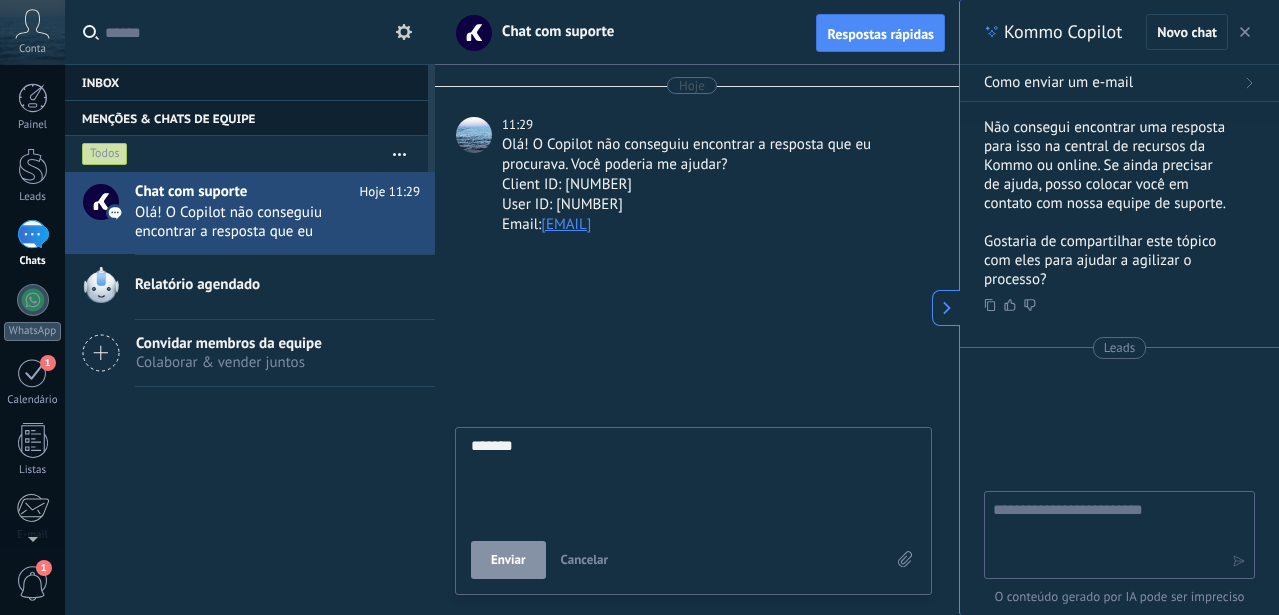 type on "********" 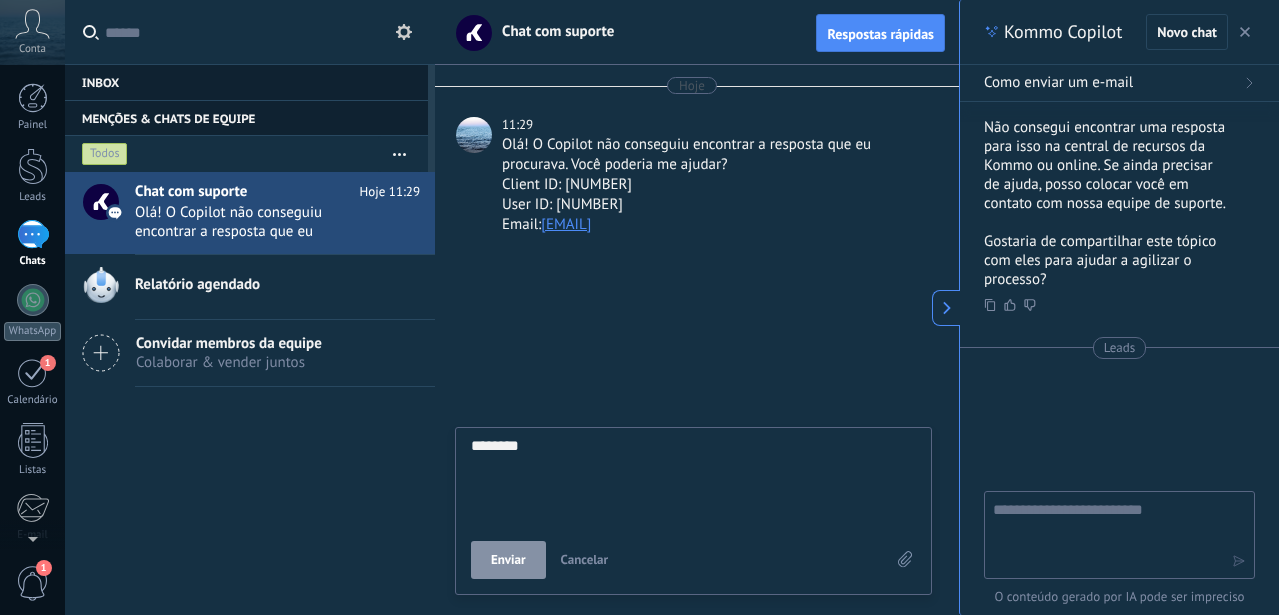 type on "********" 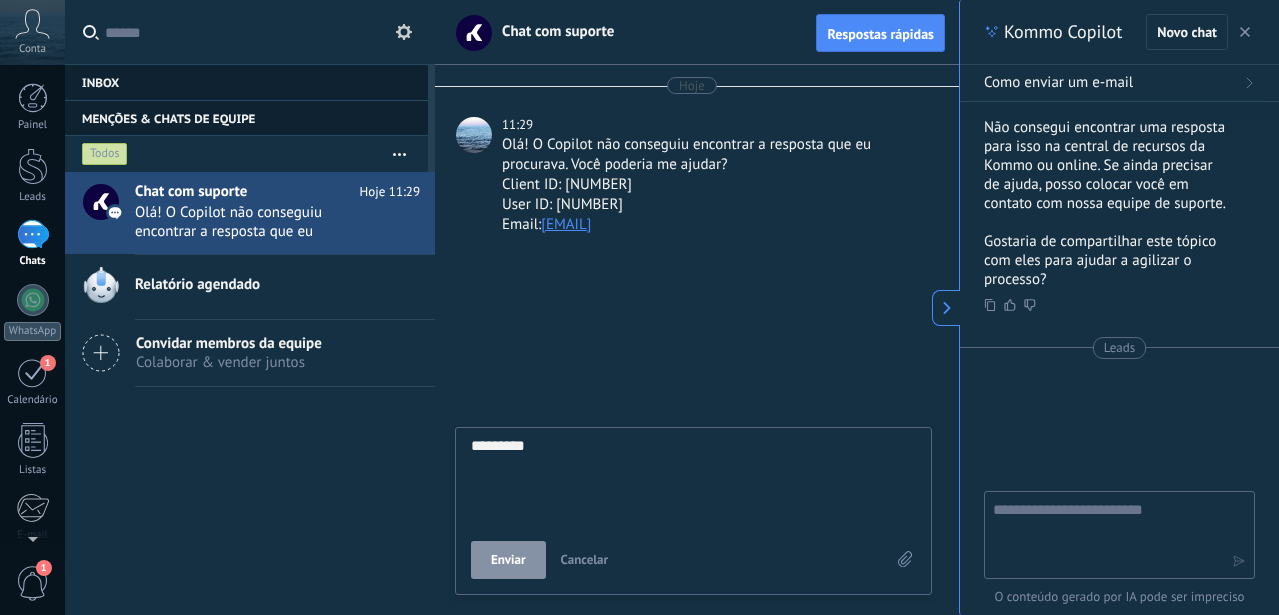 type on "**********" 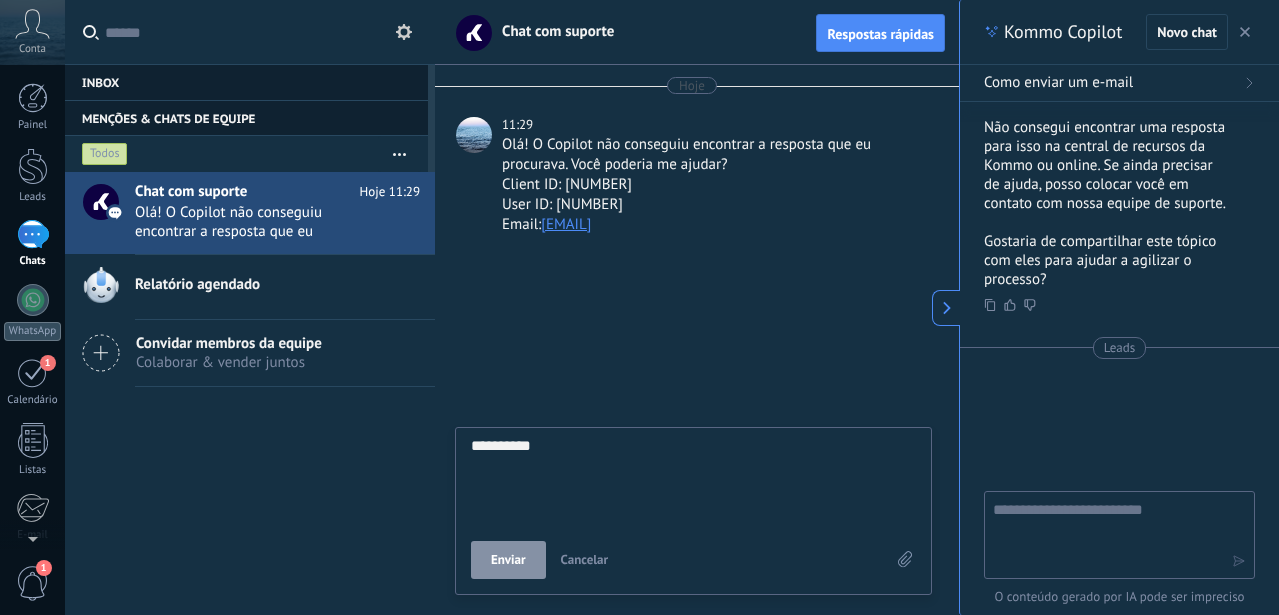 type on "**********" 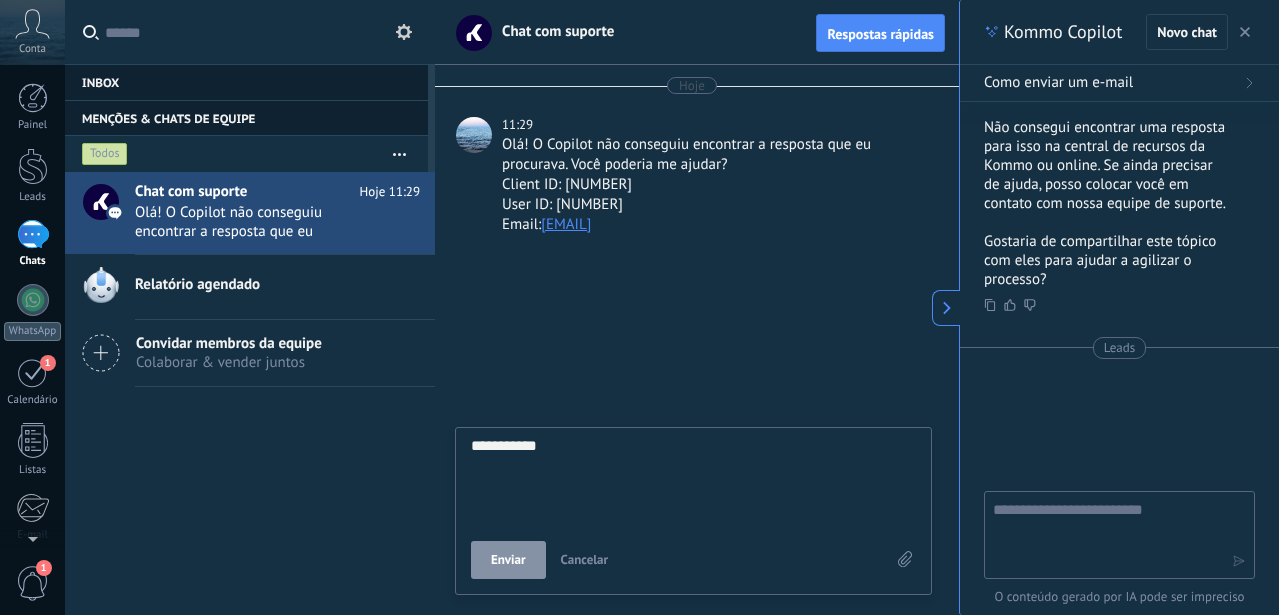 type on "**********" 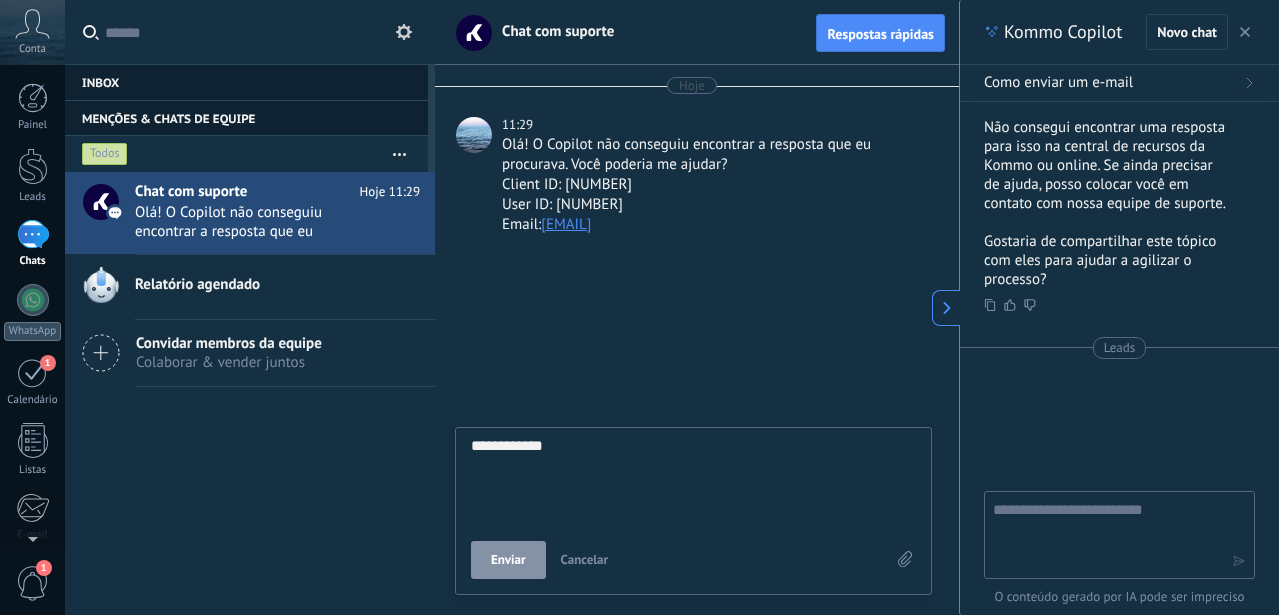 type on "**********" 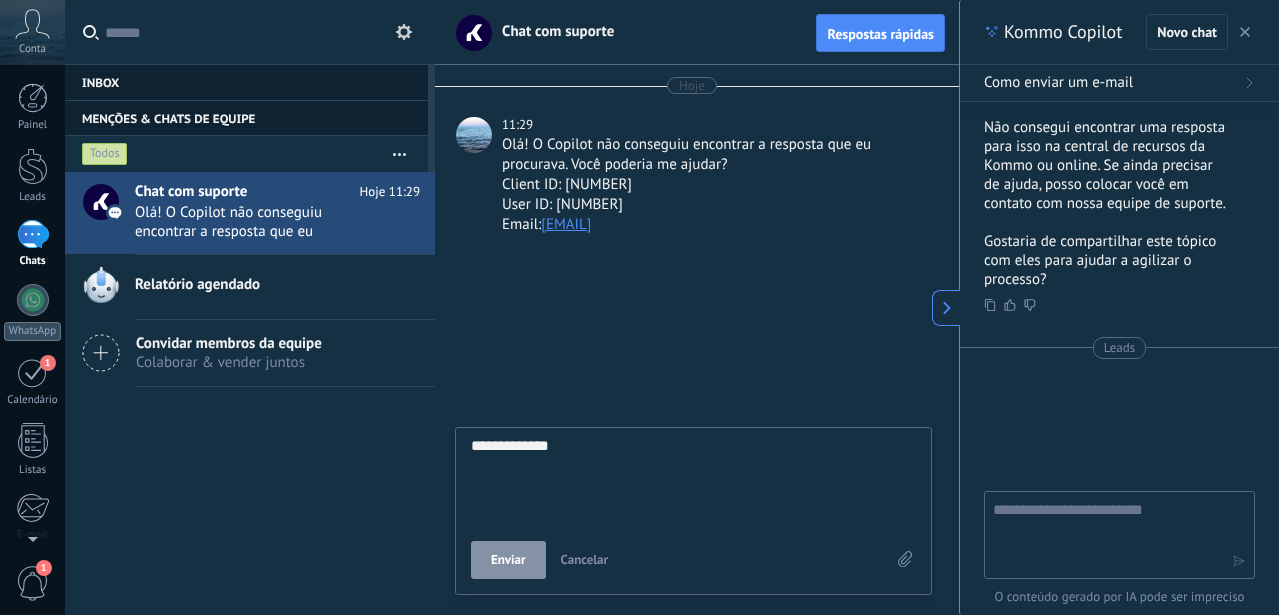 type on "**********" 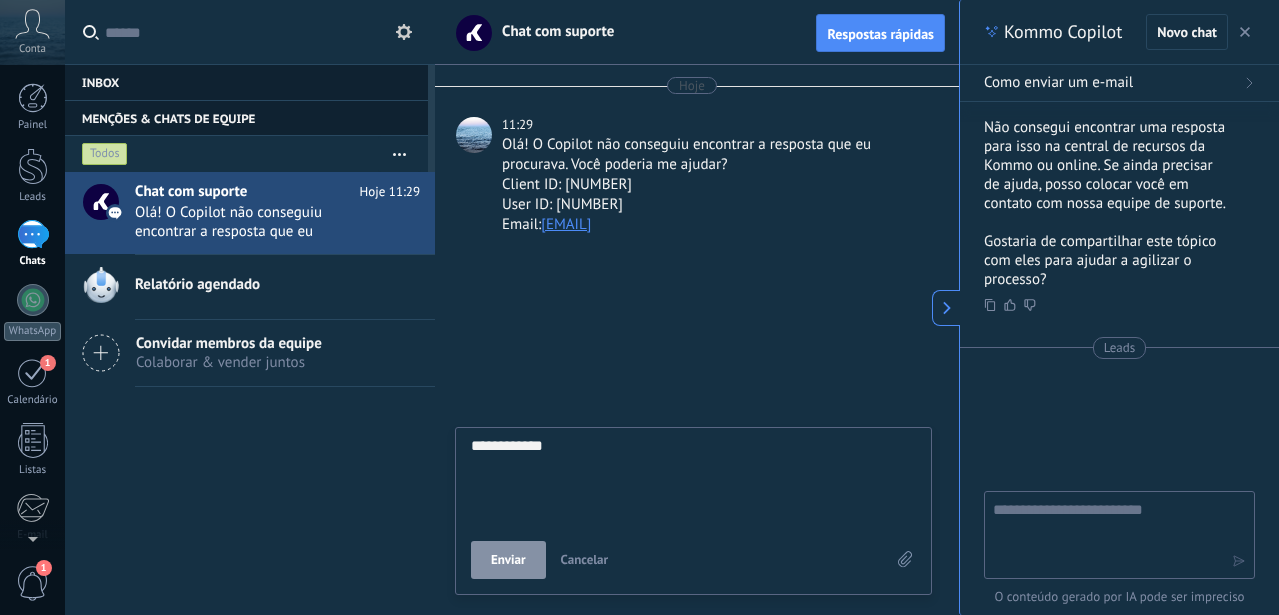 type on "**********" 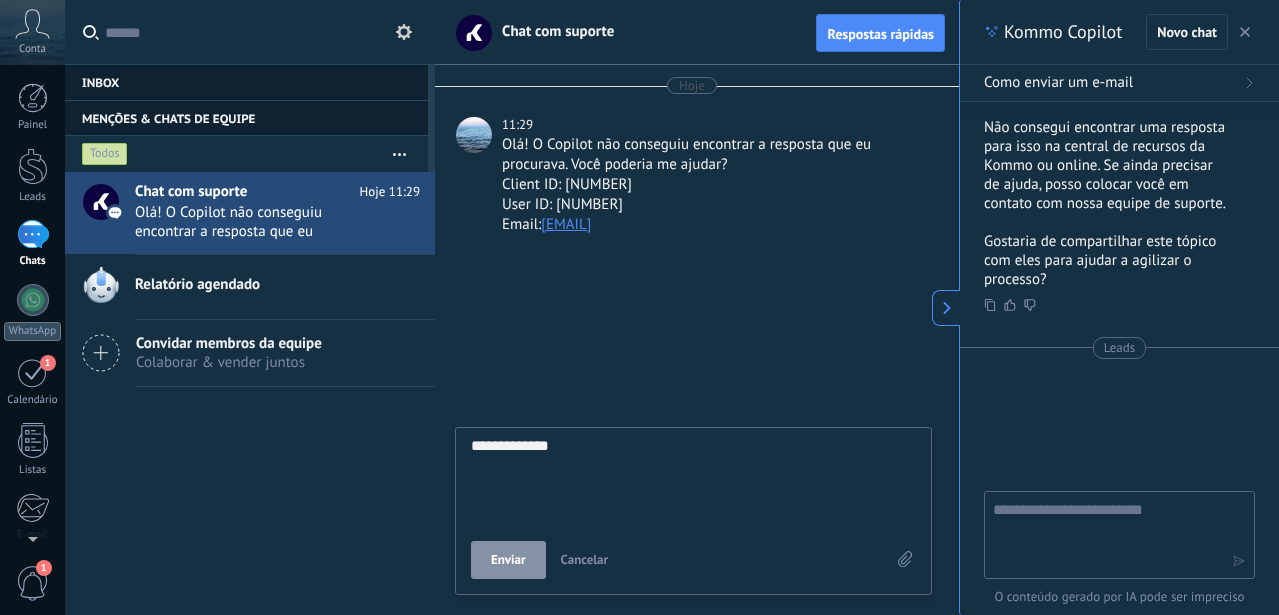 type on "**********" 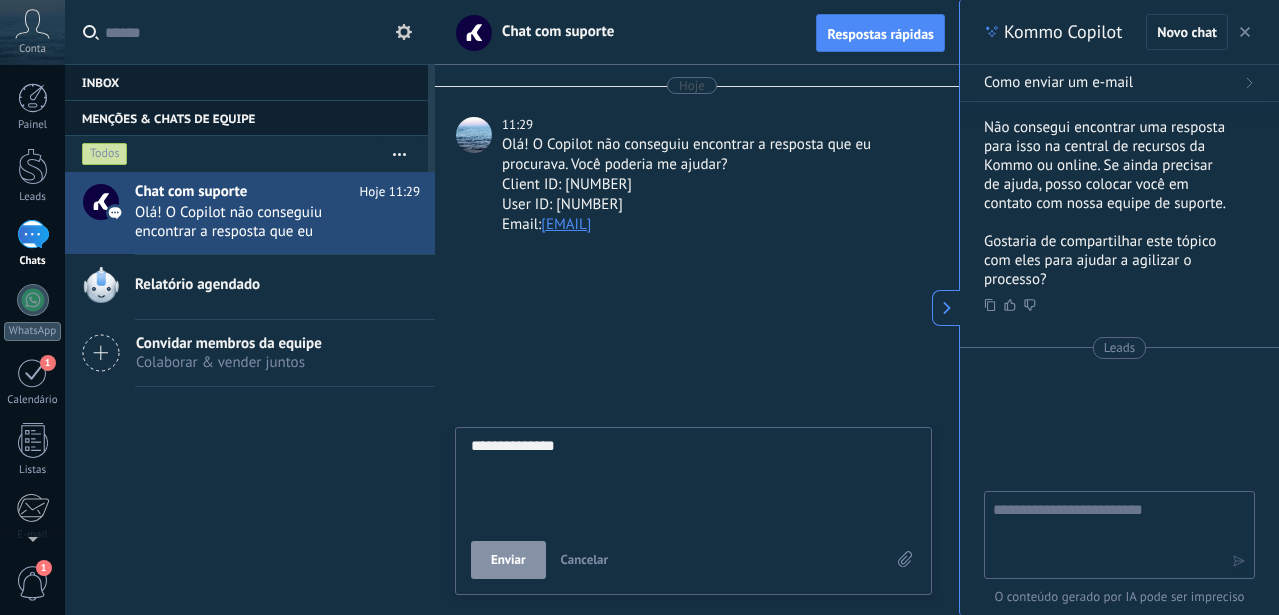 type on "**********" 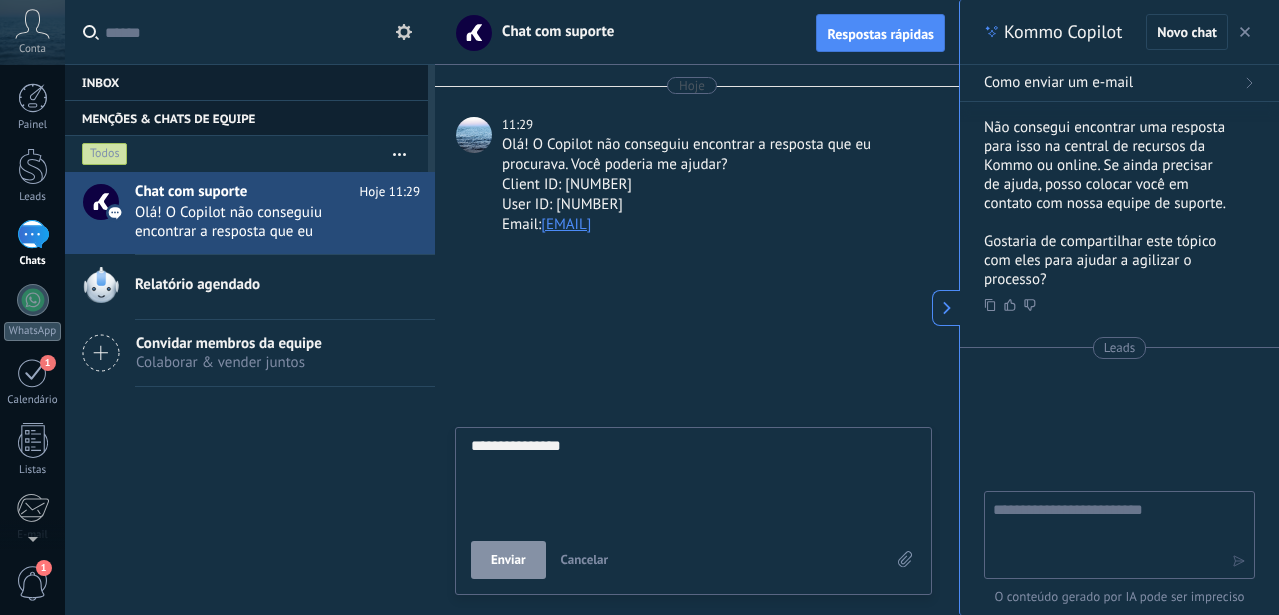 type on "**********" 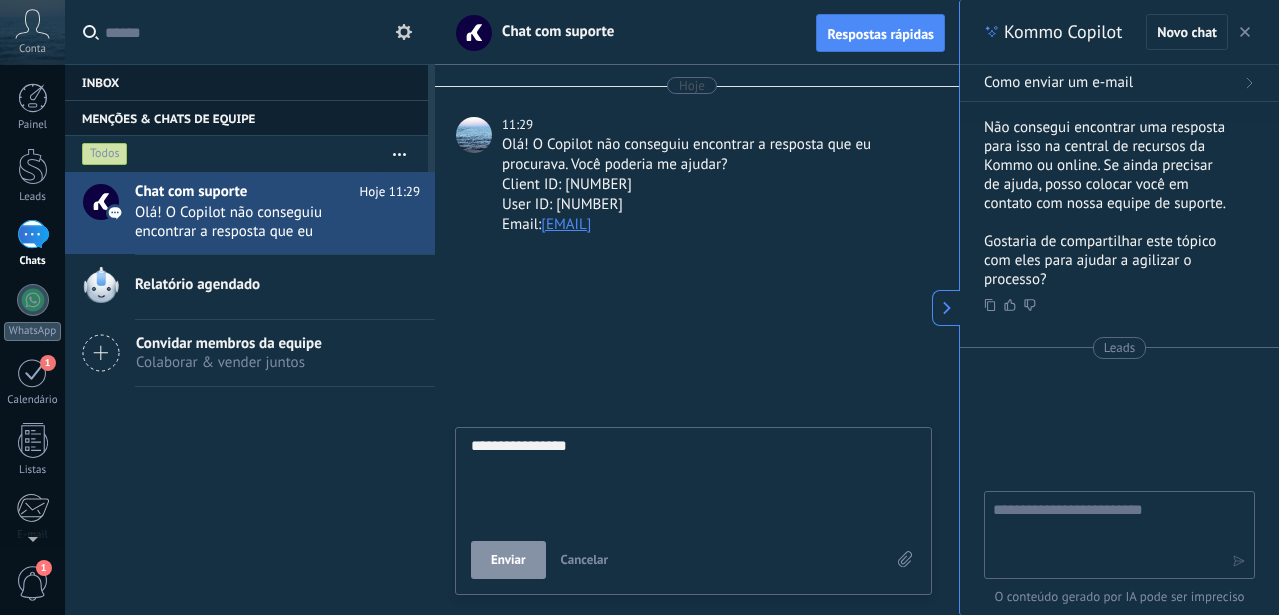 type on "**********" 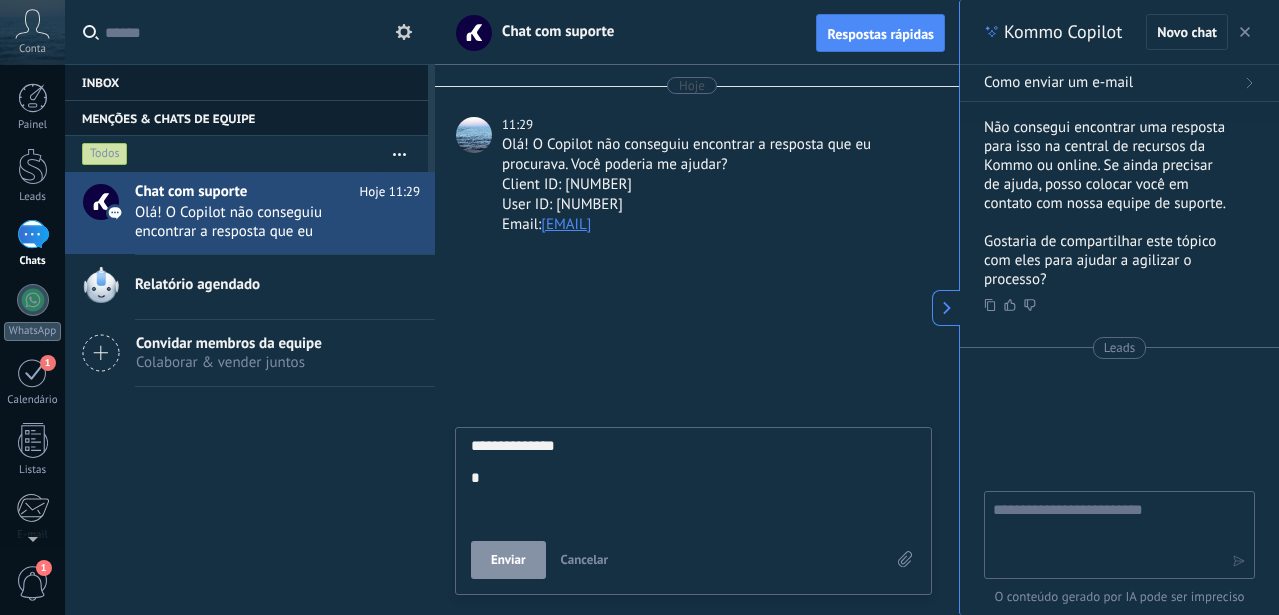 type on "**********" 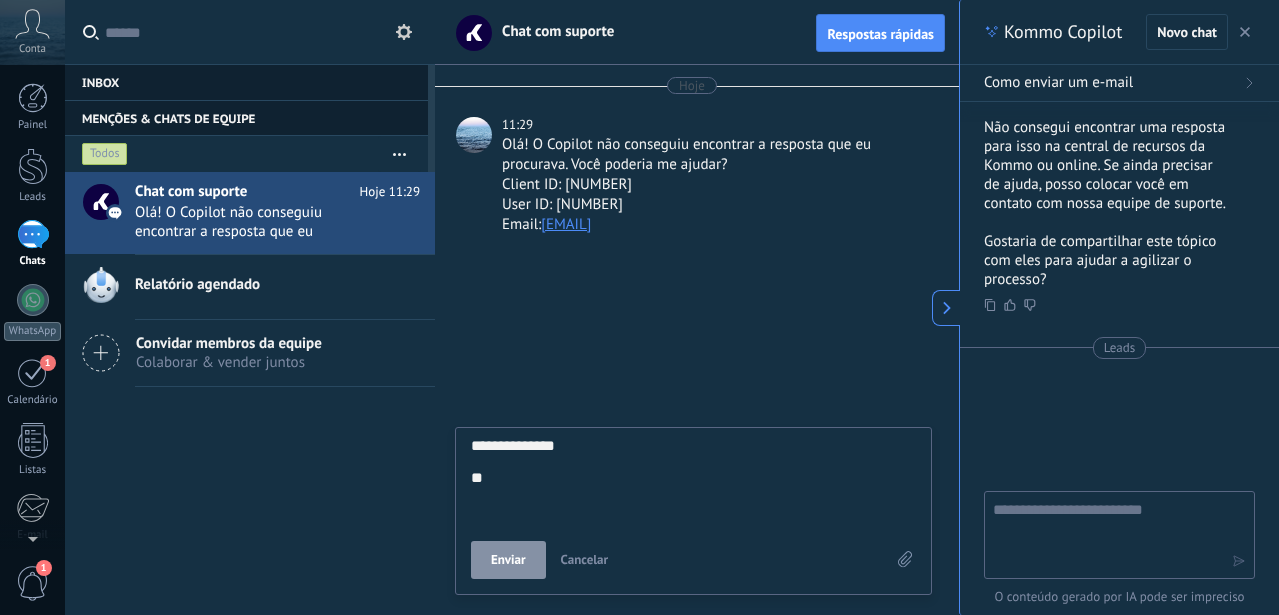 type on "**********" 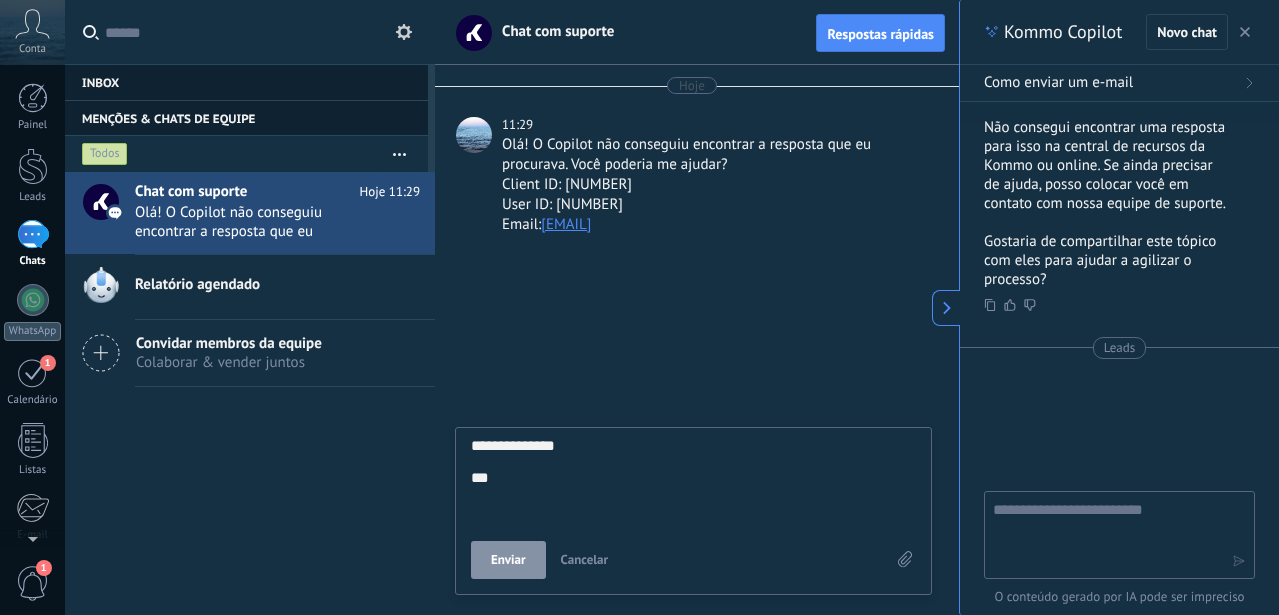type on "**********" 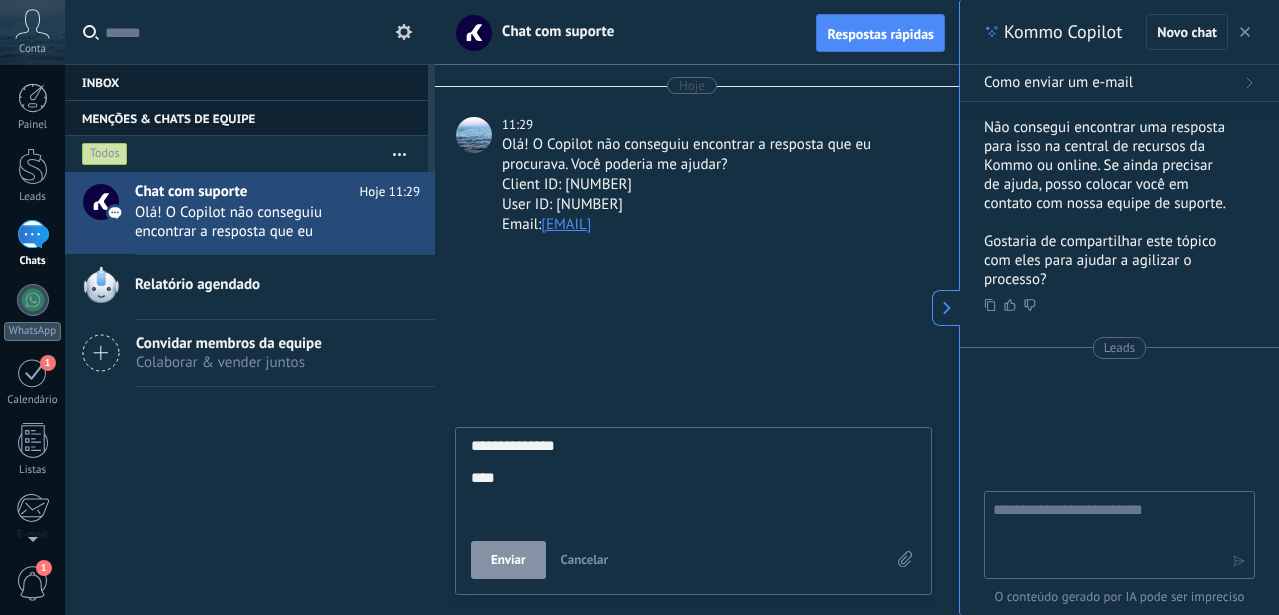 type on "**********" 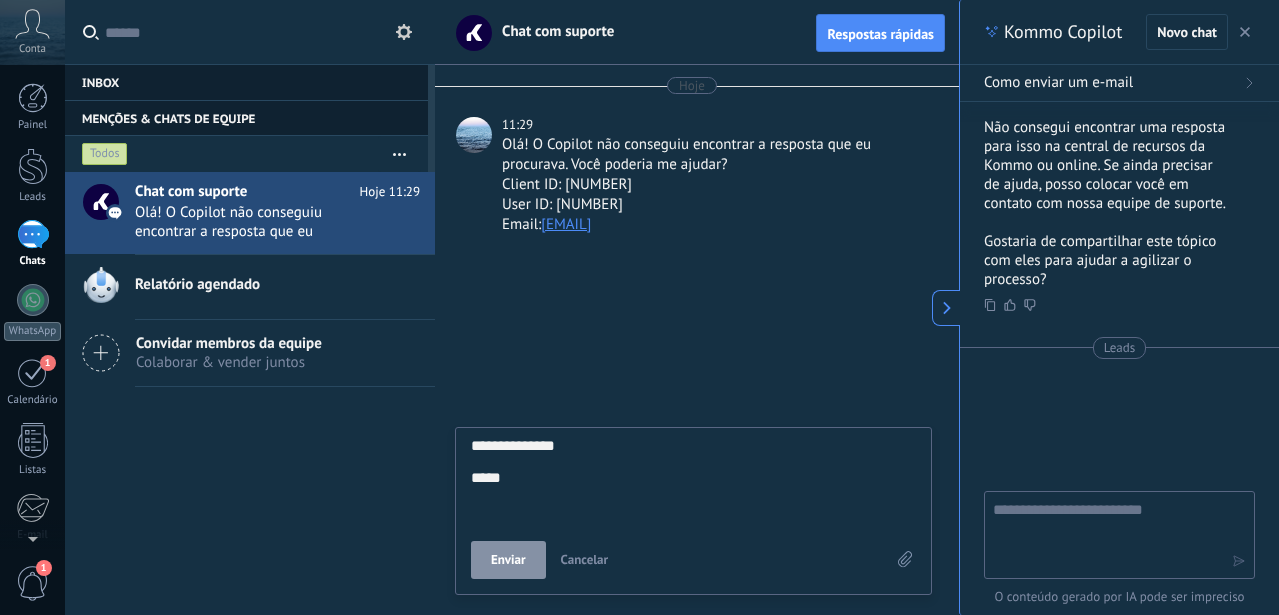 type on "**********" 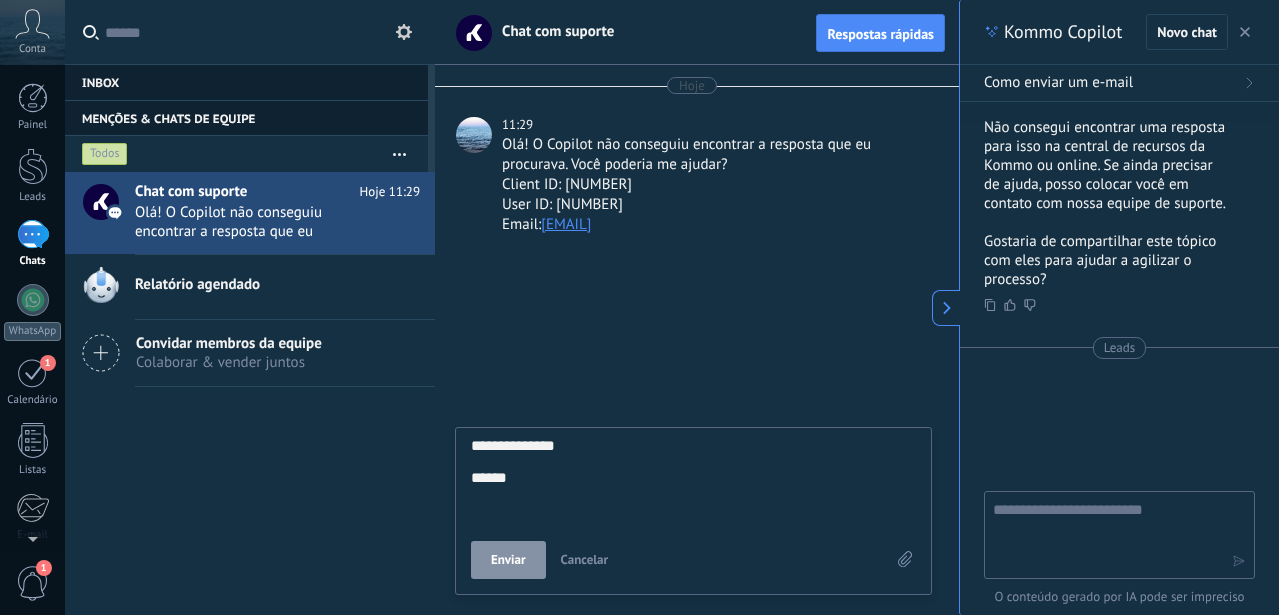 type on "**********" 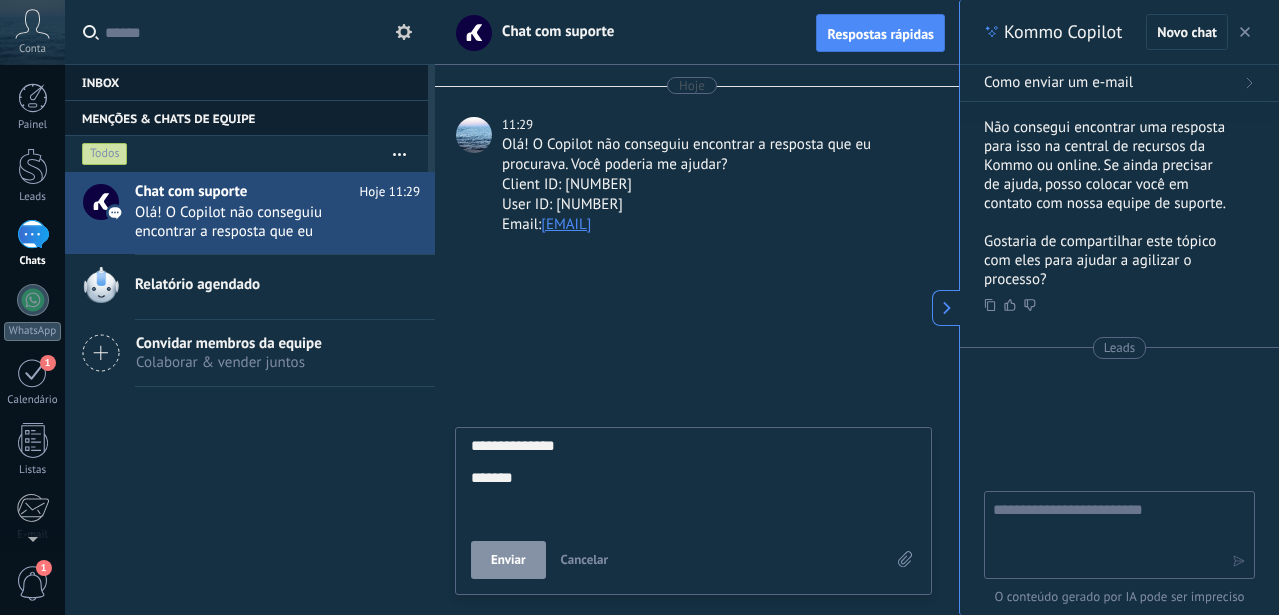 type on "**********" 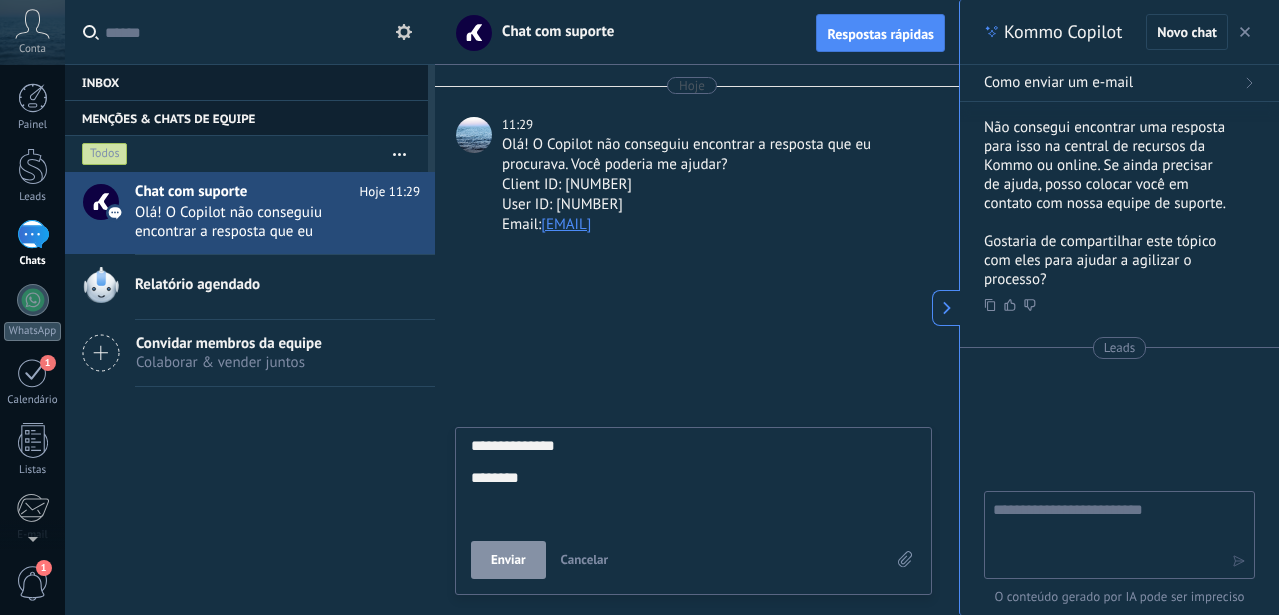 type on "**********" 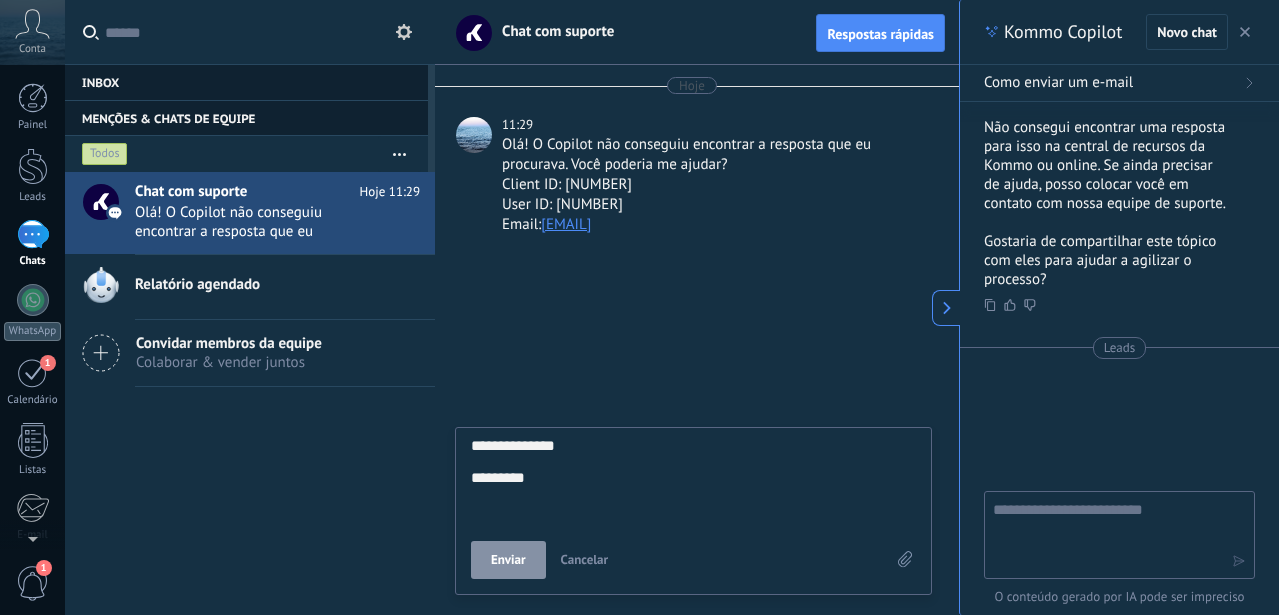 type on "**********" 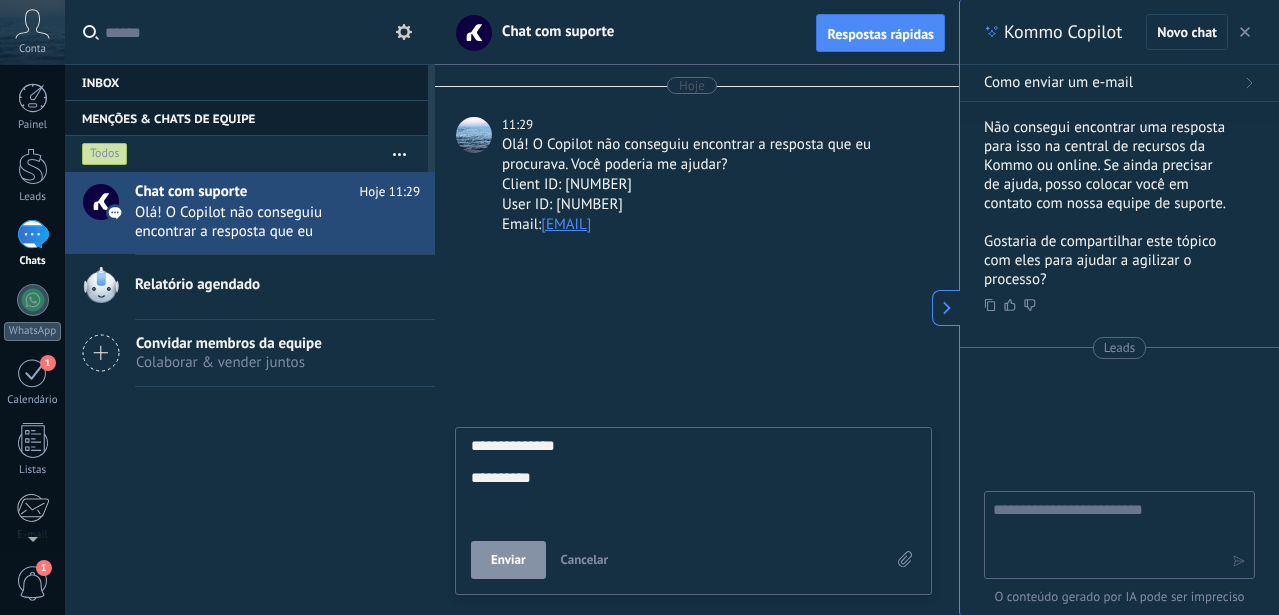 type on "**********" 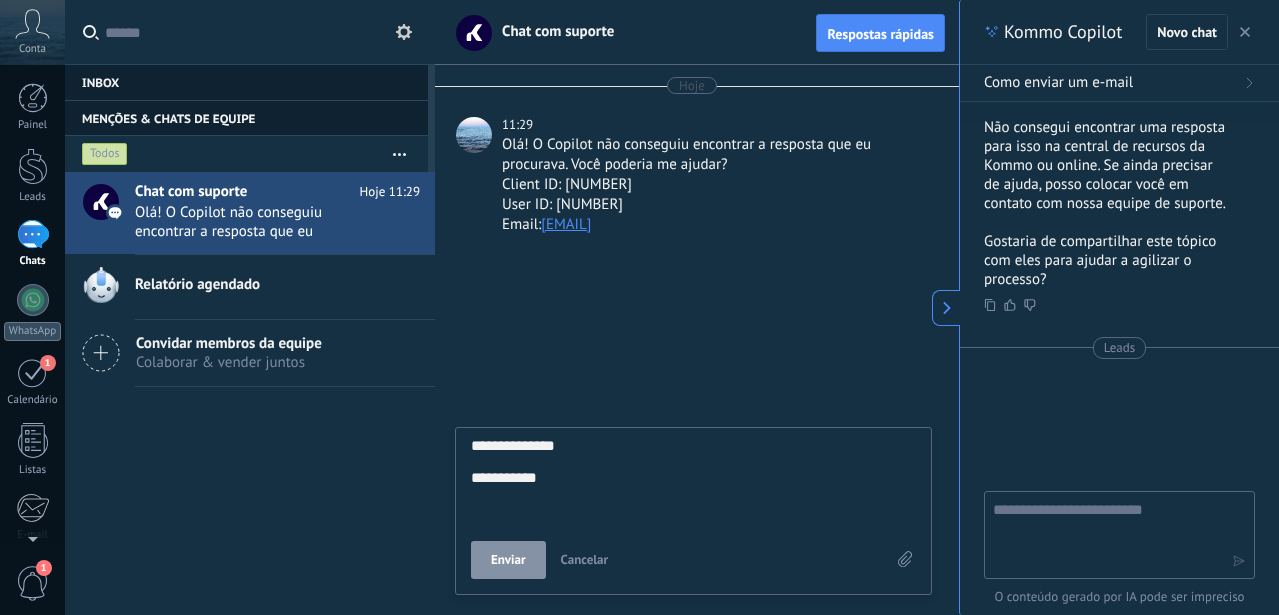 type on "**********" 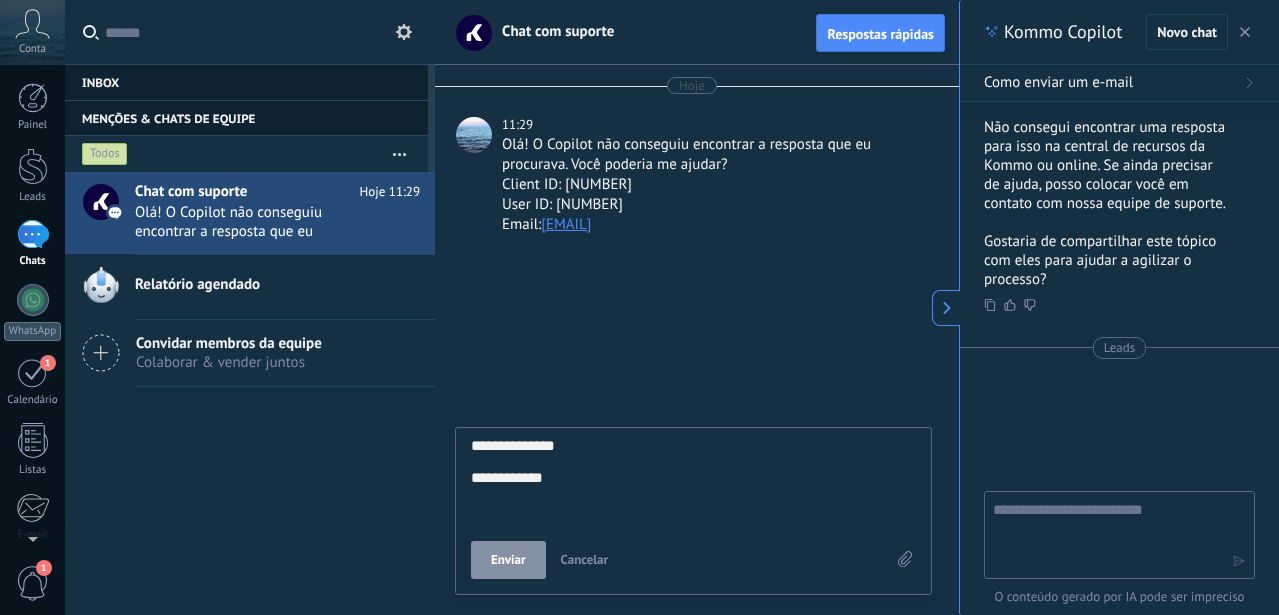 type on "**********" 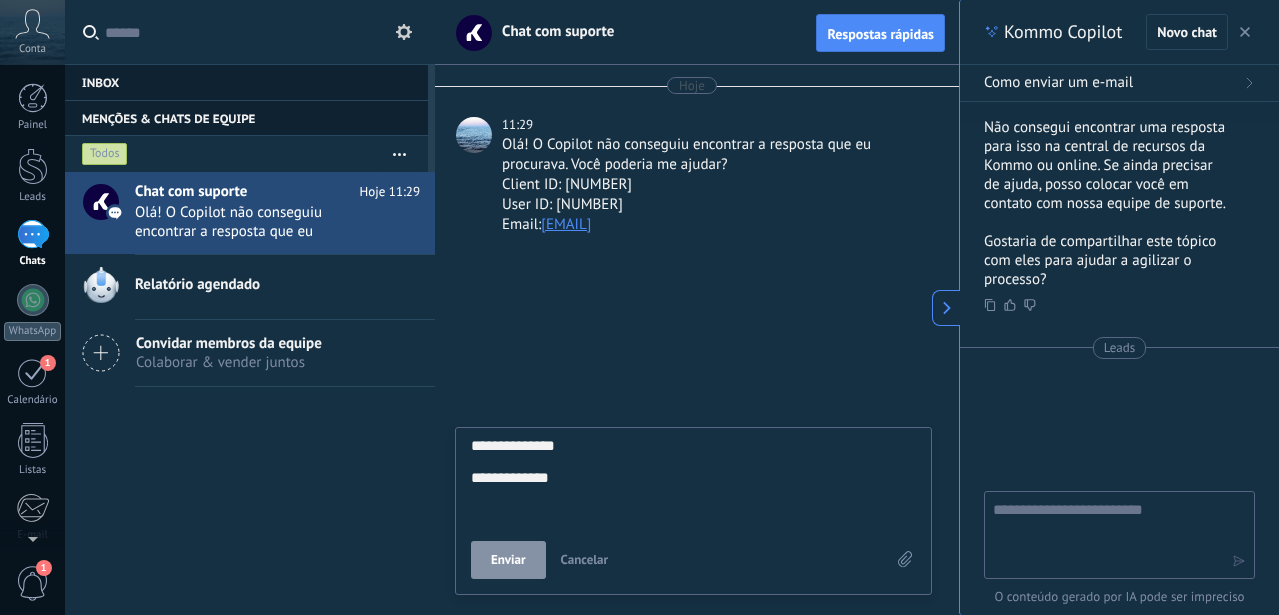 type on "**********" 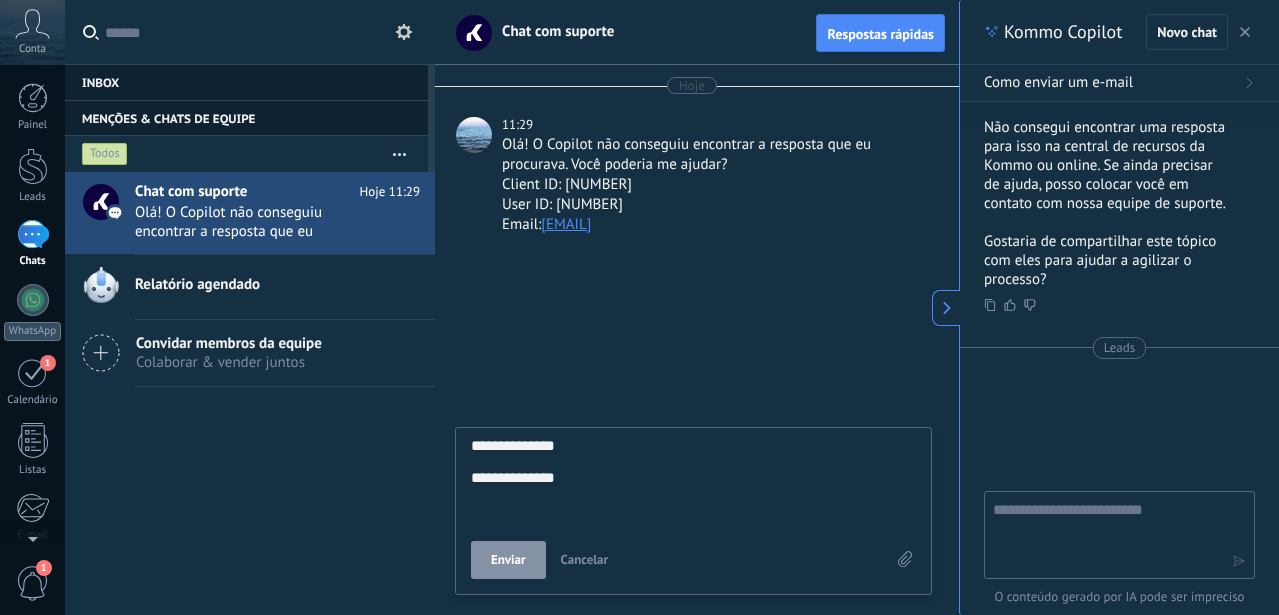 type on "**********" 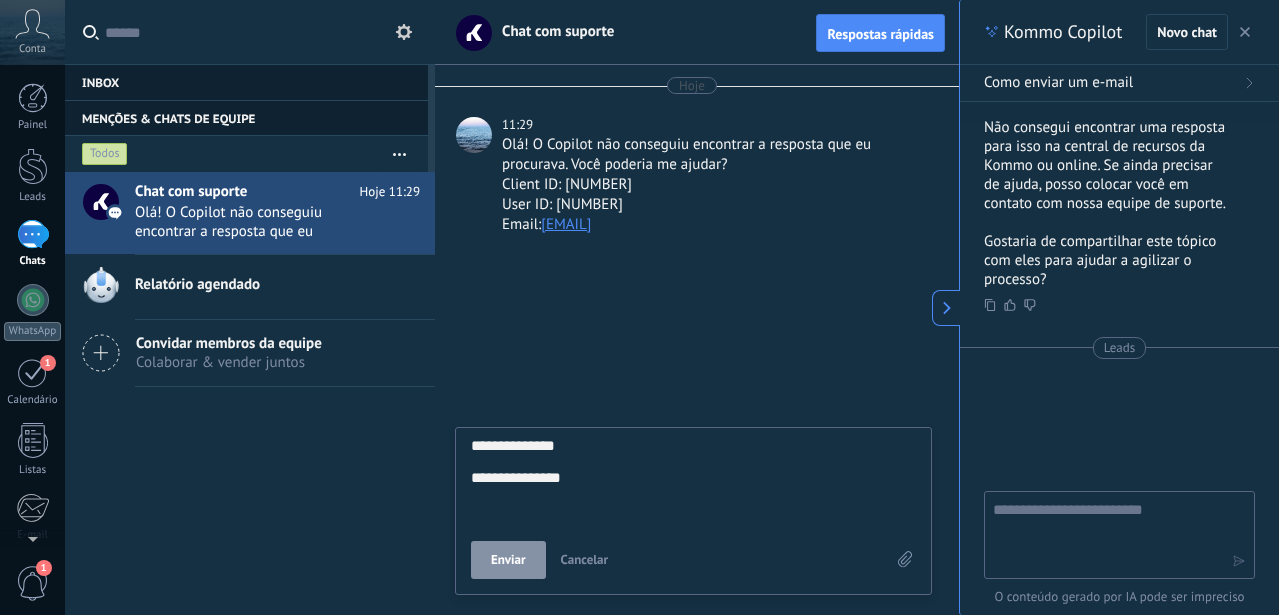 type on "**********" 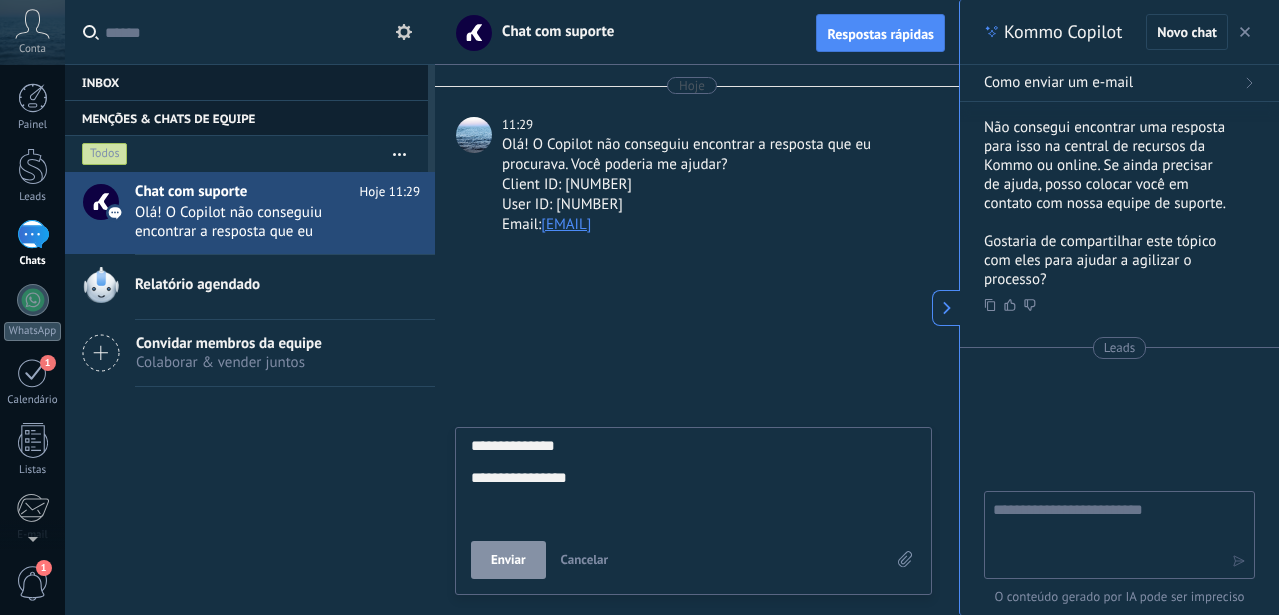 type on "**********" 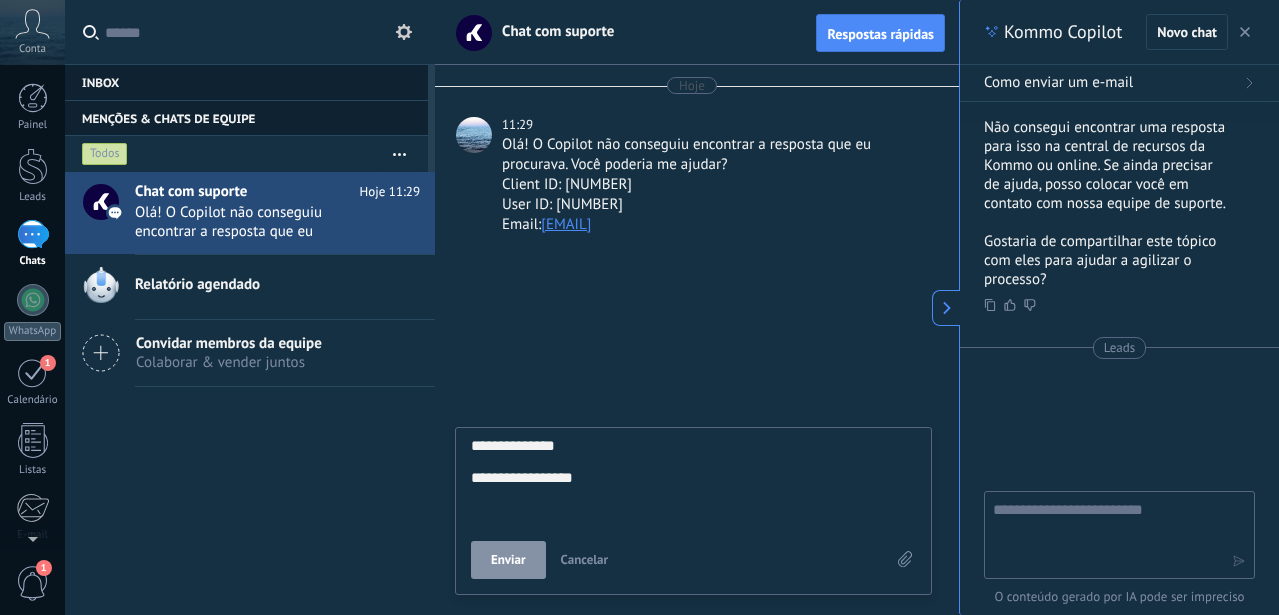 type on "**********" 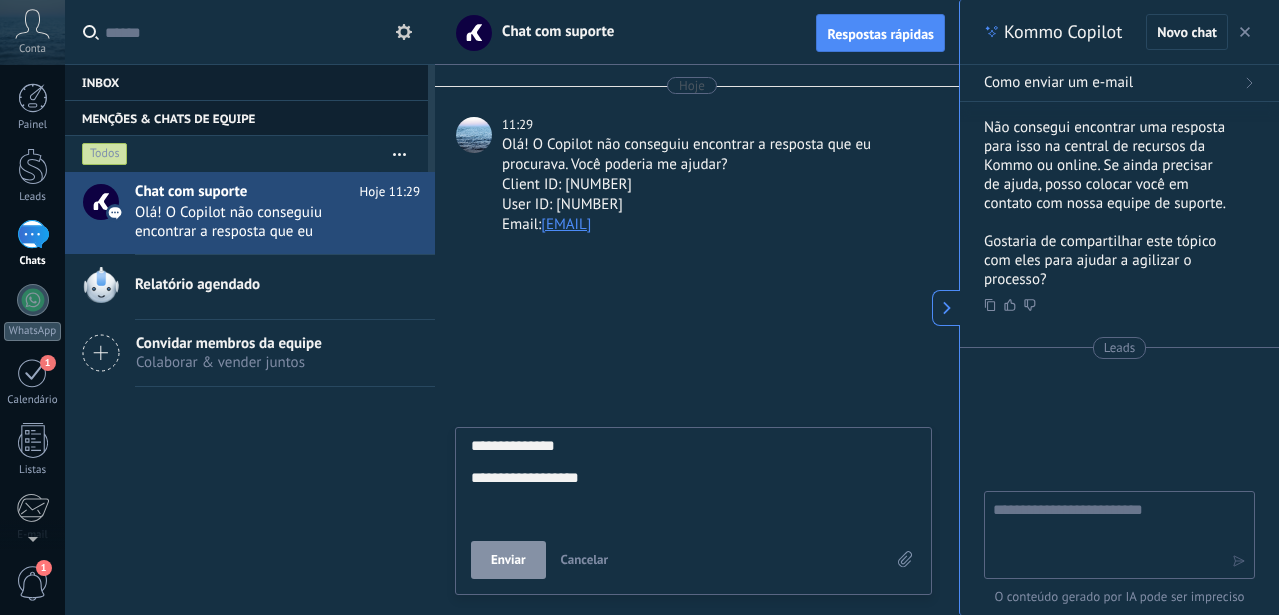 type on "**********" 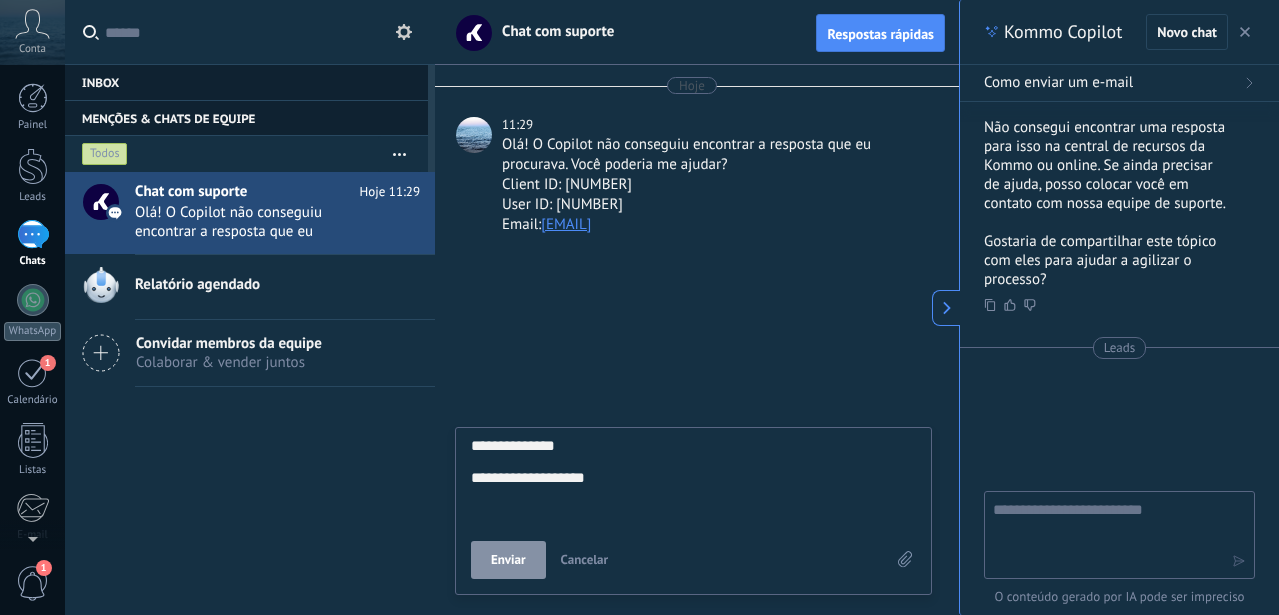 type on "**********" 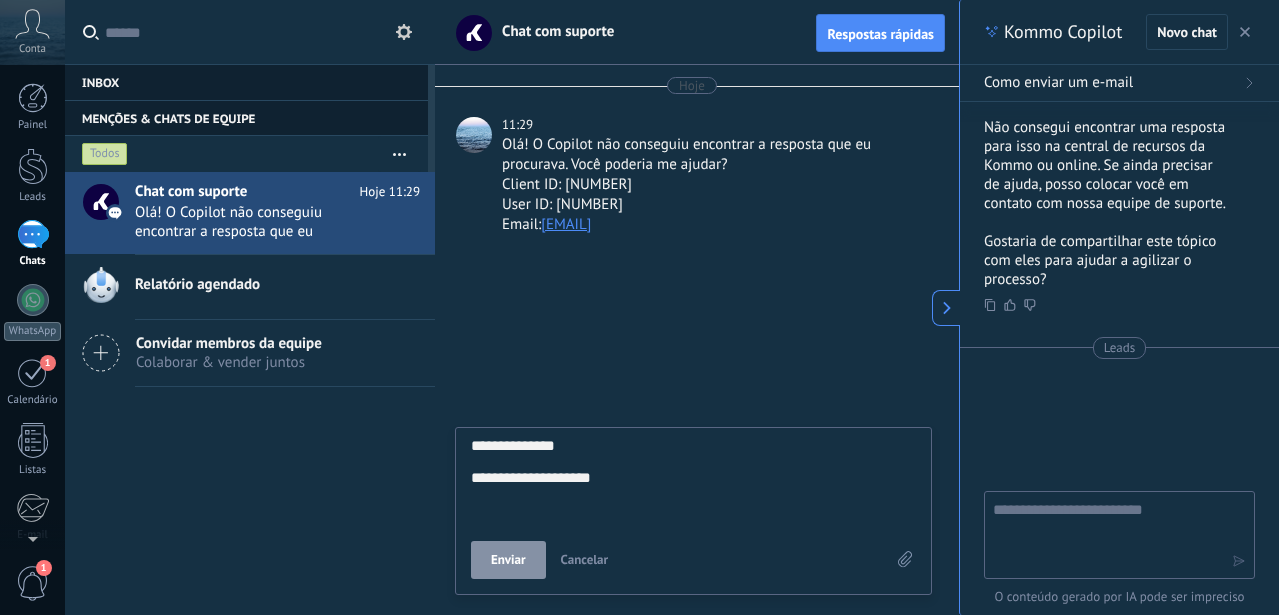 type on "**********" 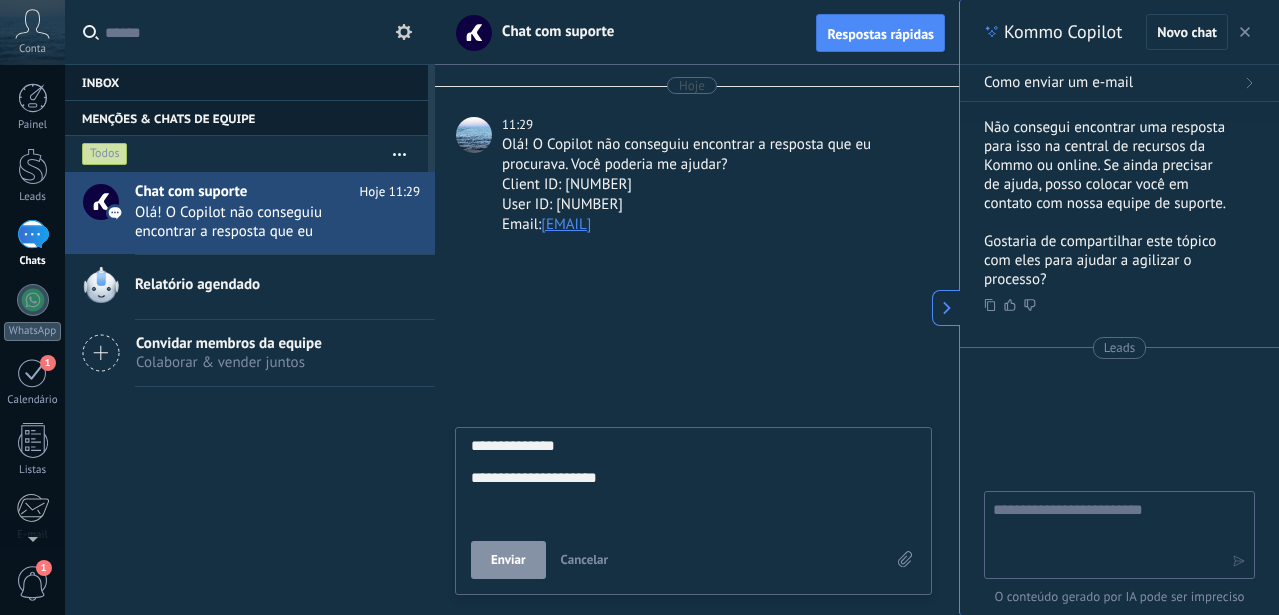 type on "**********" 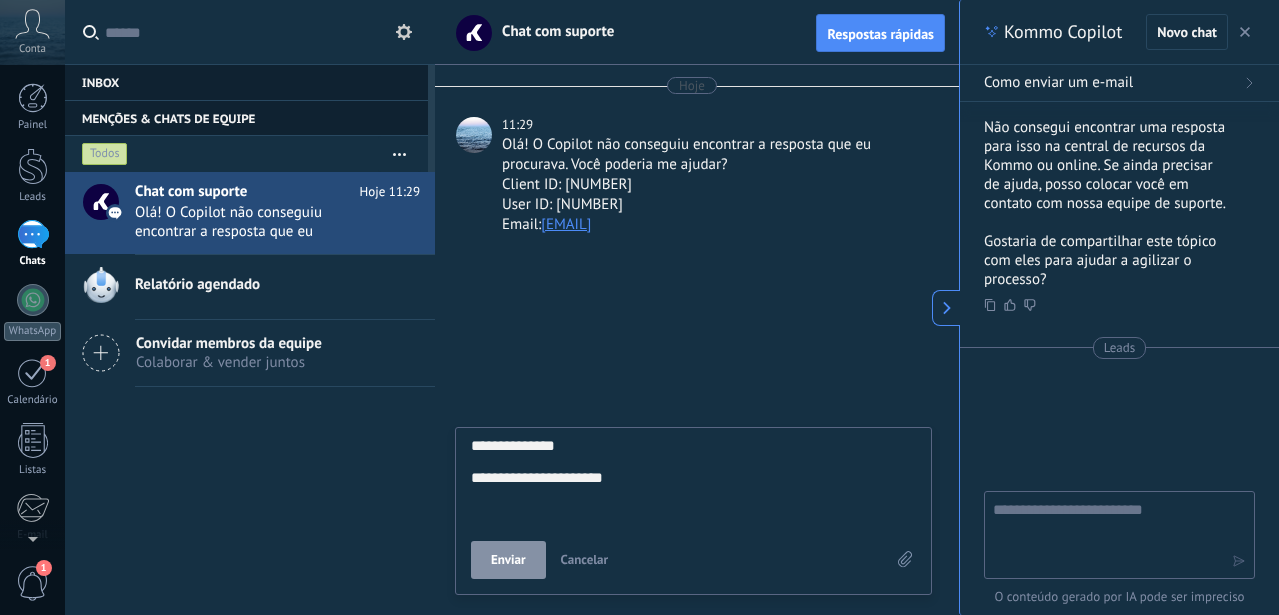 type on "**********" 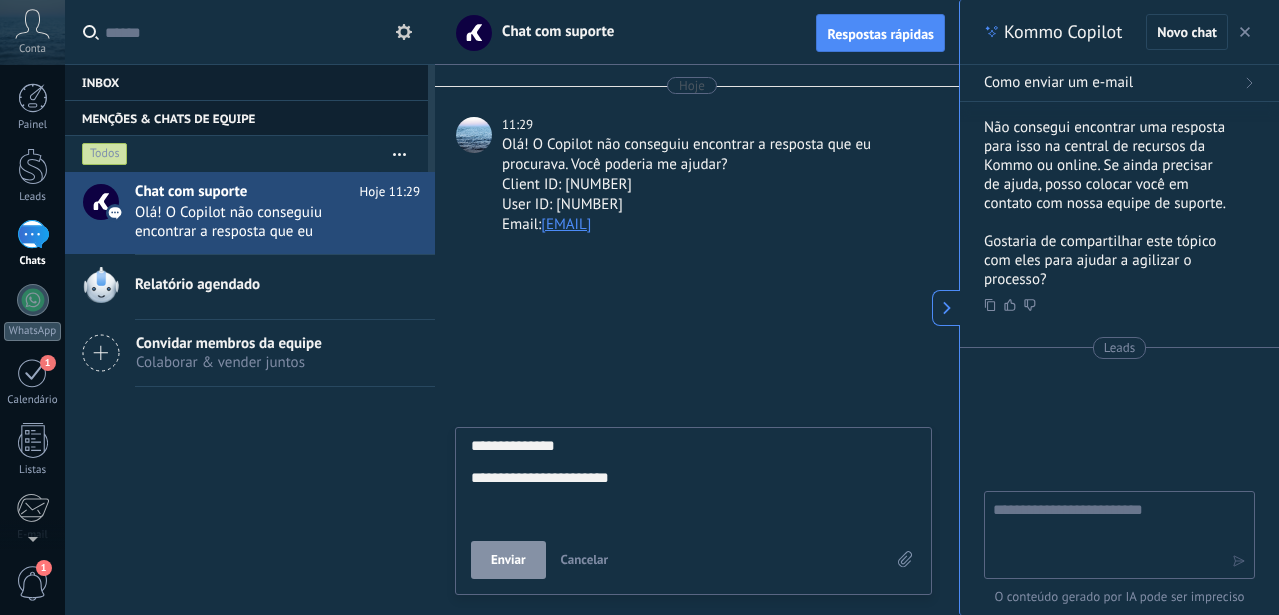 type on "**********" 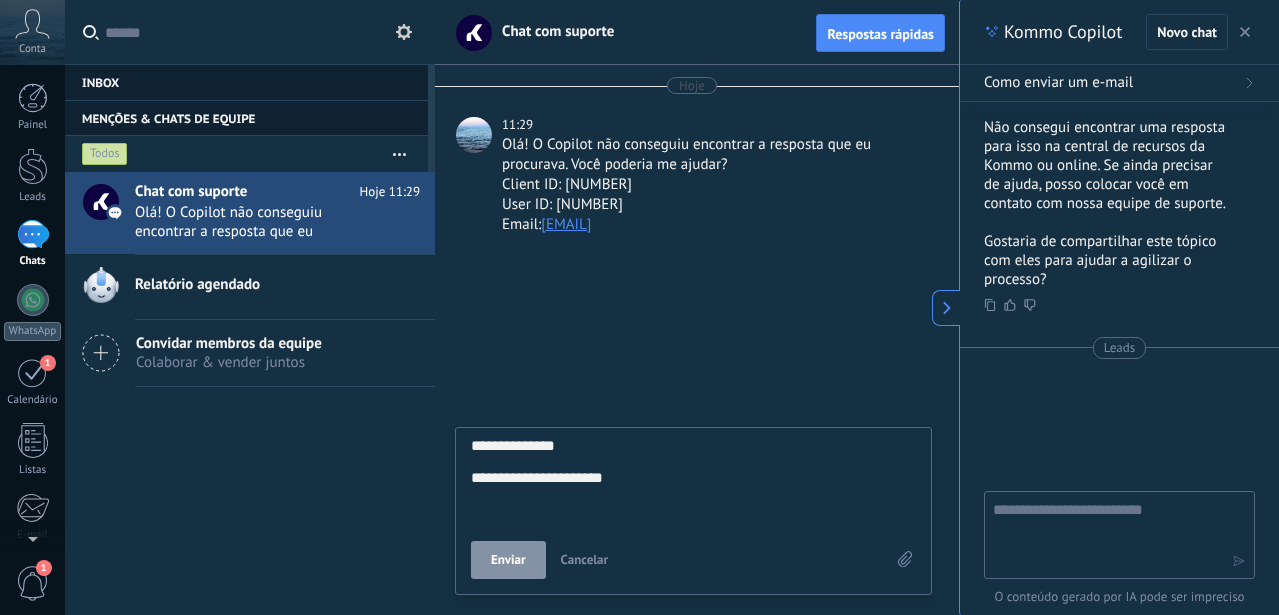 scroll, scrollTop: 58, scrollLeft: 0, axis: vertical 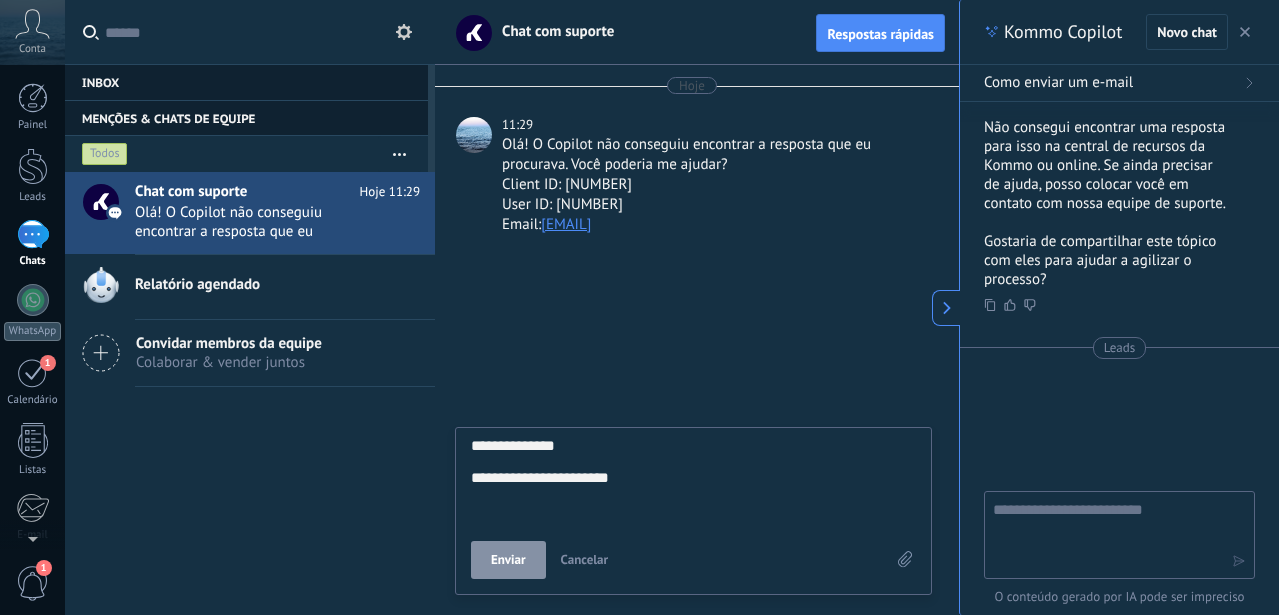 type on "**********" 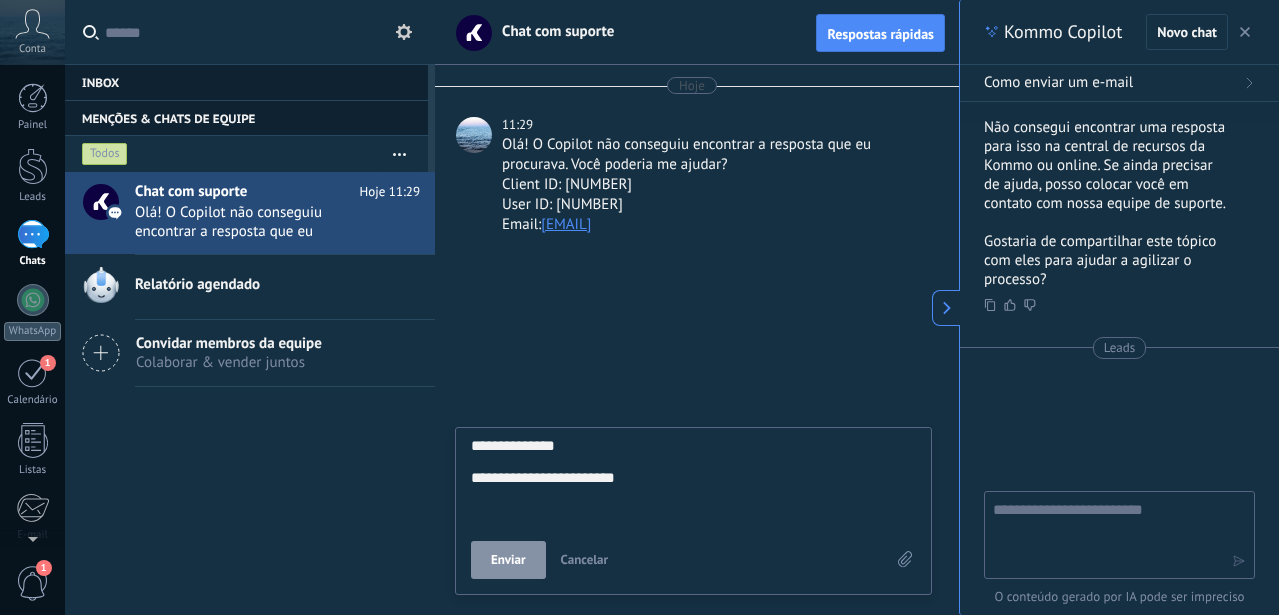 type on "**********" 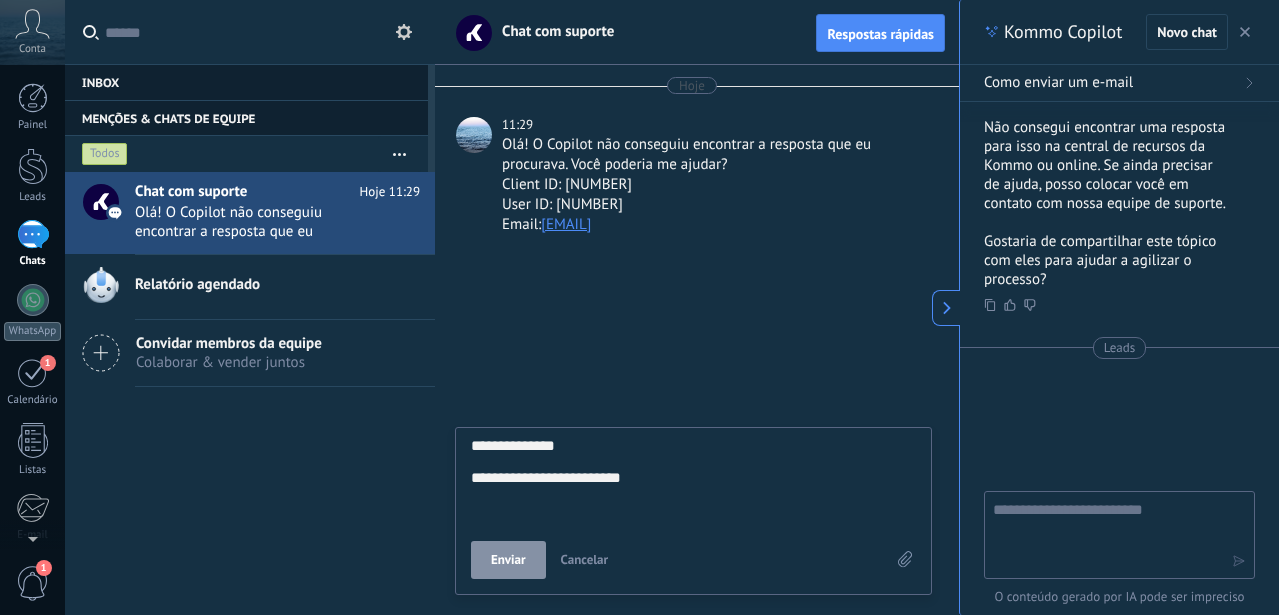 type on "**********" 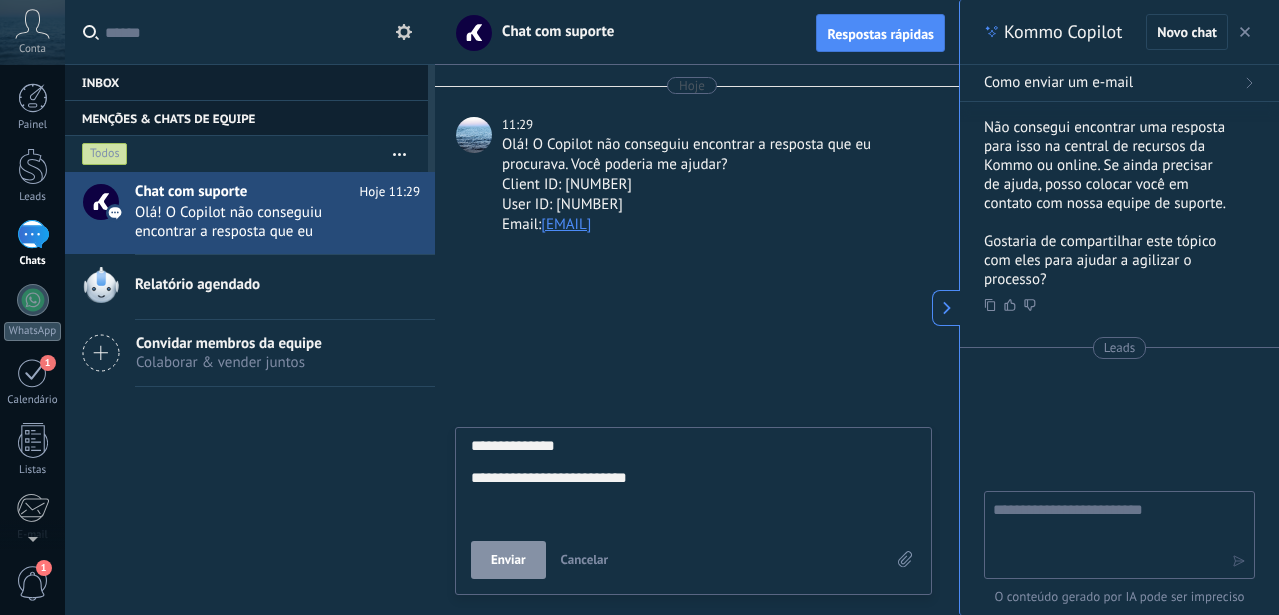 type on "**********" 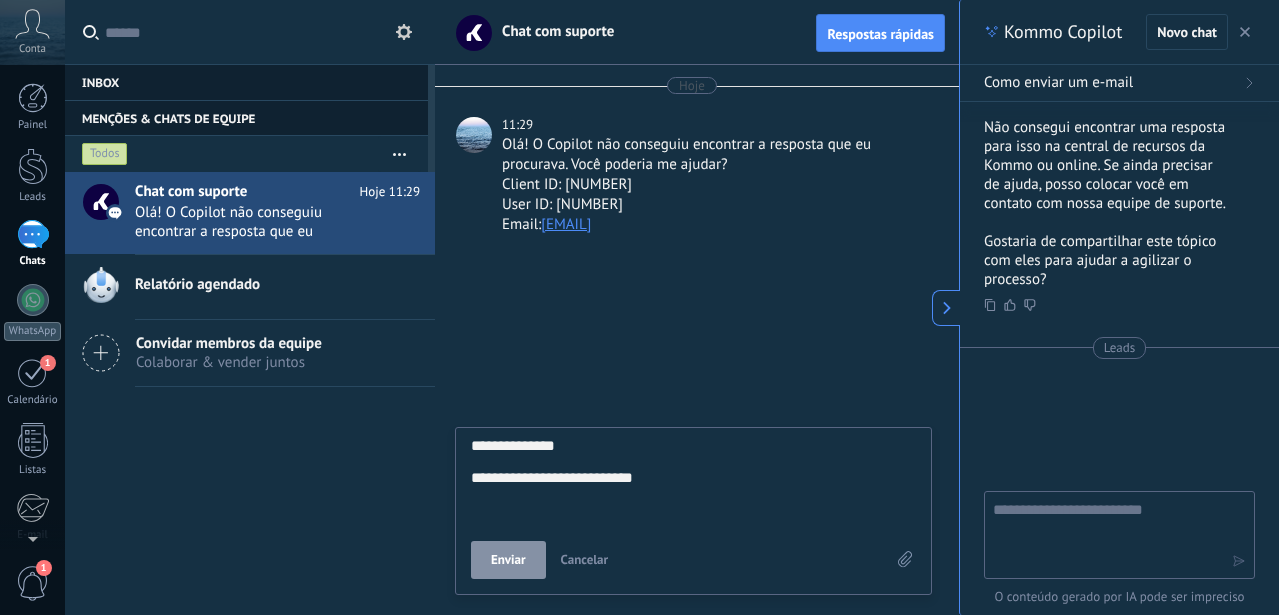 type on "**********" 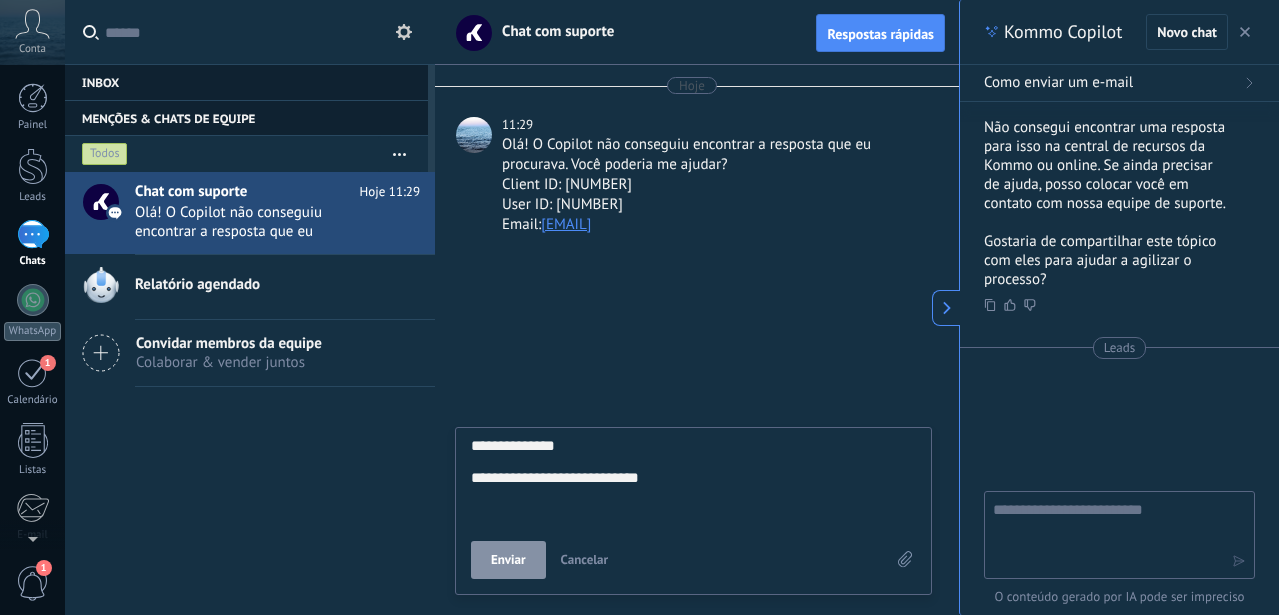 type on "**********" 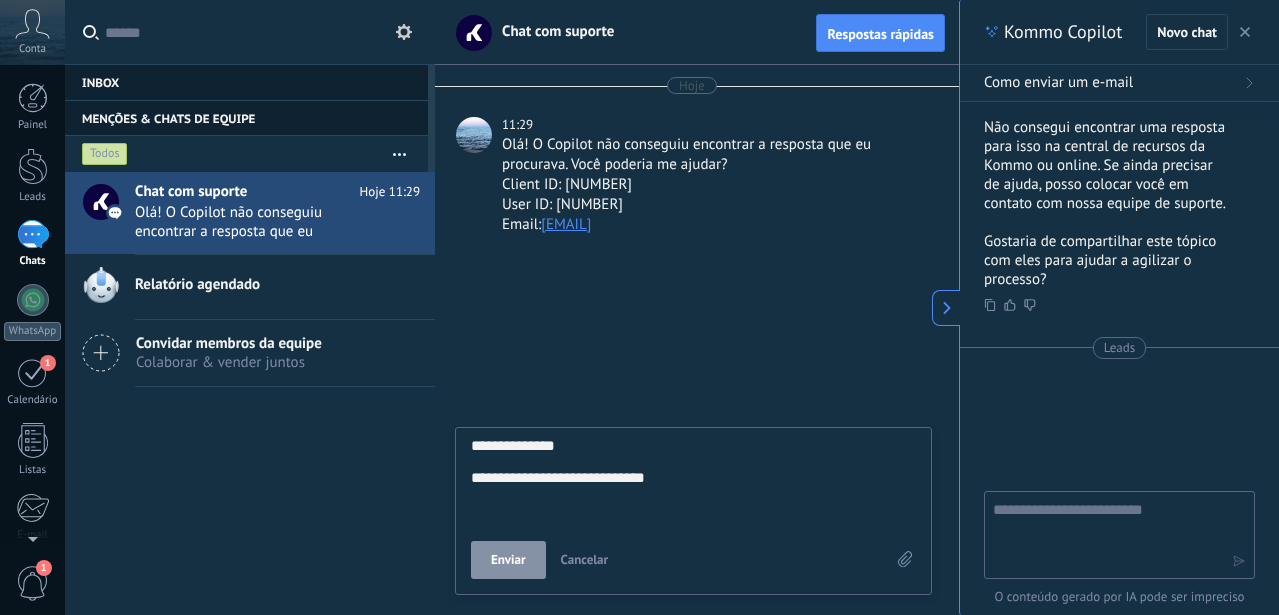 type on "**********" 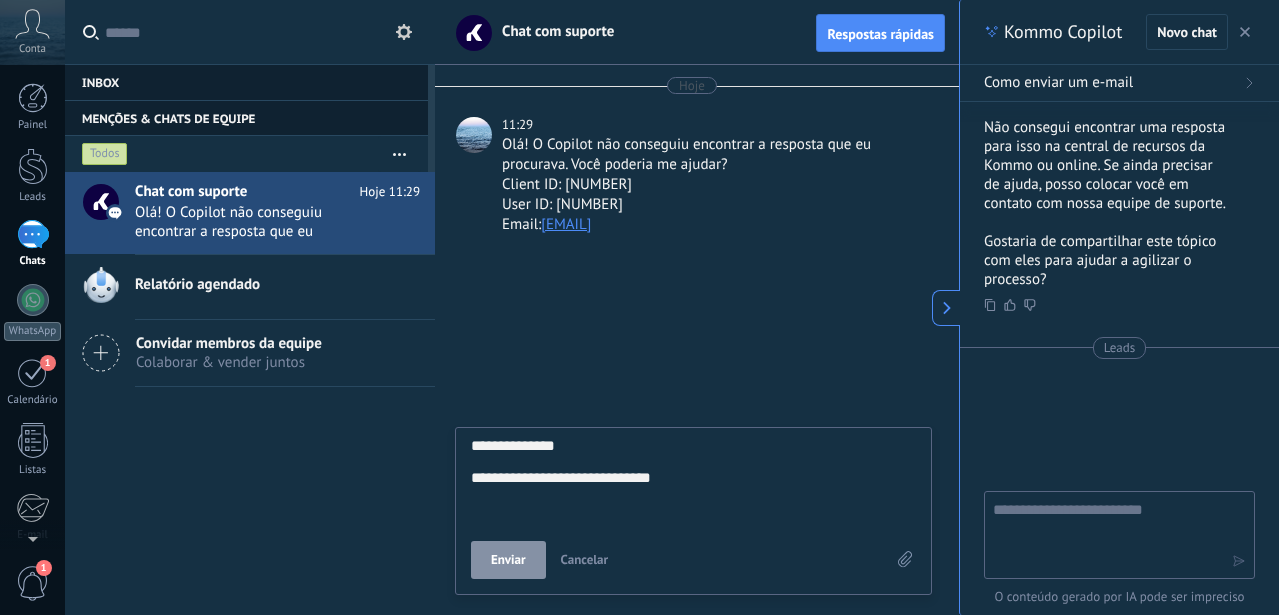 type on "**********" 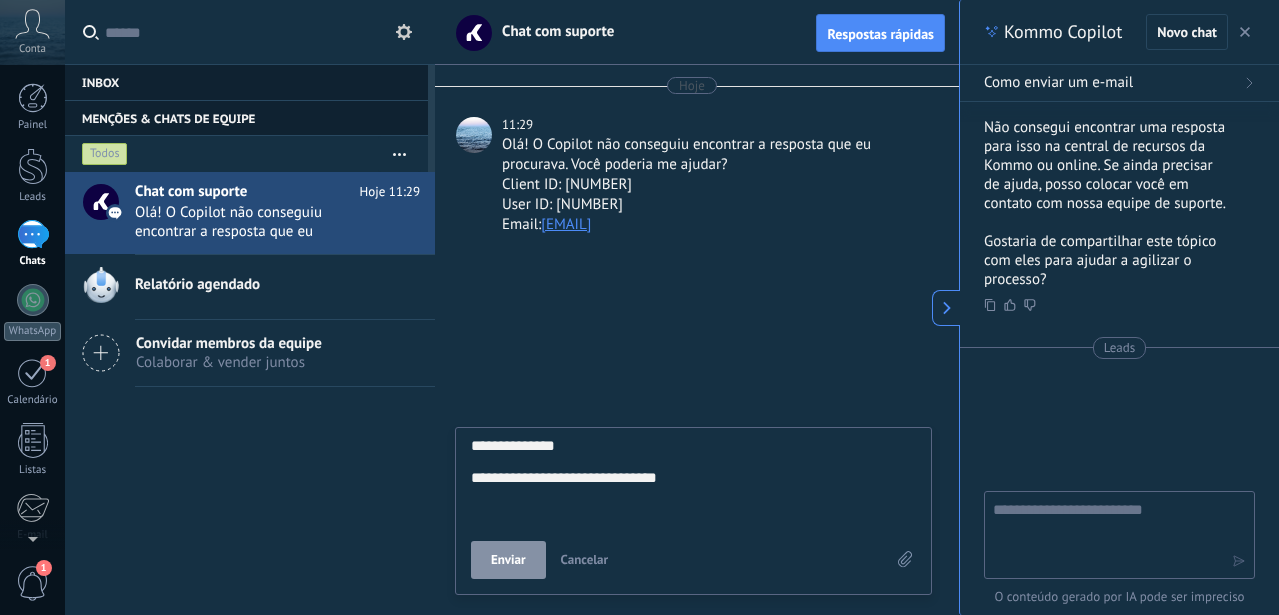 scroll, scrollTop: 58, scrollLeft: 0, axis: vertical 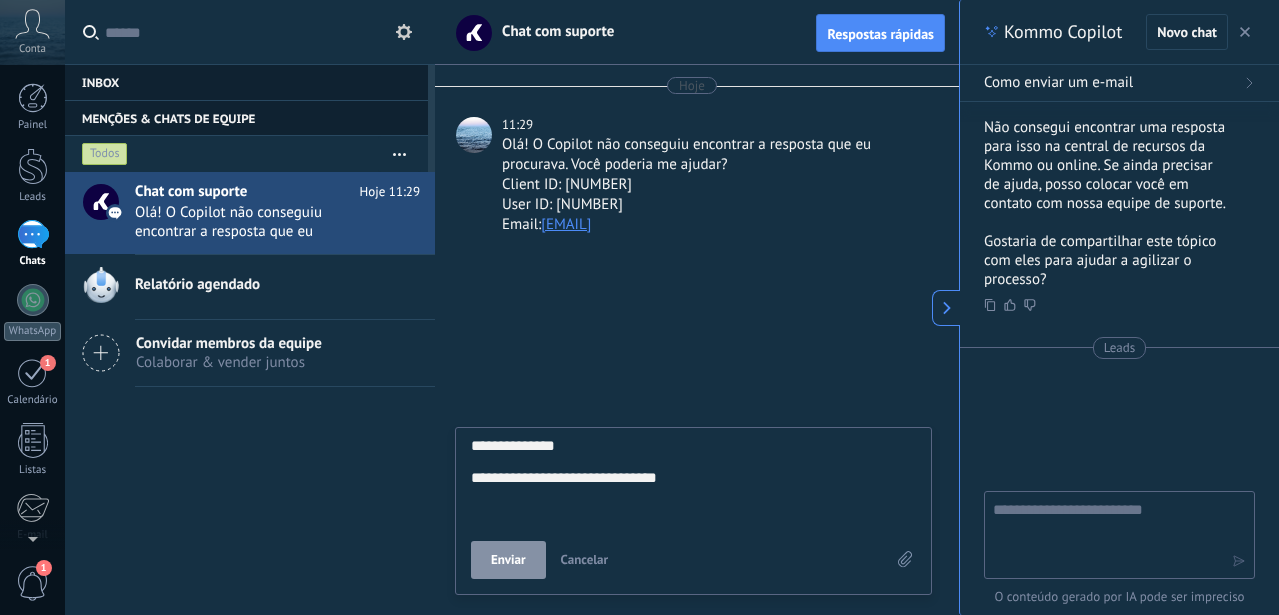 type on "**********" 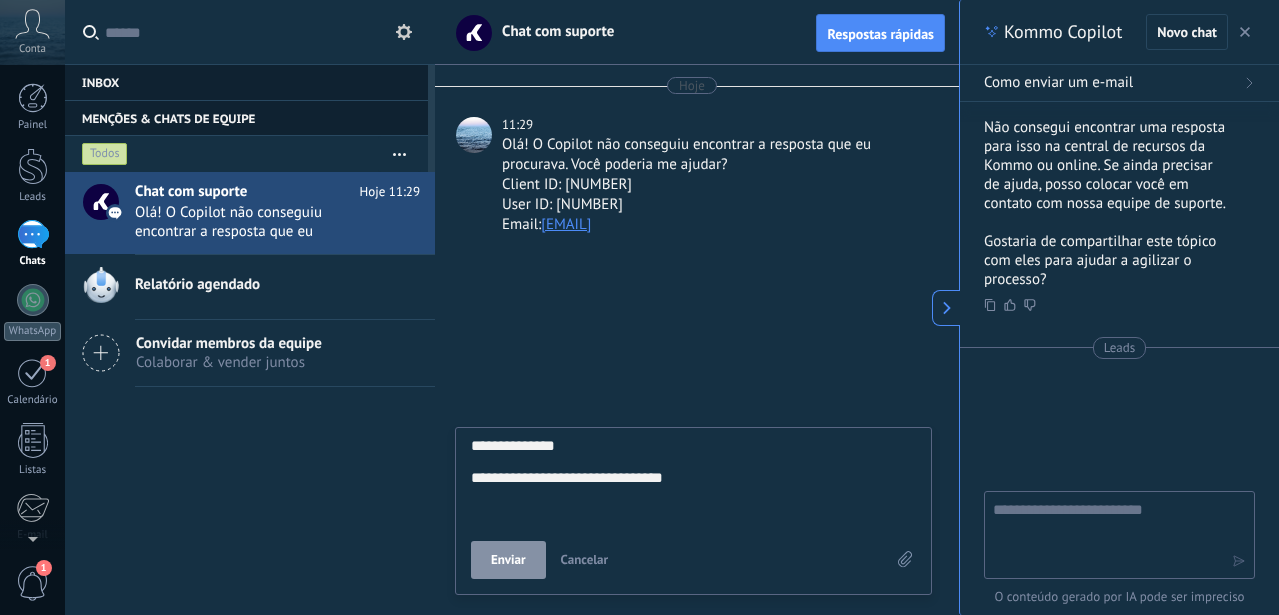 type on "**********" 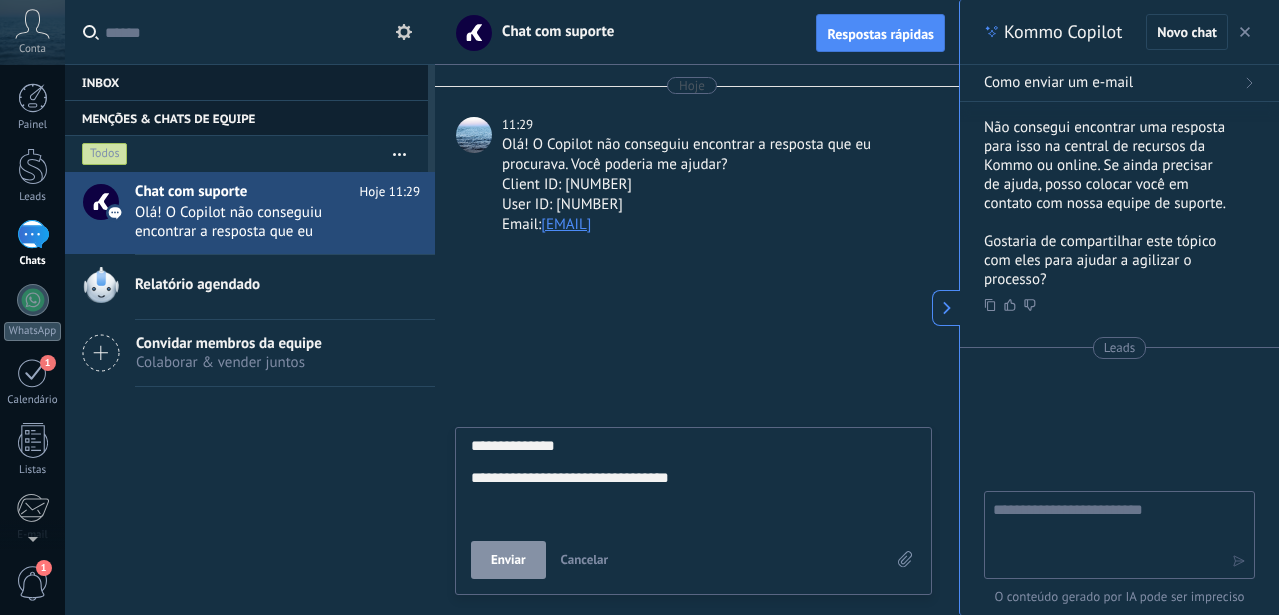 type on "**********" 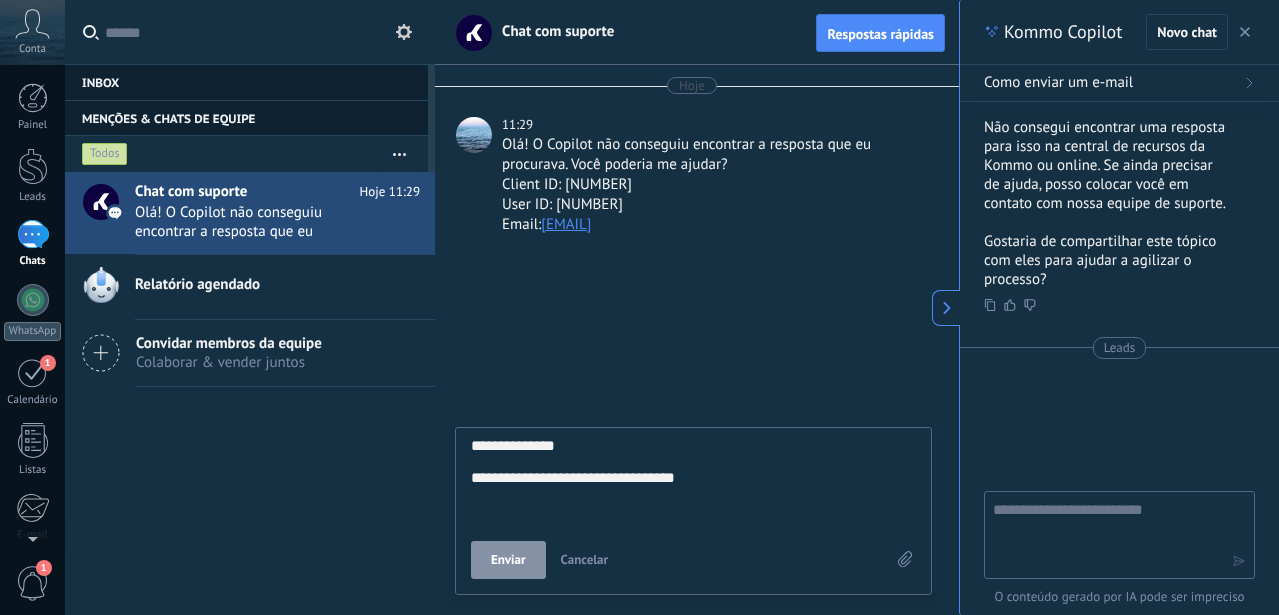 type on "**********" 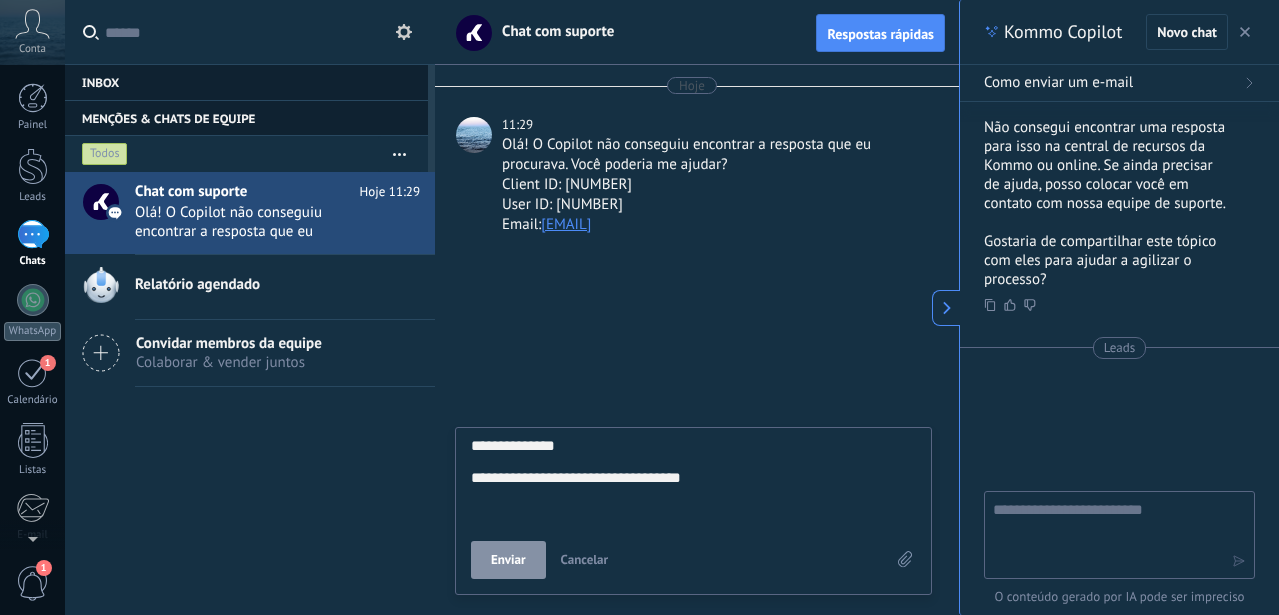 type on "**********" 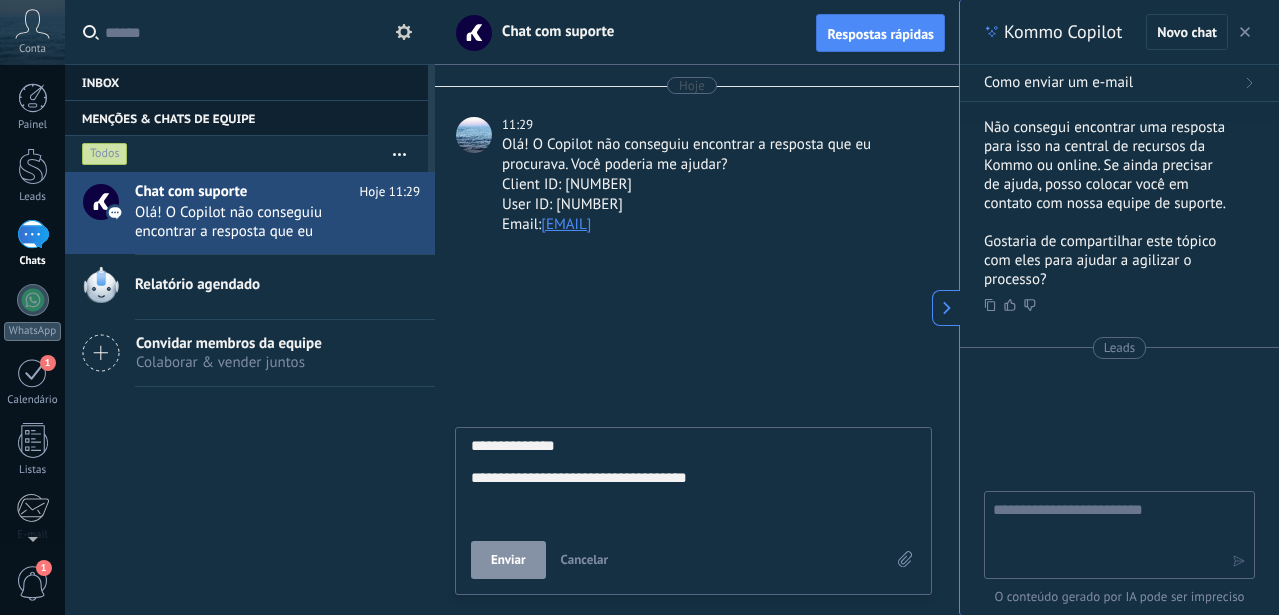 type on "**********" 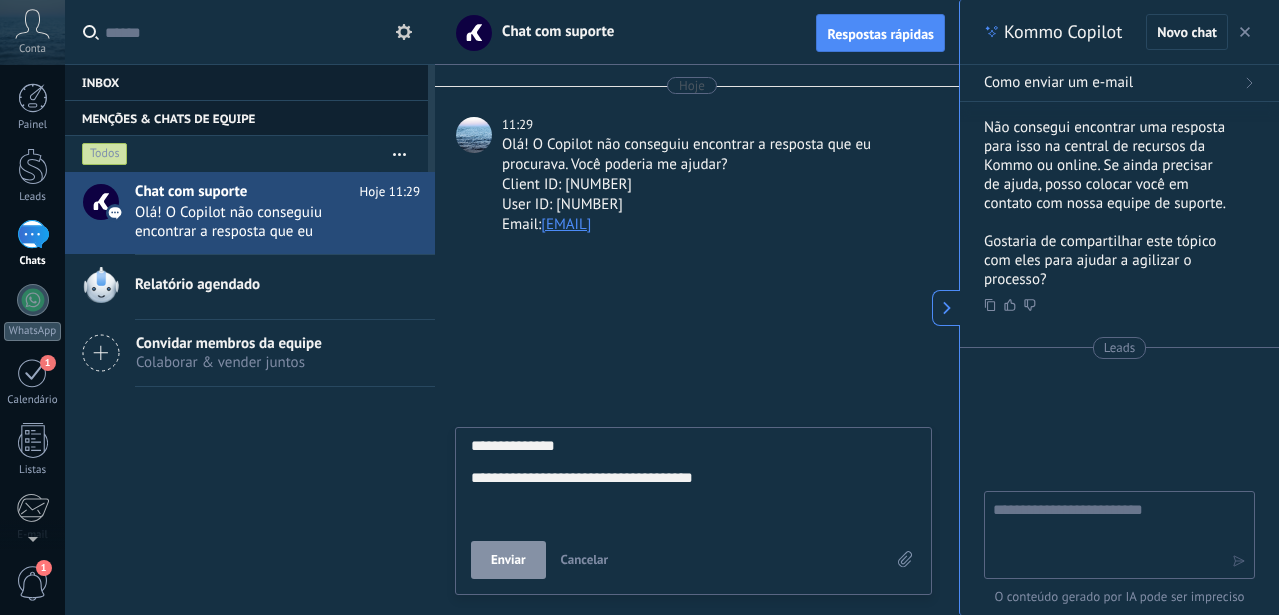 type on "**********" 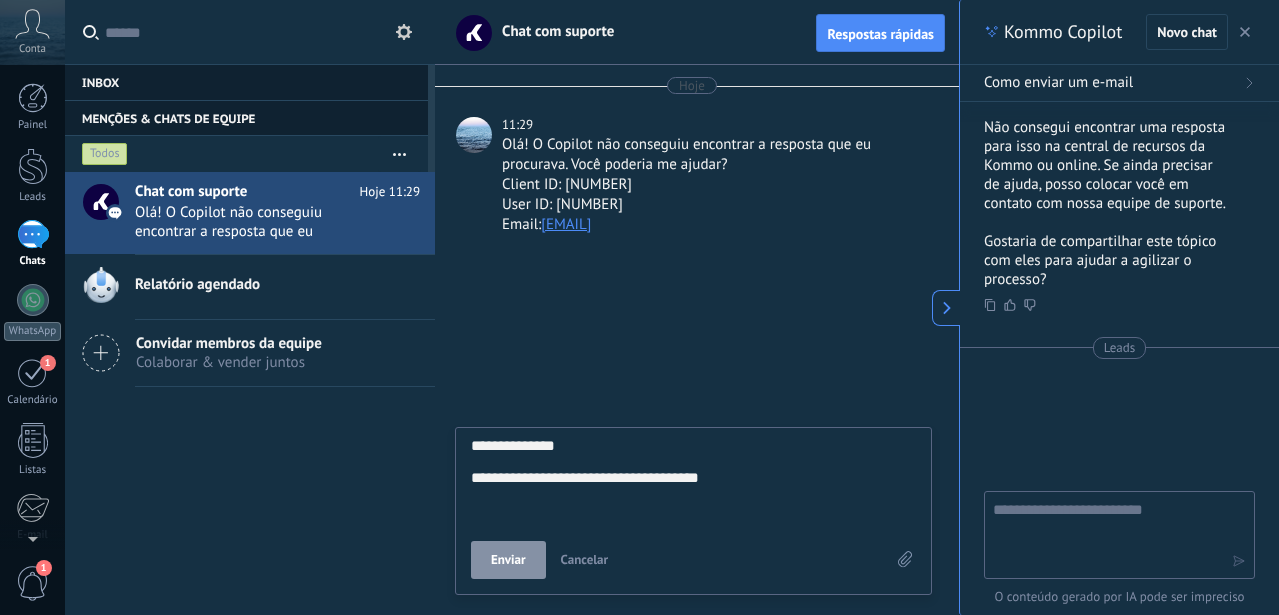 scroll, scrollTop: 58, scrollLeft: 0, axis: vertical 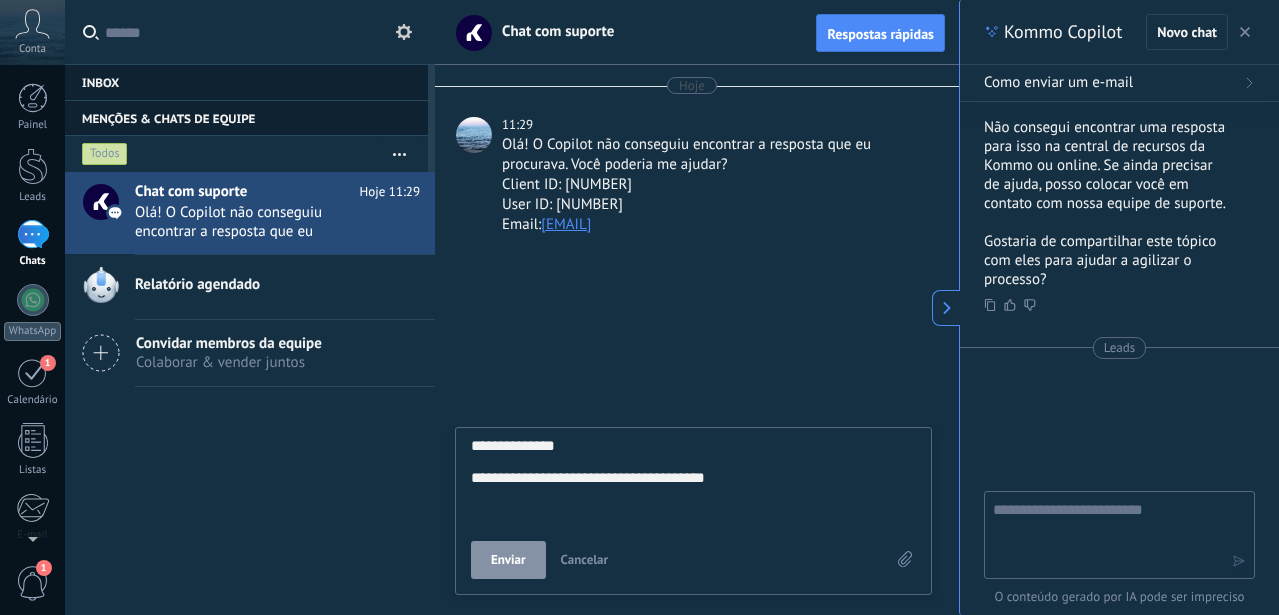 type on "**********" 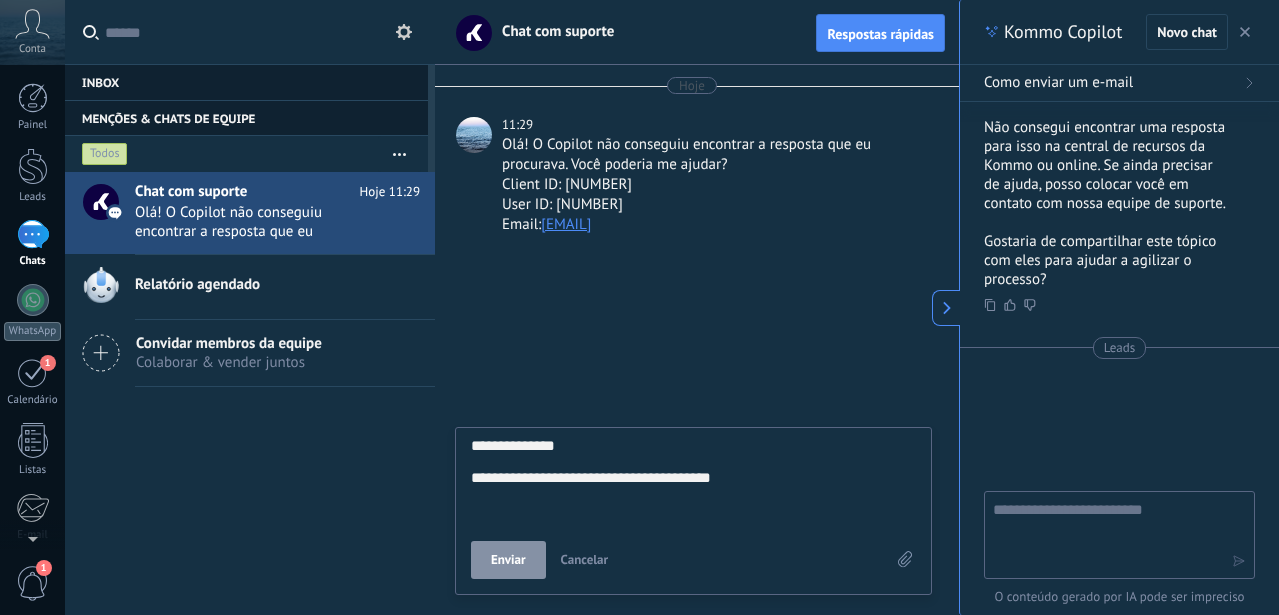 type on "**********" 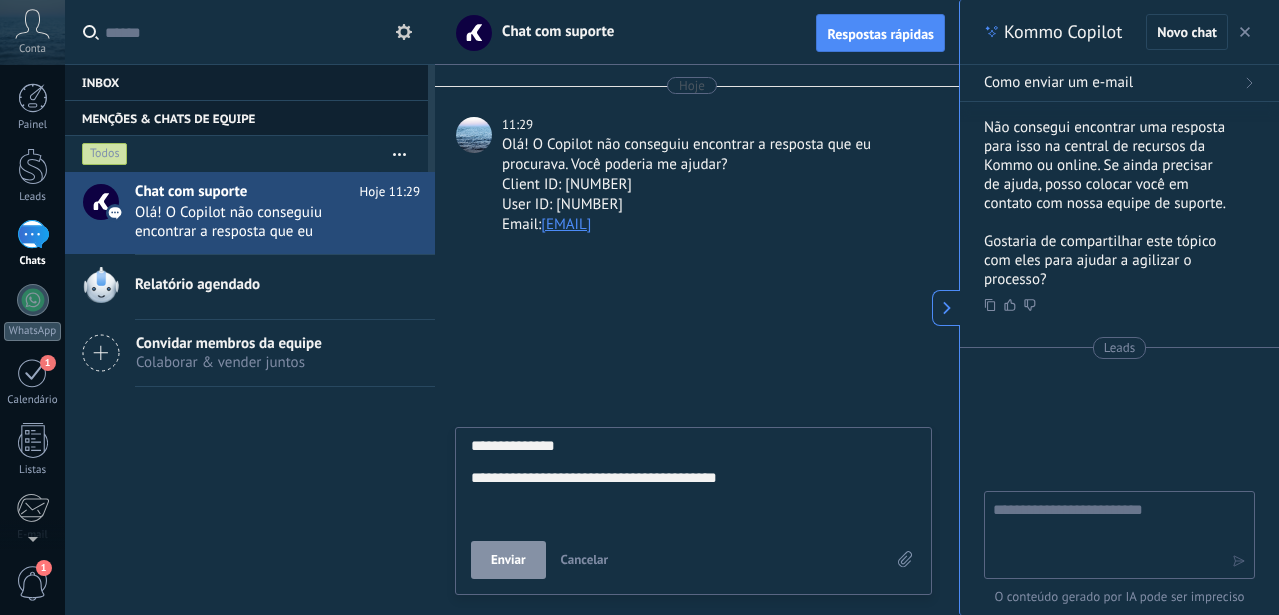 type on "**********" 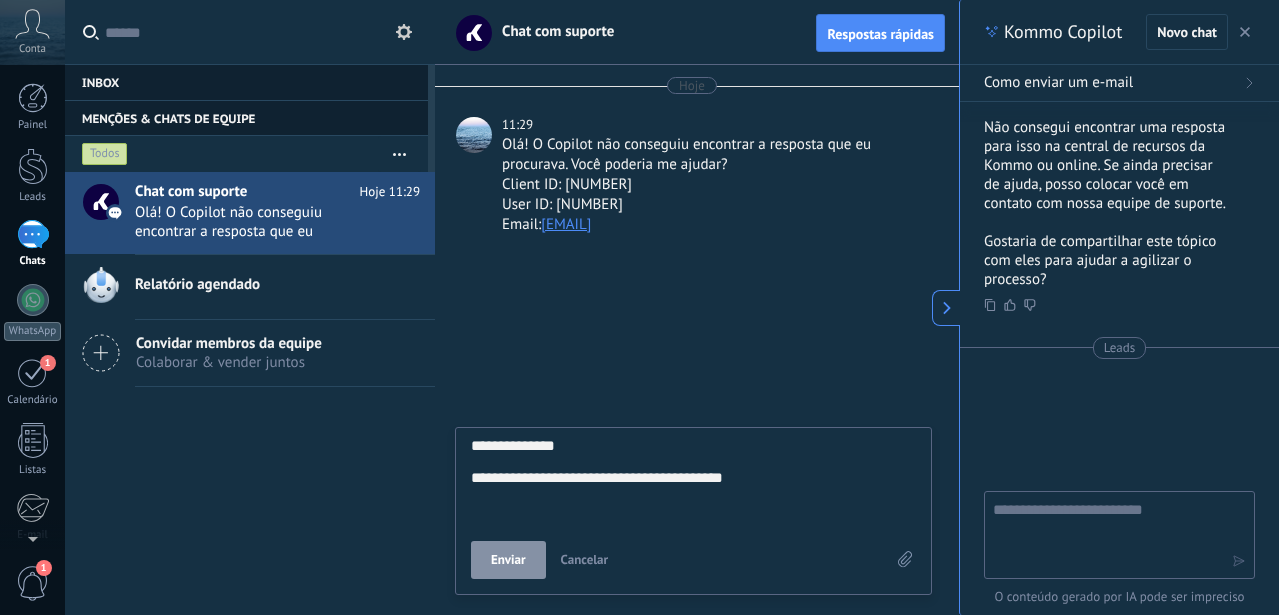 type on "**********" 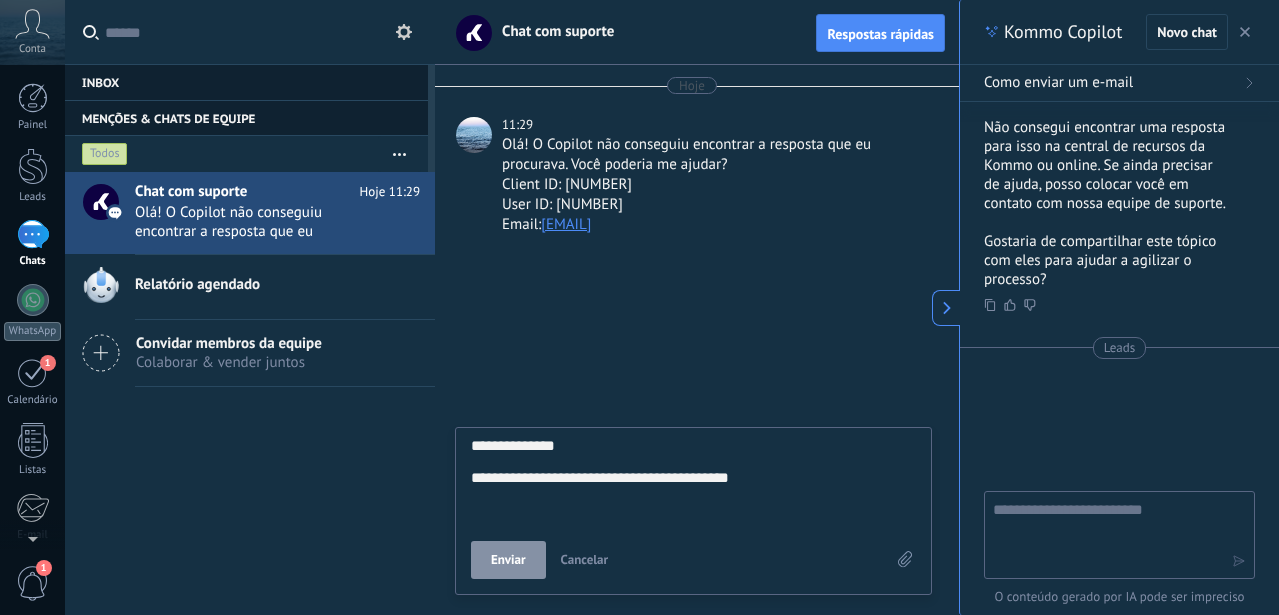 type on "**********" 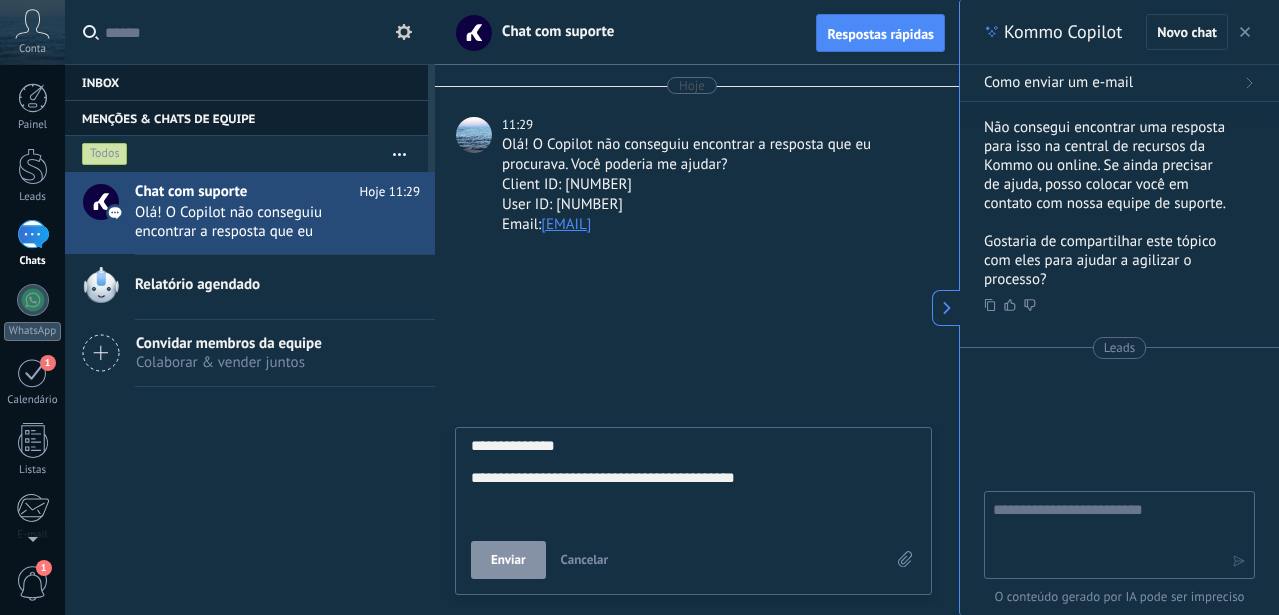 type on "**********" 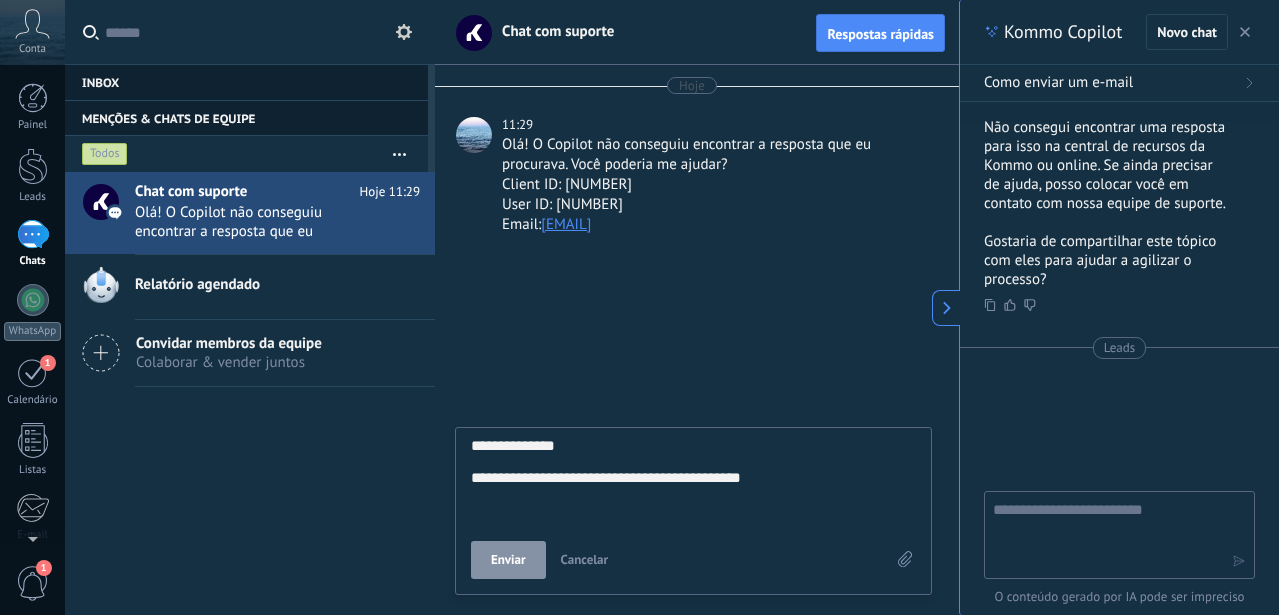 type on "**********" 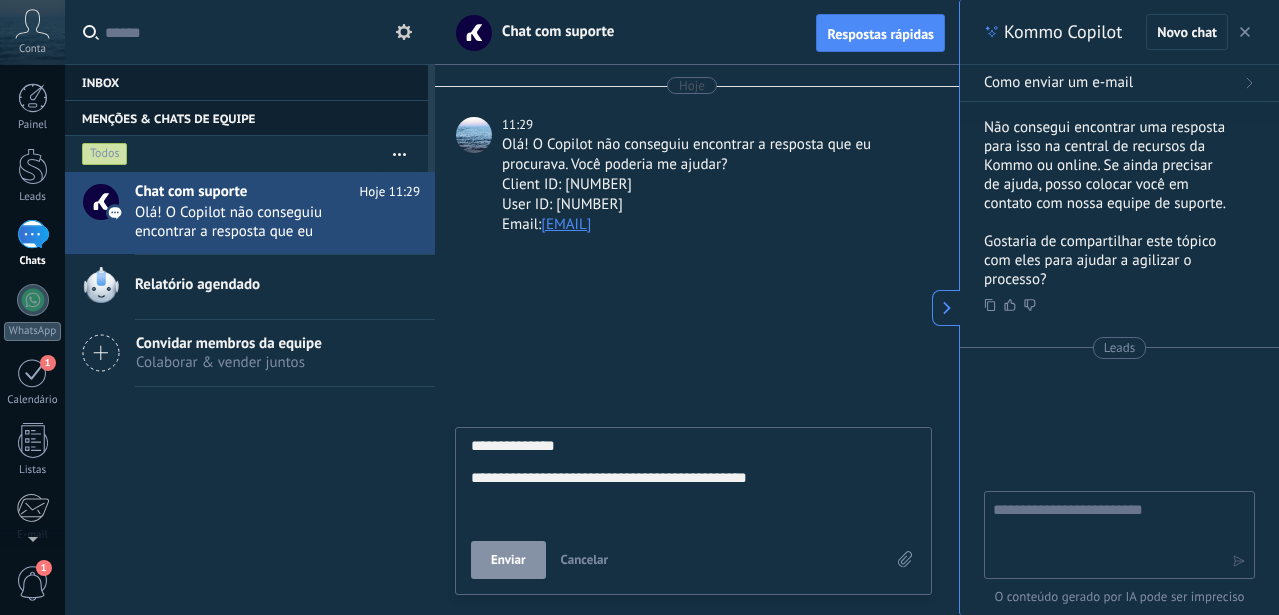 type on "**********" 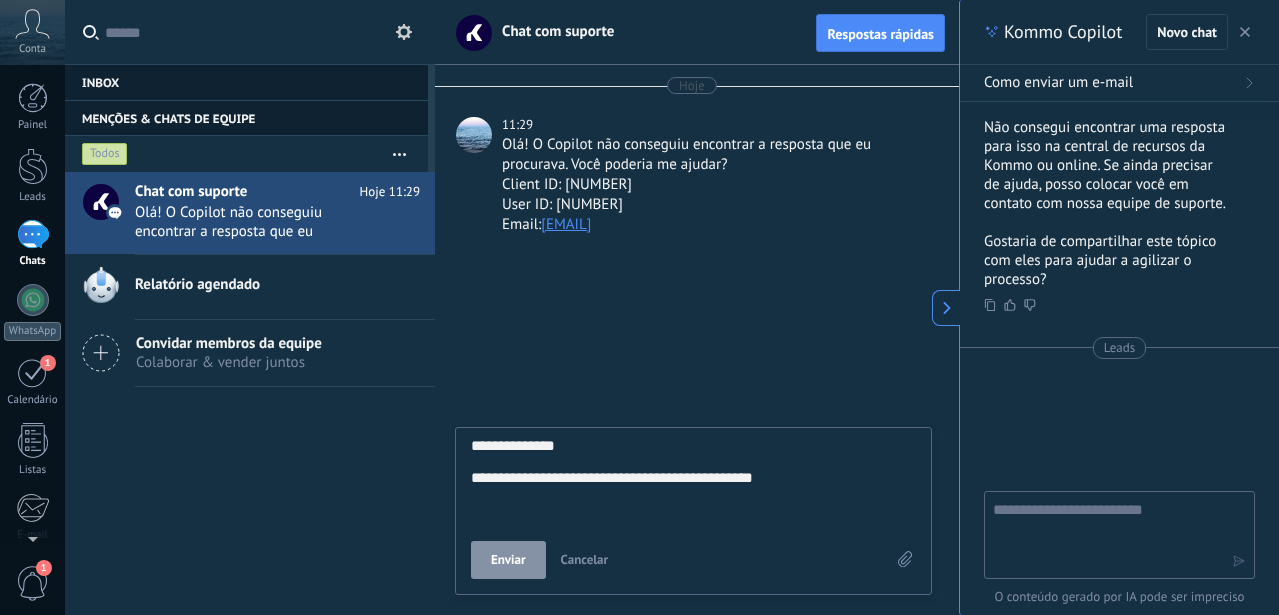 type on "**********" 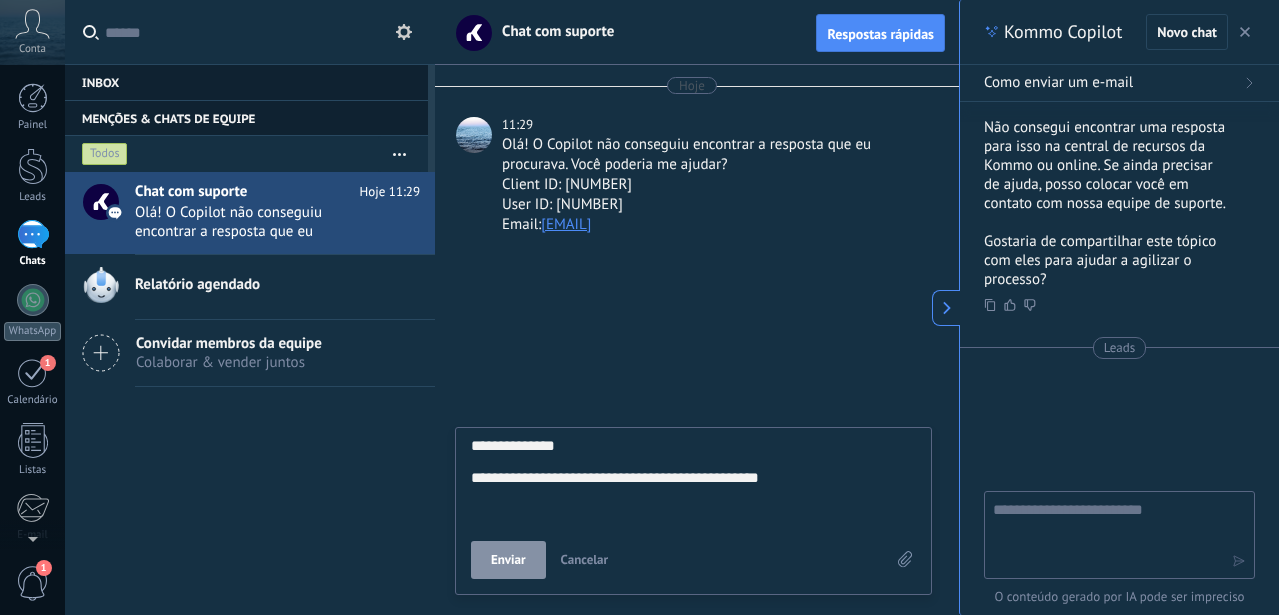 type on "**********" 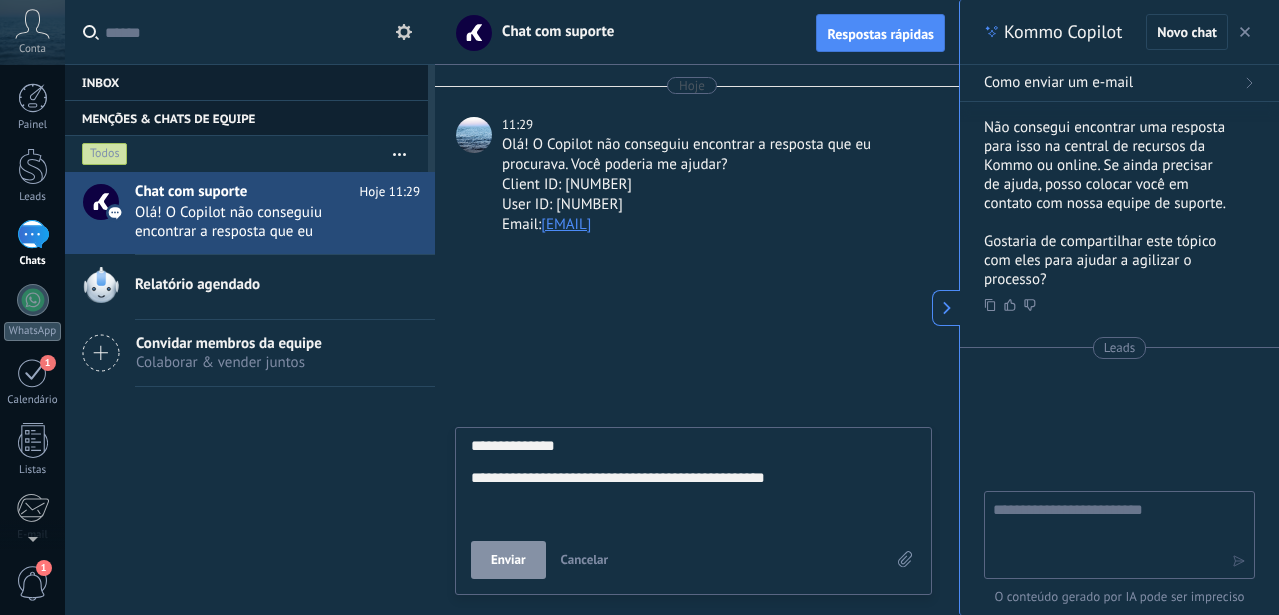 type on "**********" 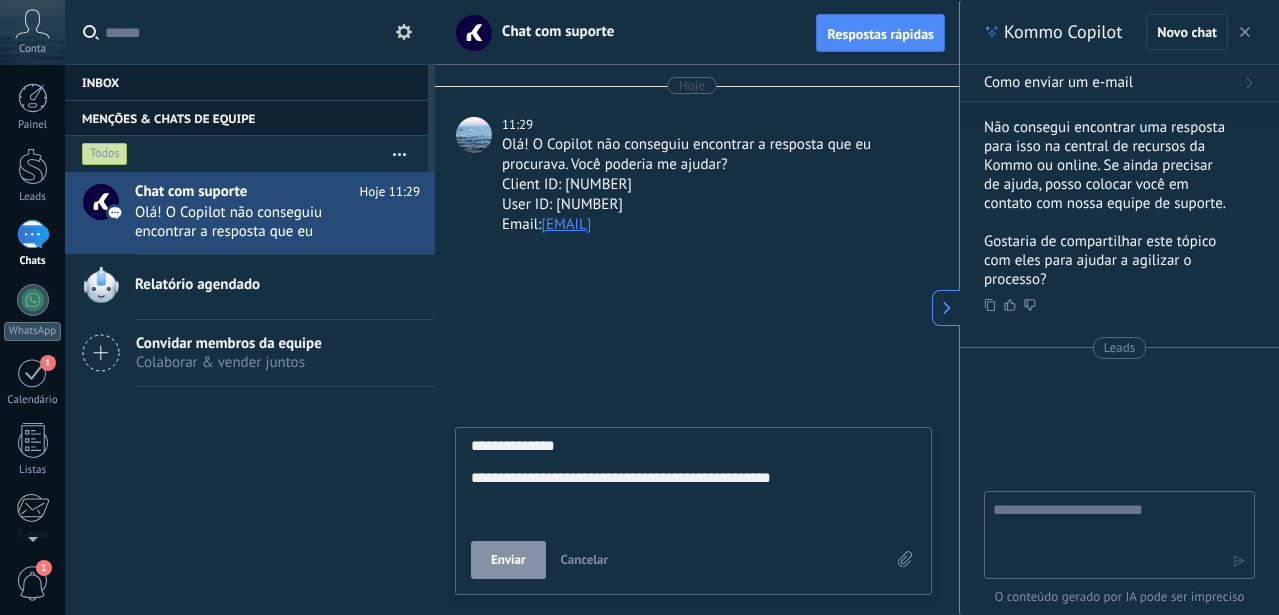 scroll, scrollTop: 58, scrollLeft: 0, axis: vertical 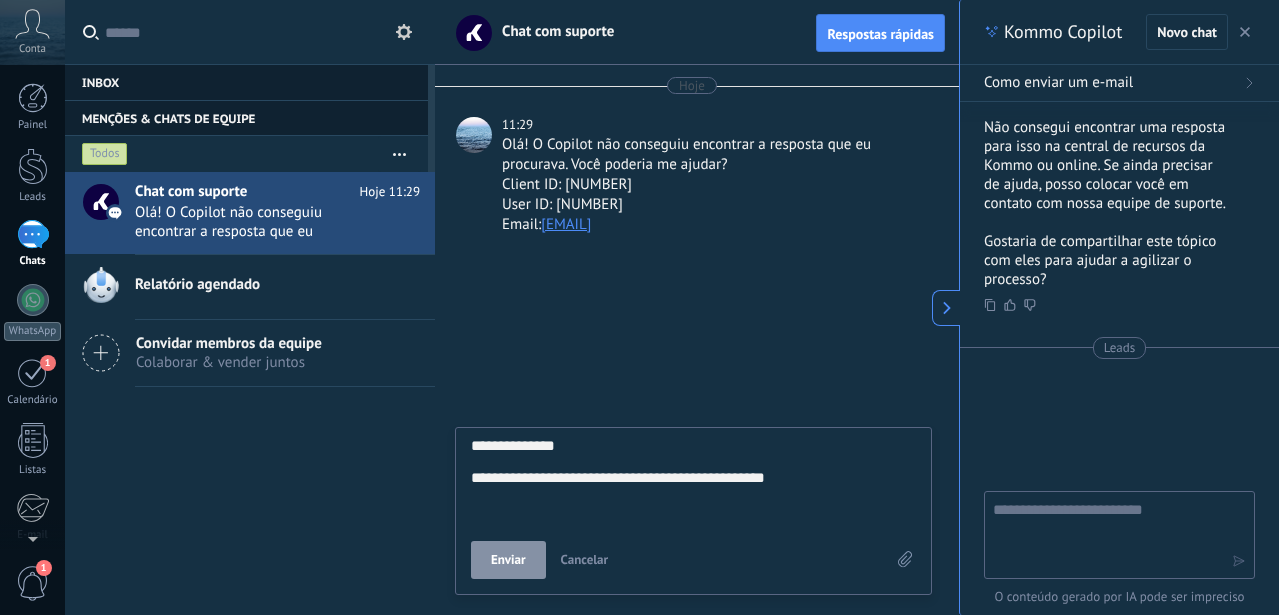 type on "**********" 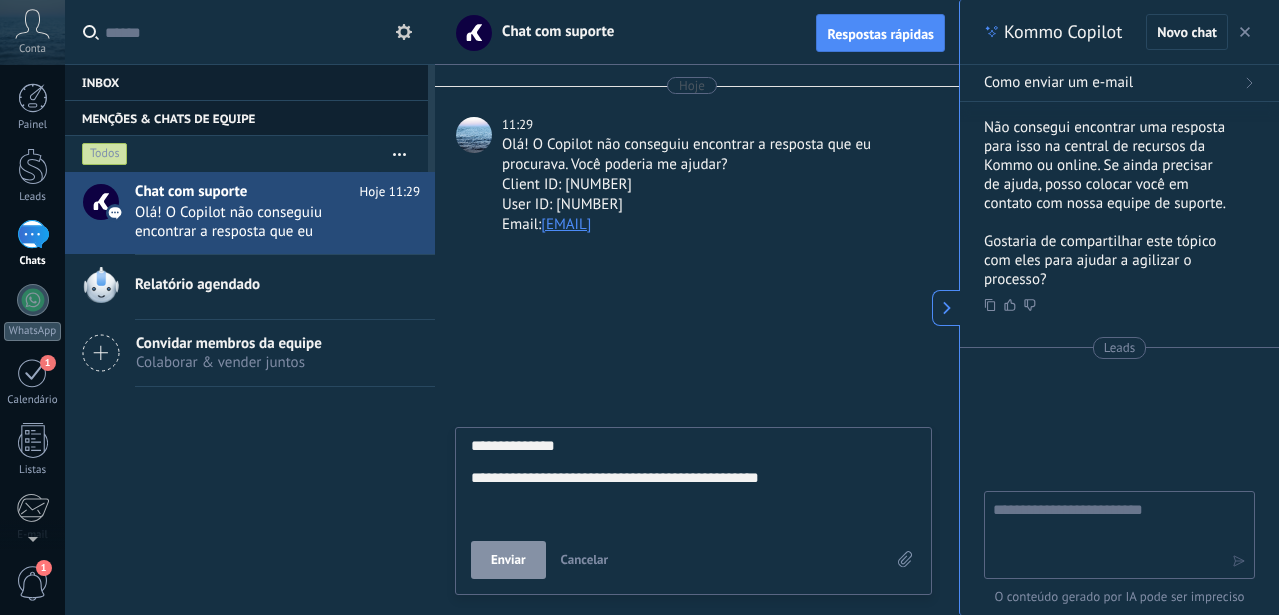 type on "**********" 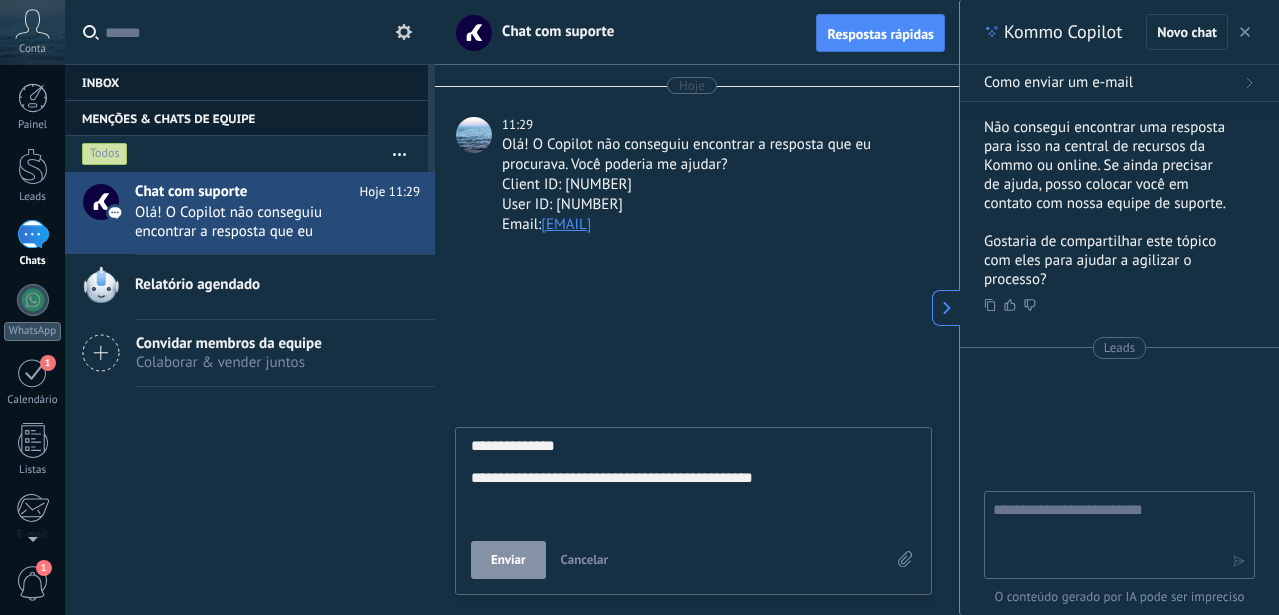type on "**********" 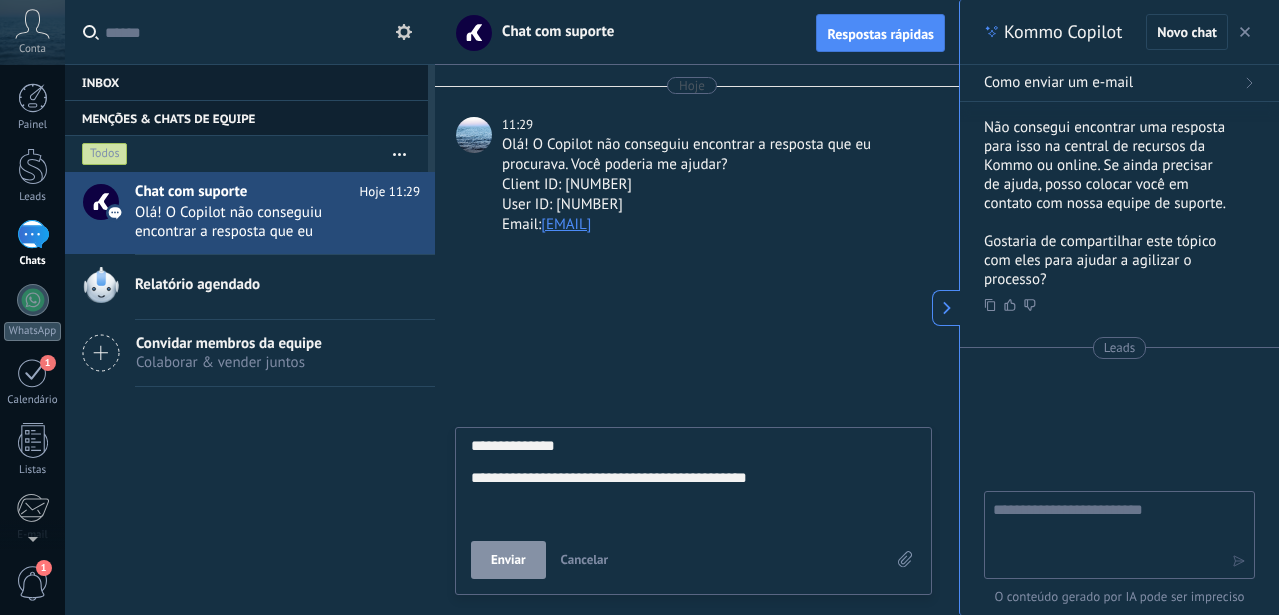 type on "**********" 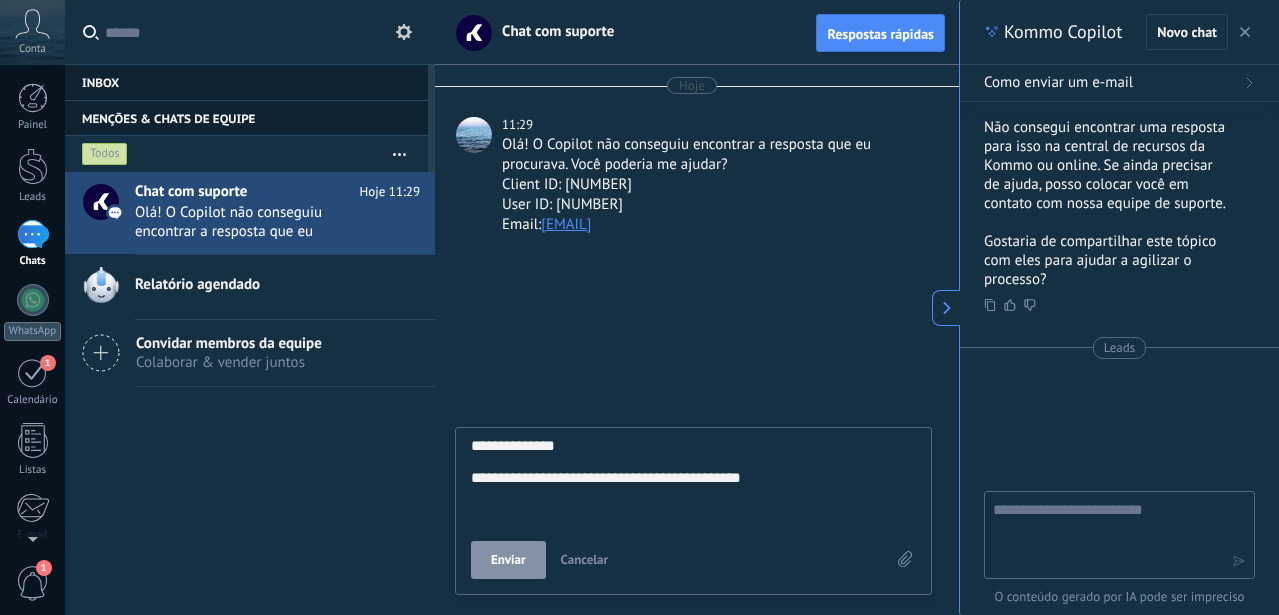 type on "**********" 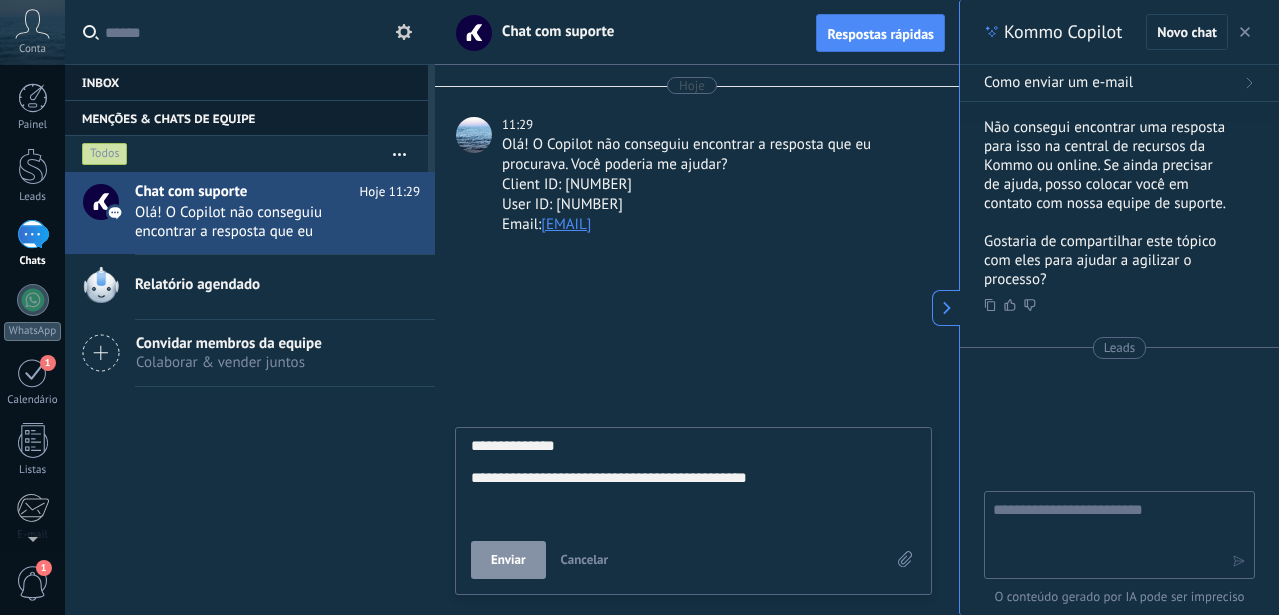 type on "**********" 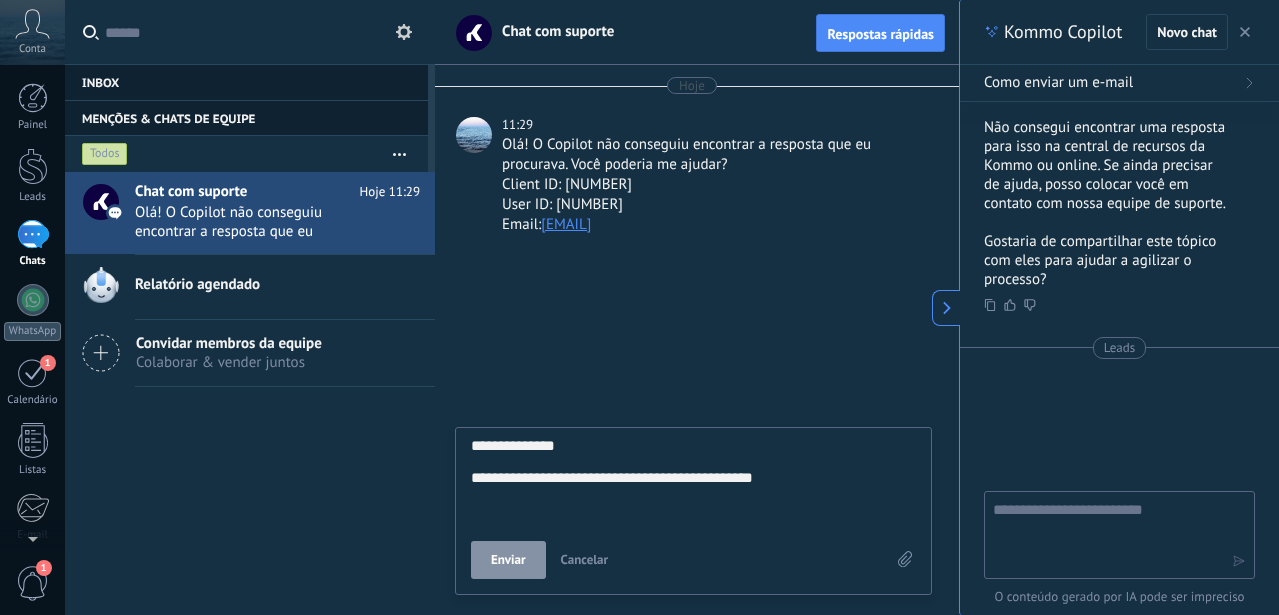 type on "**********" 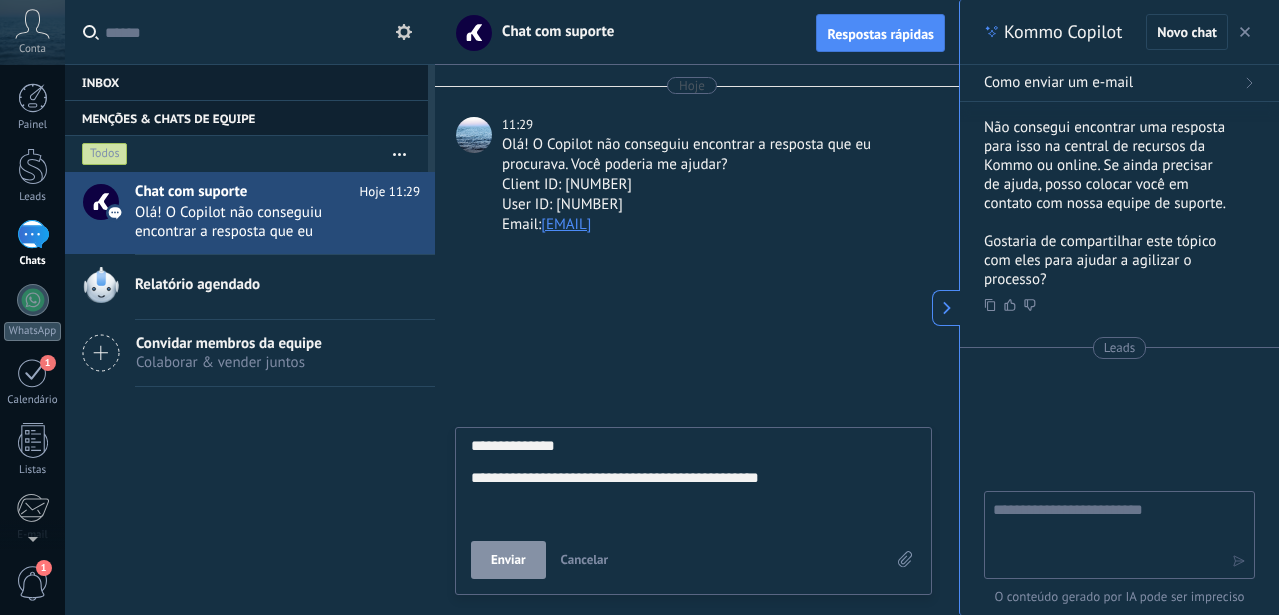 type on "**********" 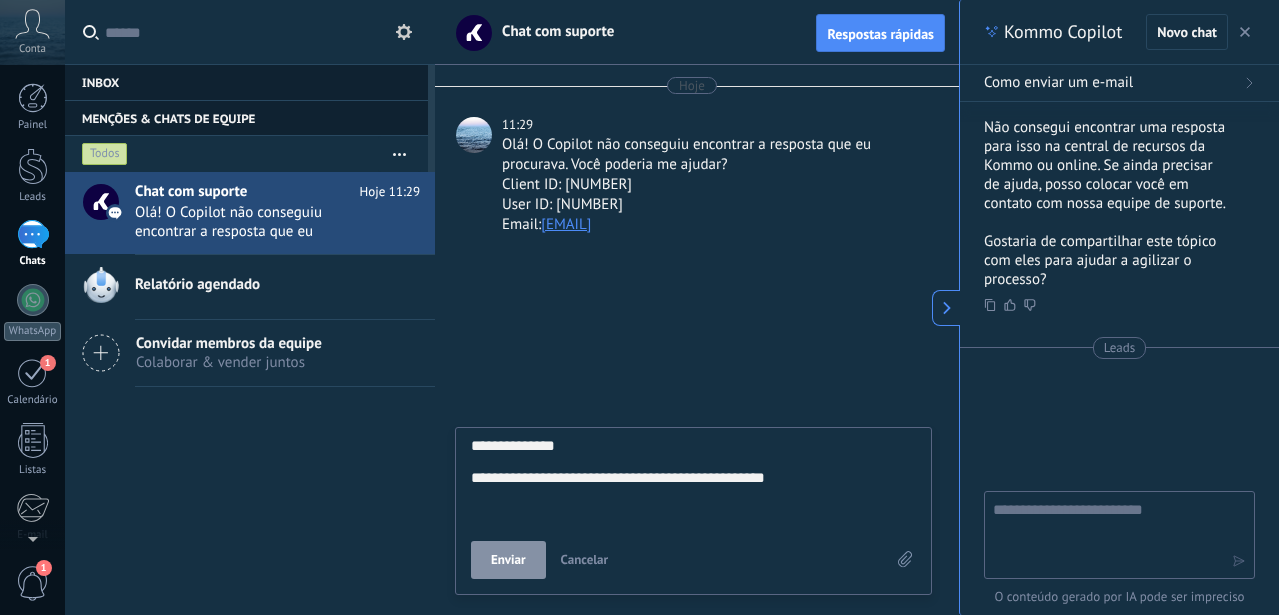 type on "**********" 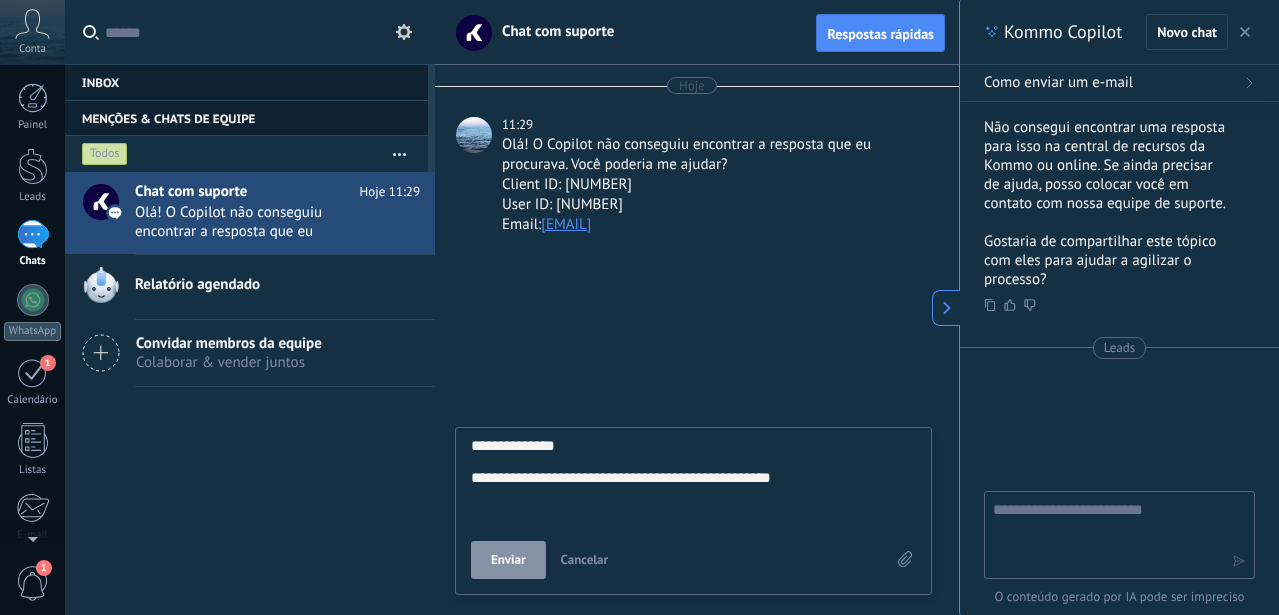 type on "**********" 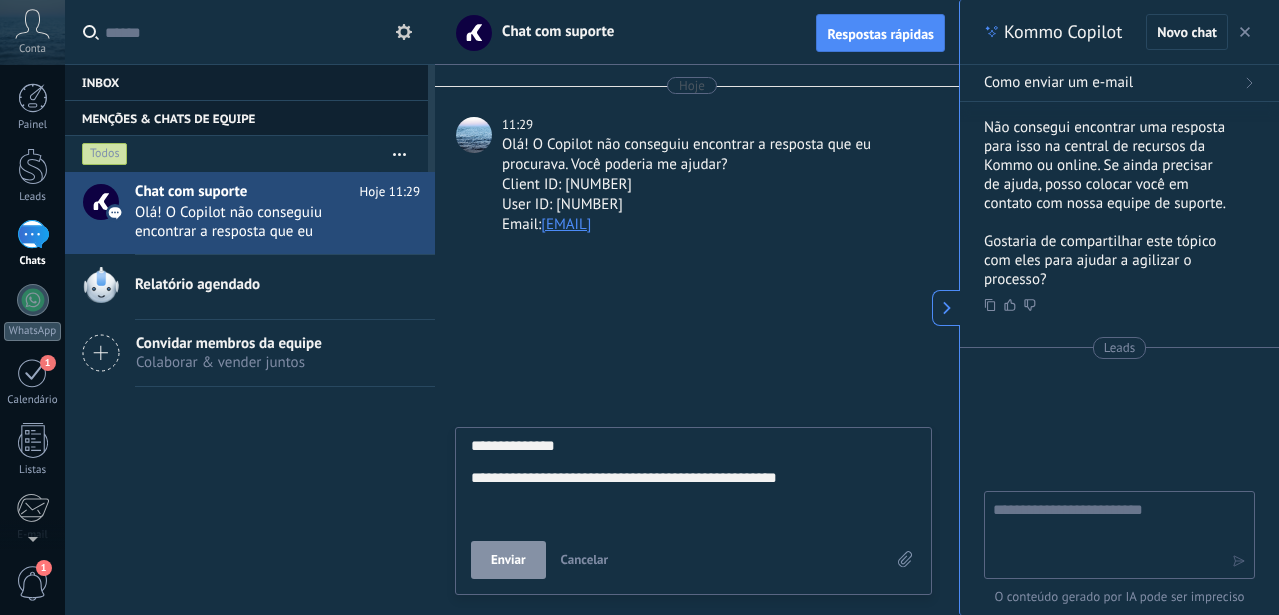 type on "**********" 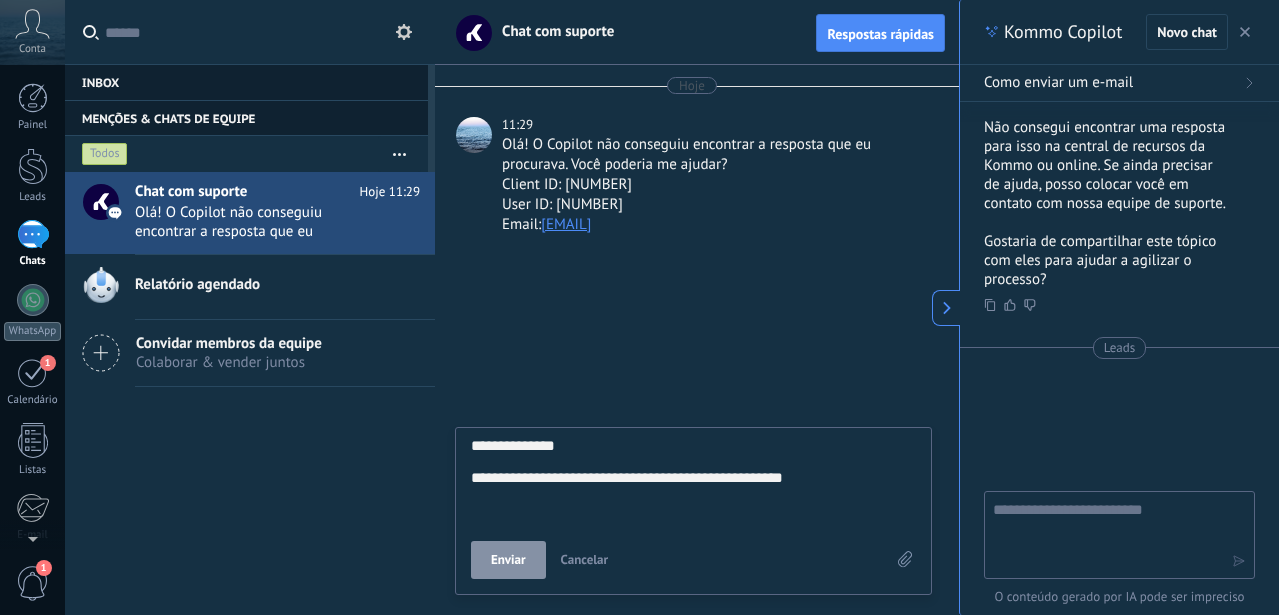 type on "**********" 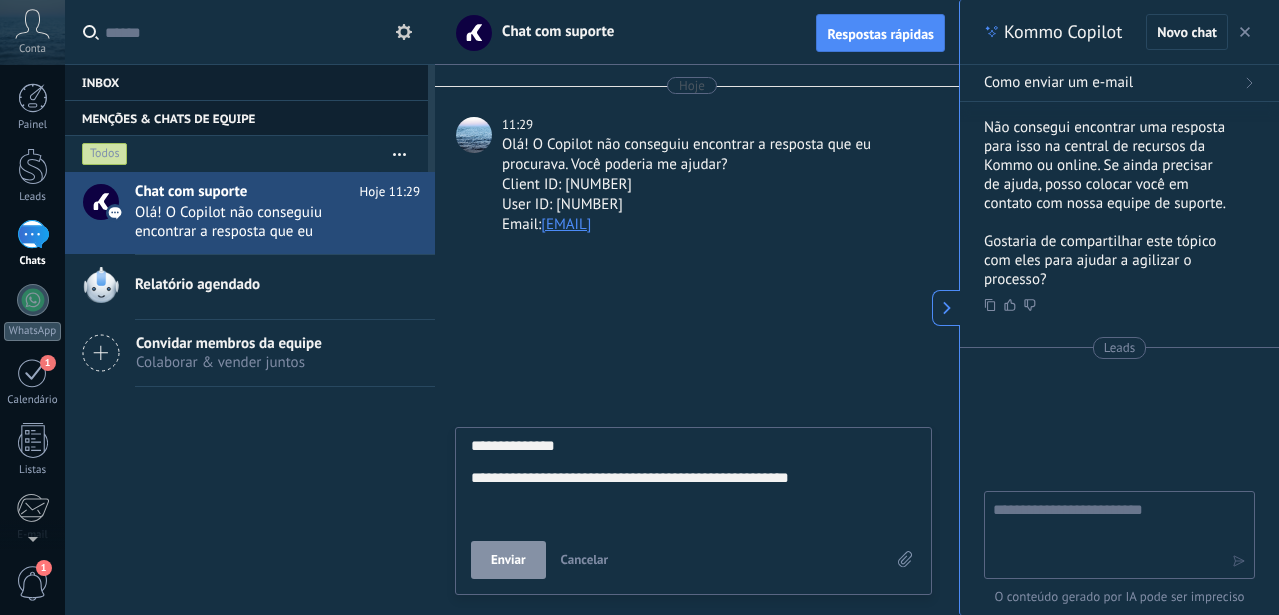 type on "**********" 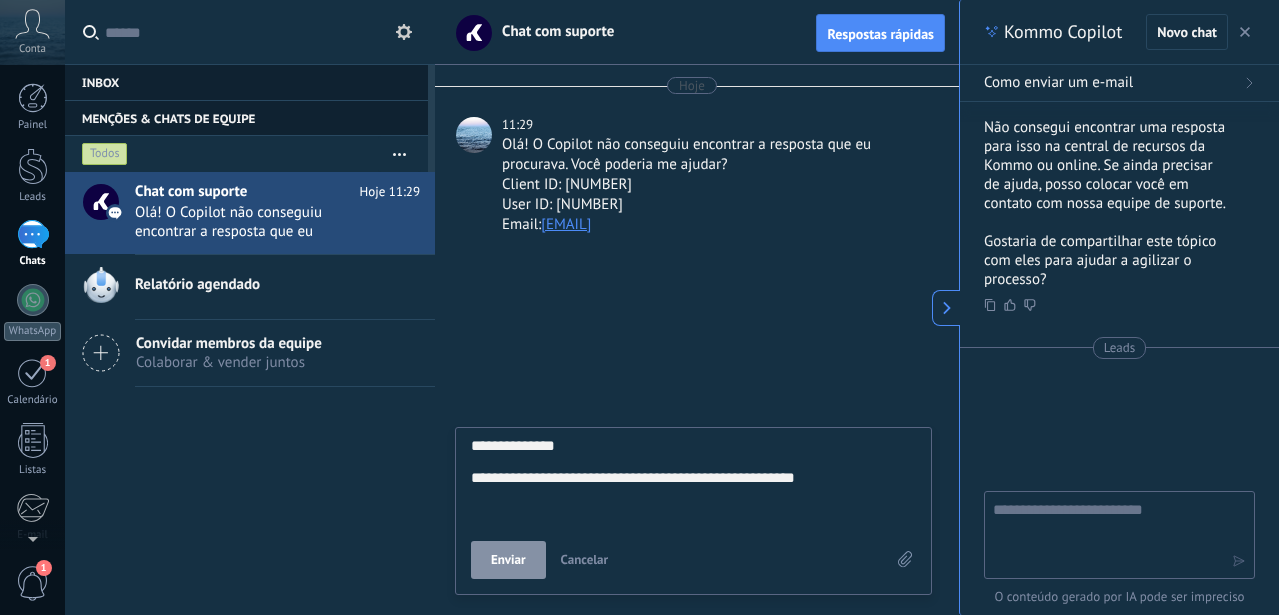 type on "**********" 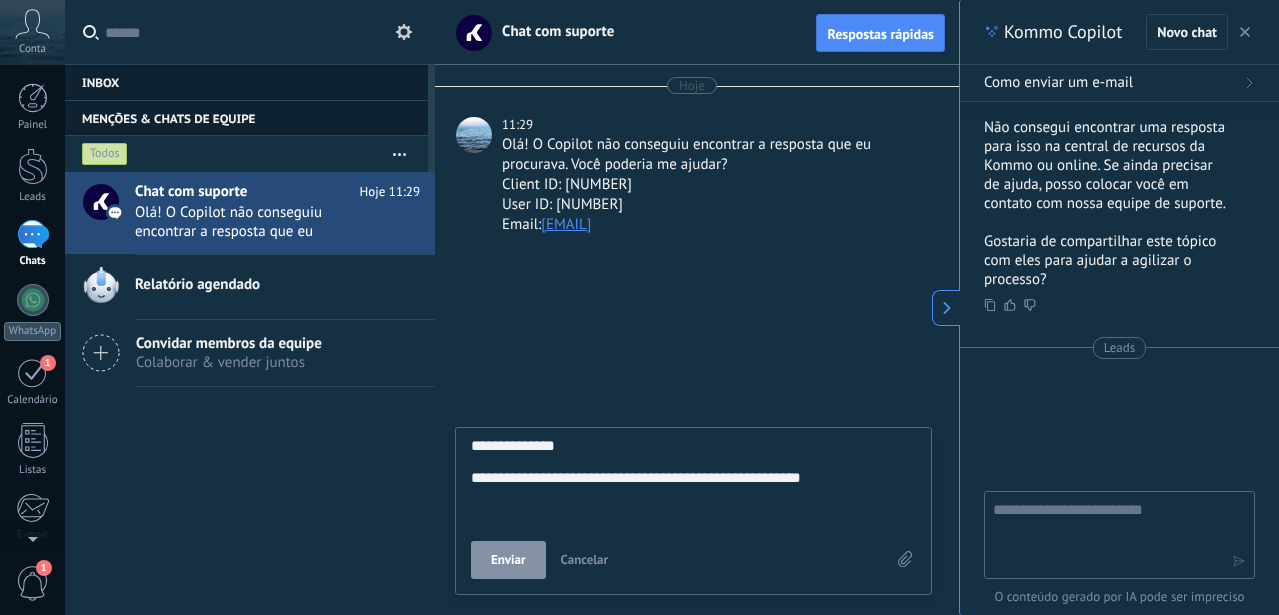 type on "**********" 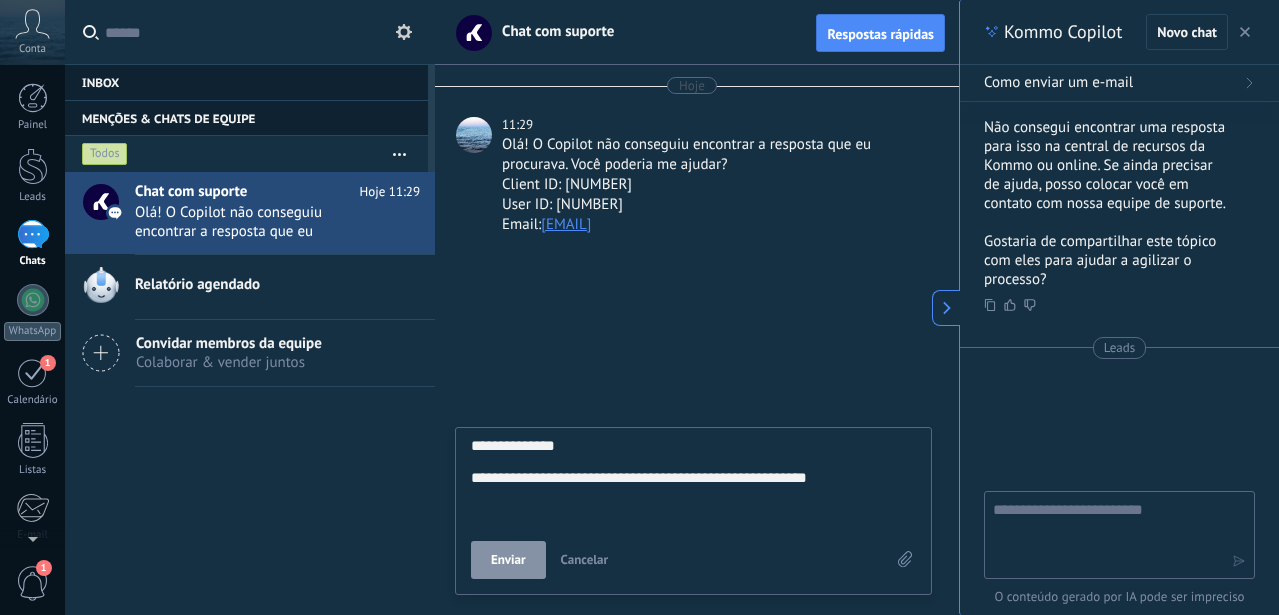 scroll, scrollTop: 58, scrollLeft: 0, axis: vertical 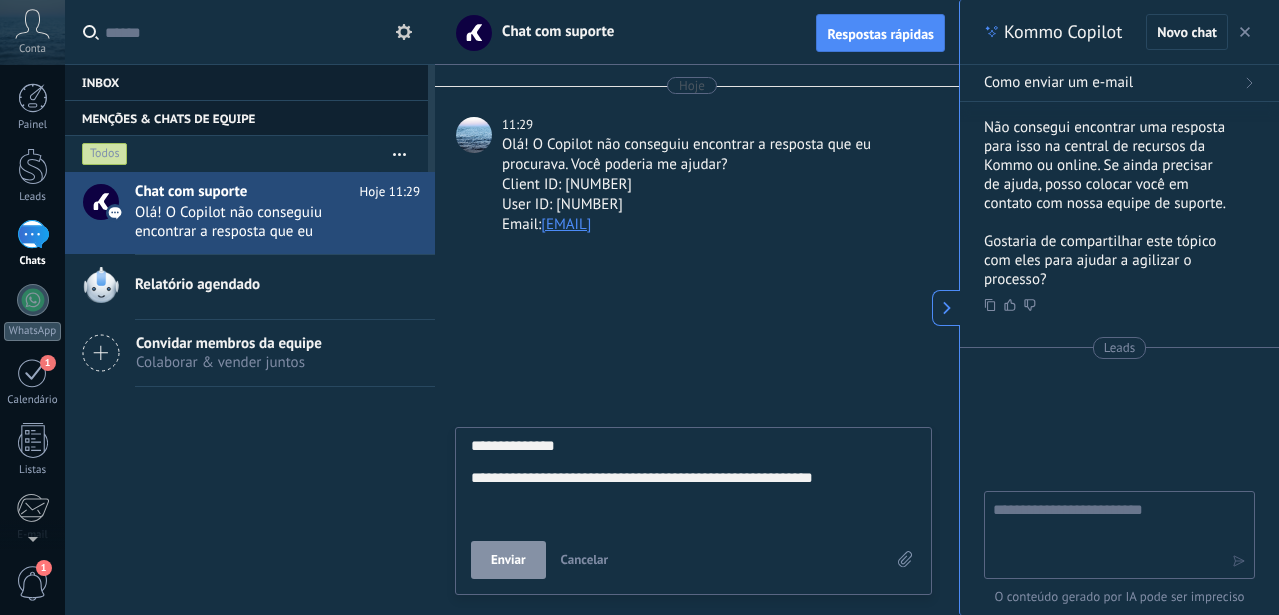 type on "**********" 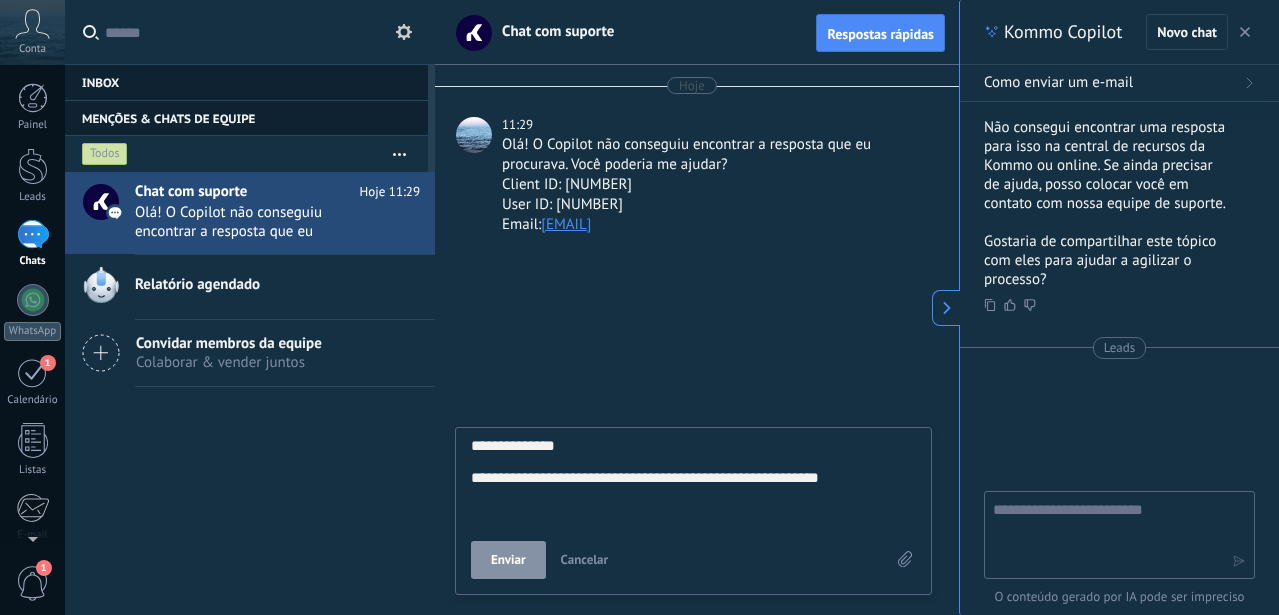 type on "**********" 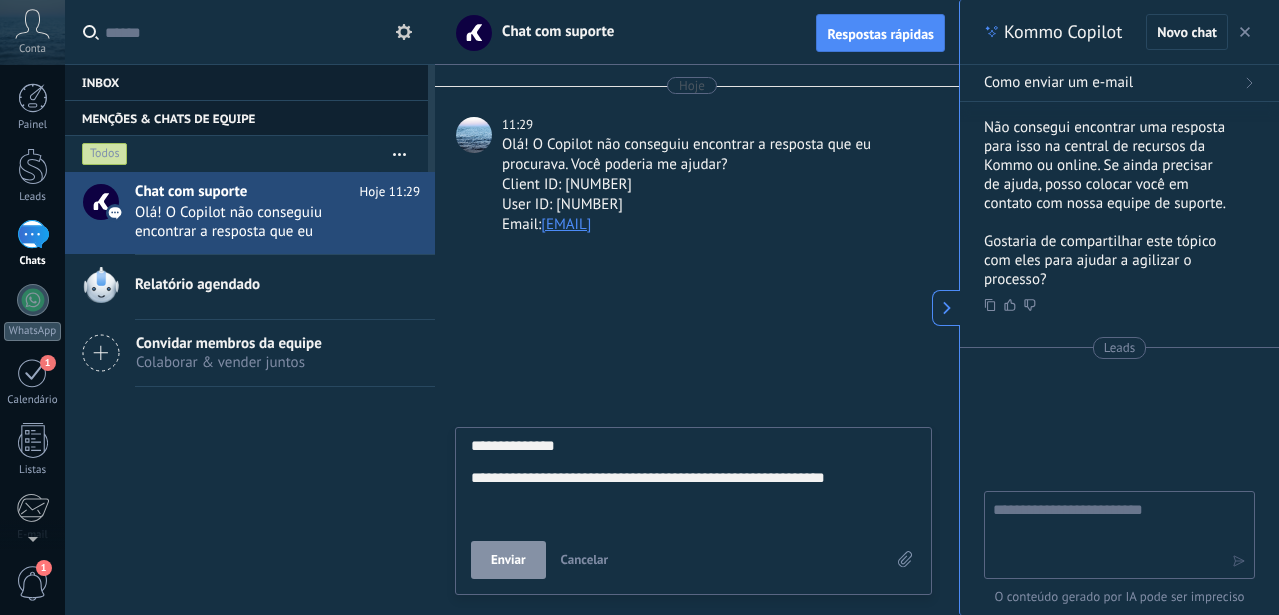 type on "**********" 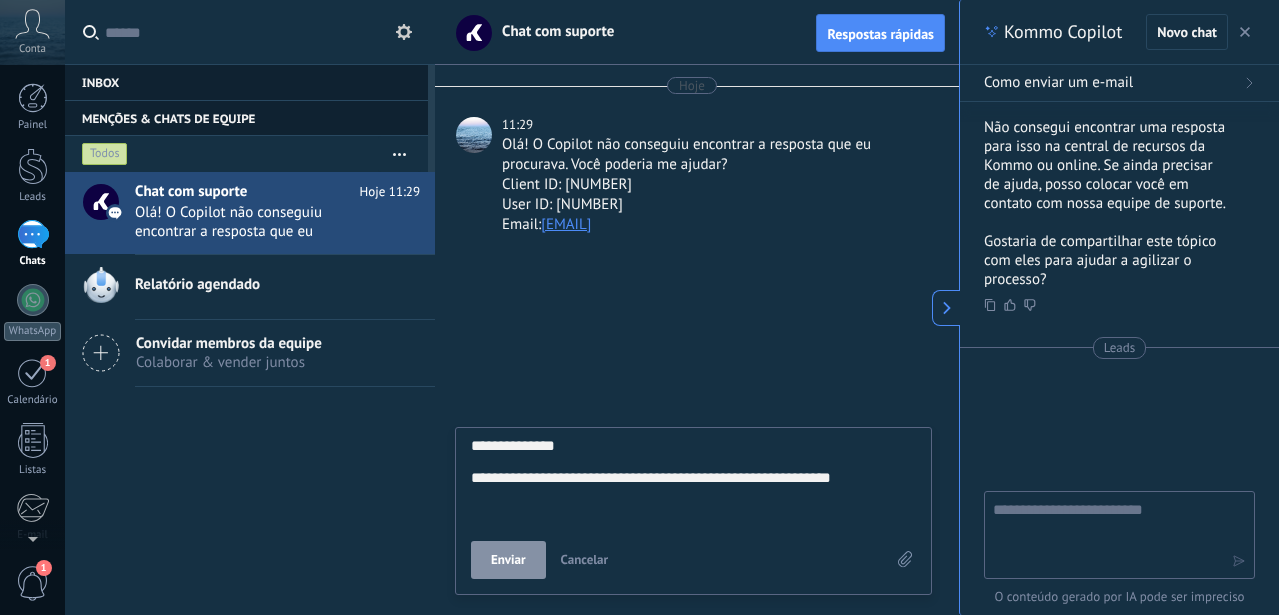 type on "**********" 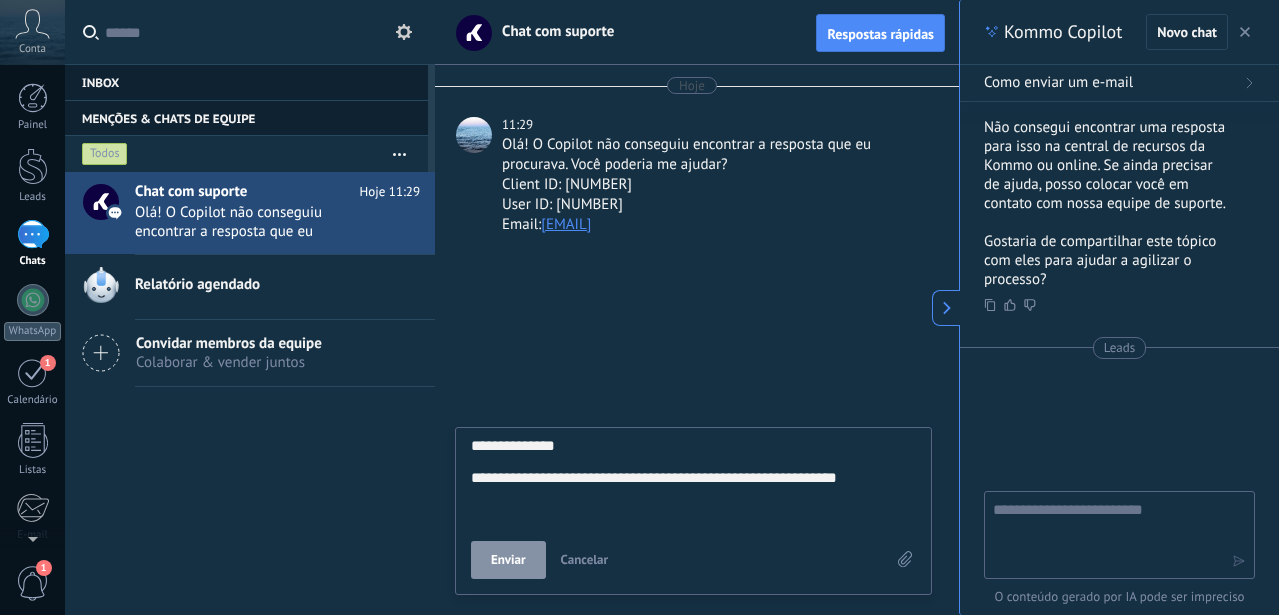 scroll, scrollTop: 58, scrollLeft: 0, axis: vertical 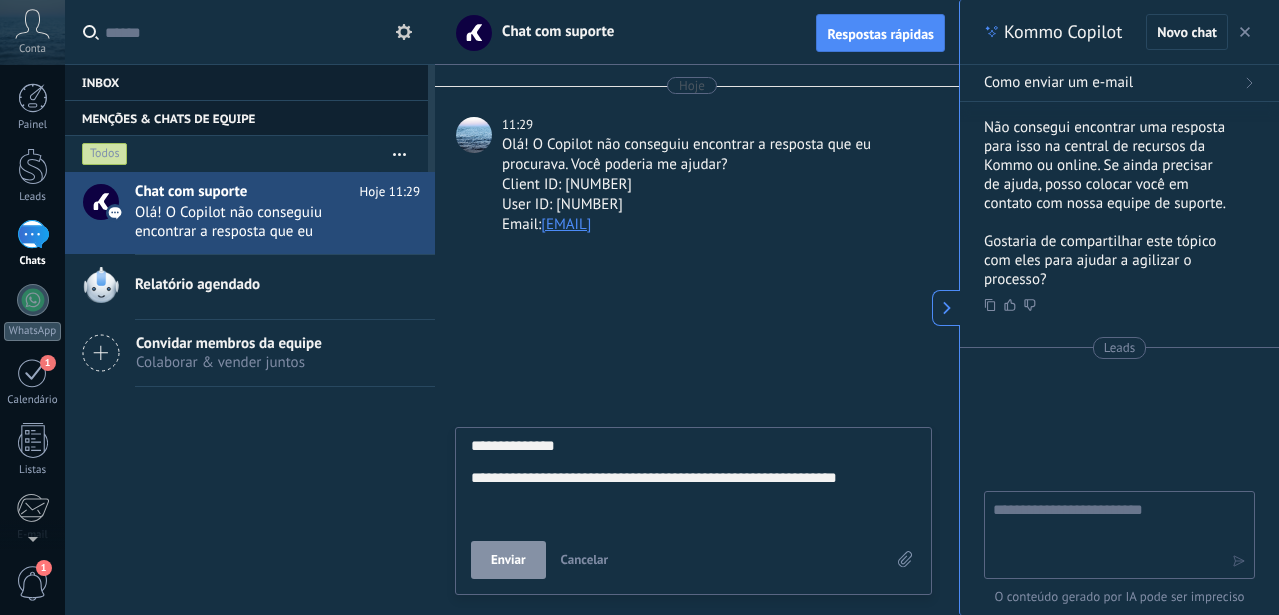 type on "**********" 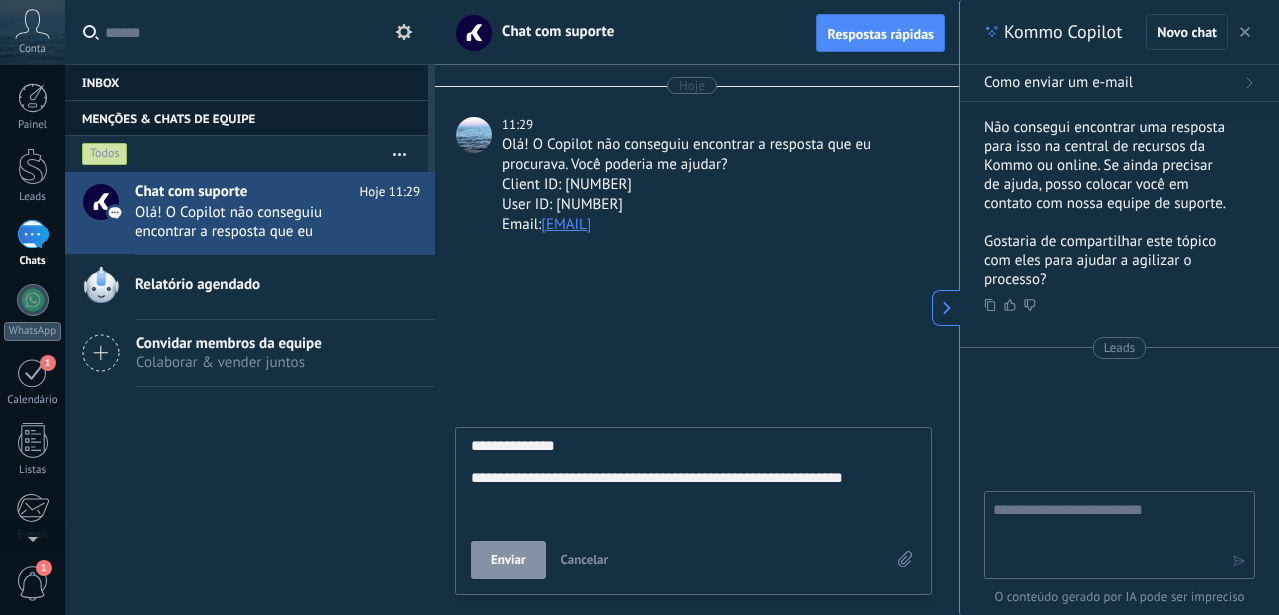 scroll, scrollTop: 58, scrollLeft: 0, axis: vertical 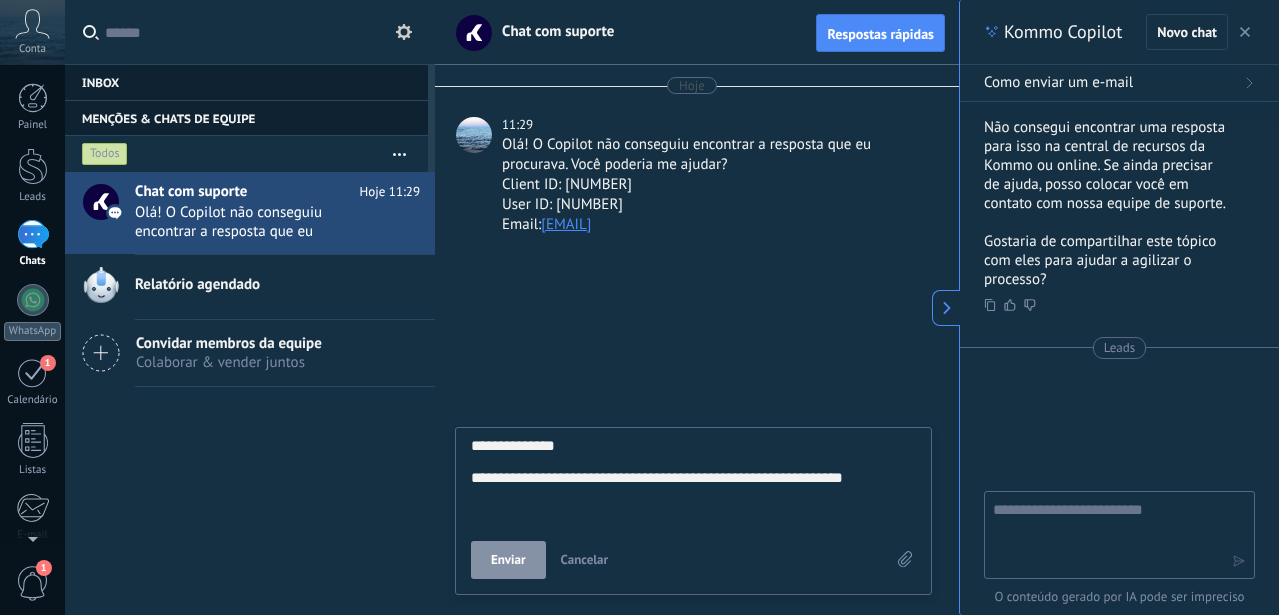 type on "**********" 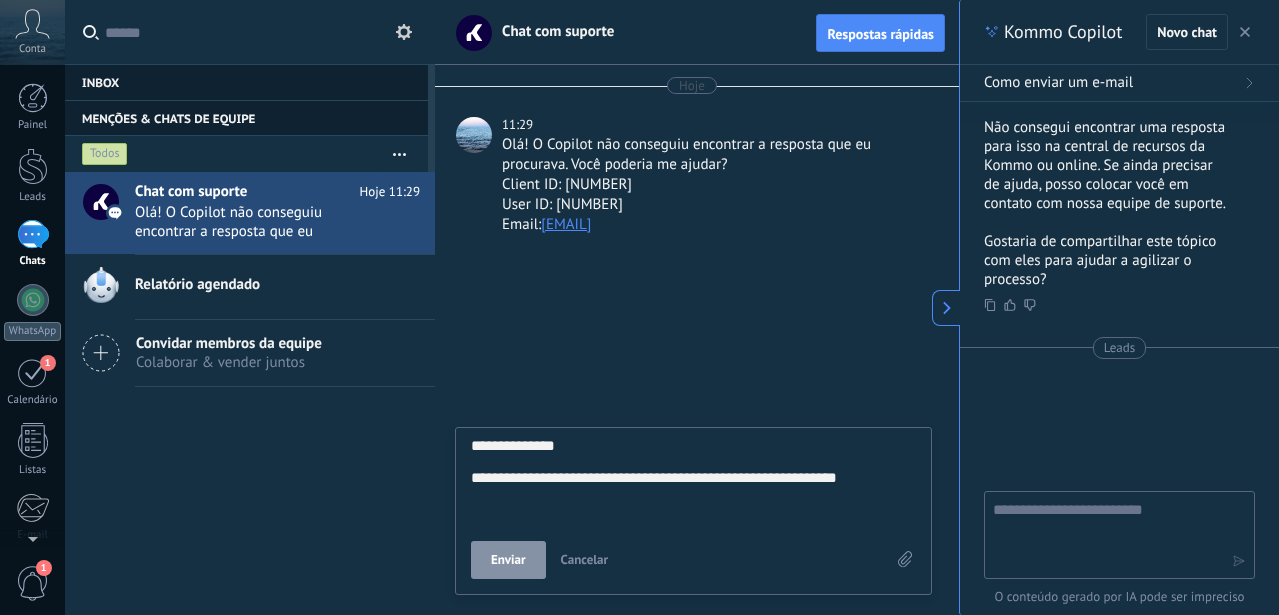 type on "**********" 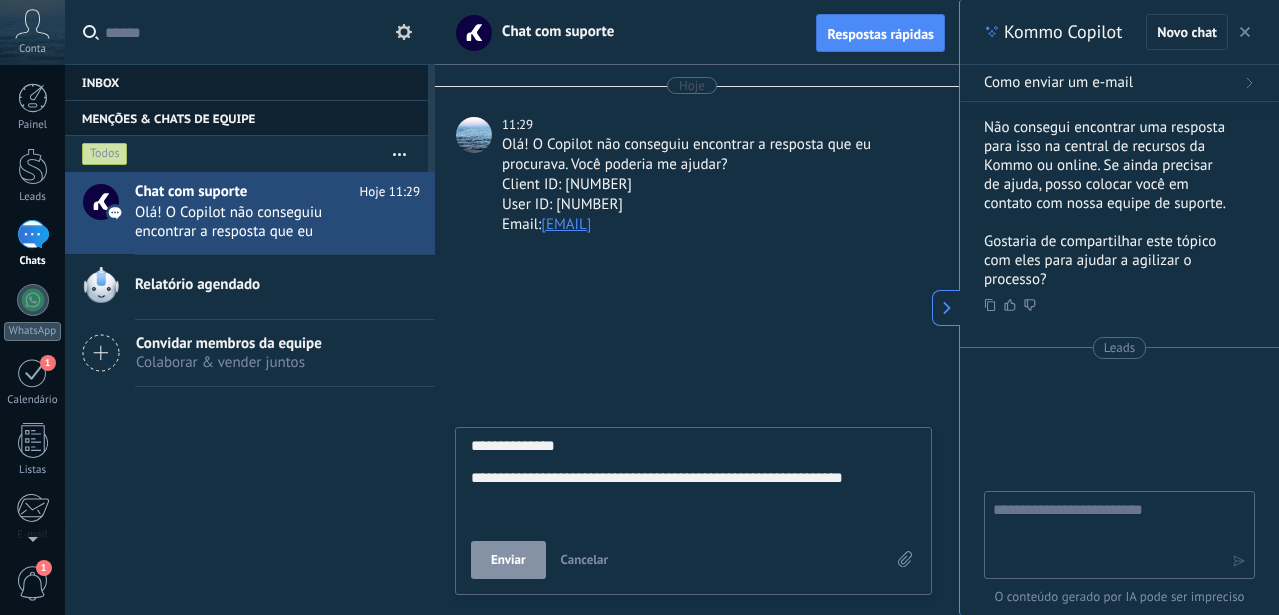 type on "**********" 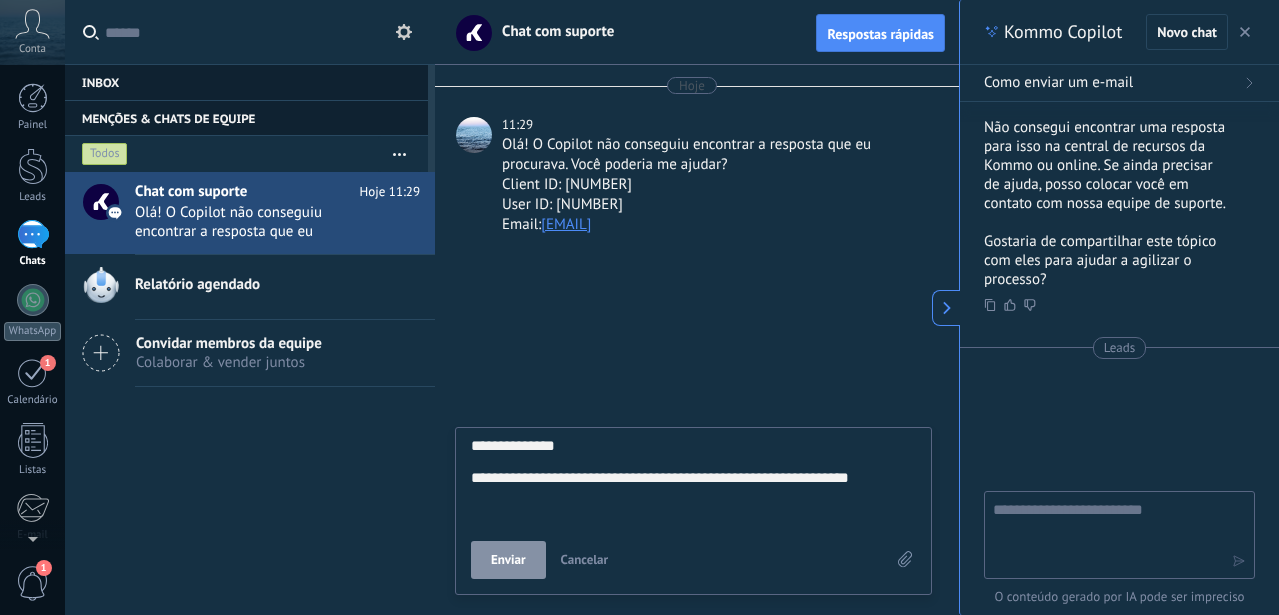 scroll, scrollTop: 58, scrollLeft: 0, axis: vertical 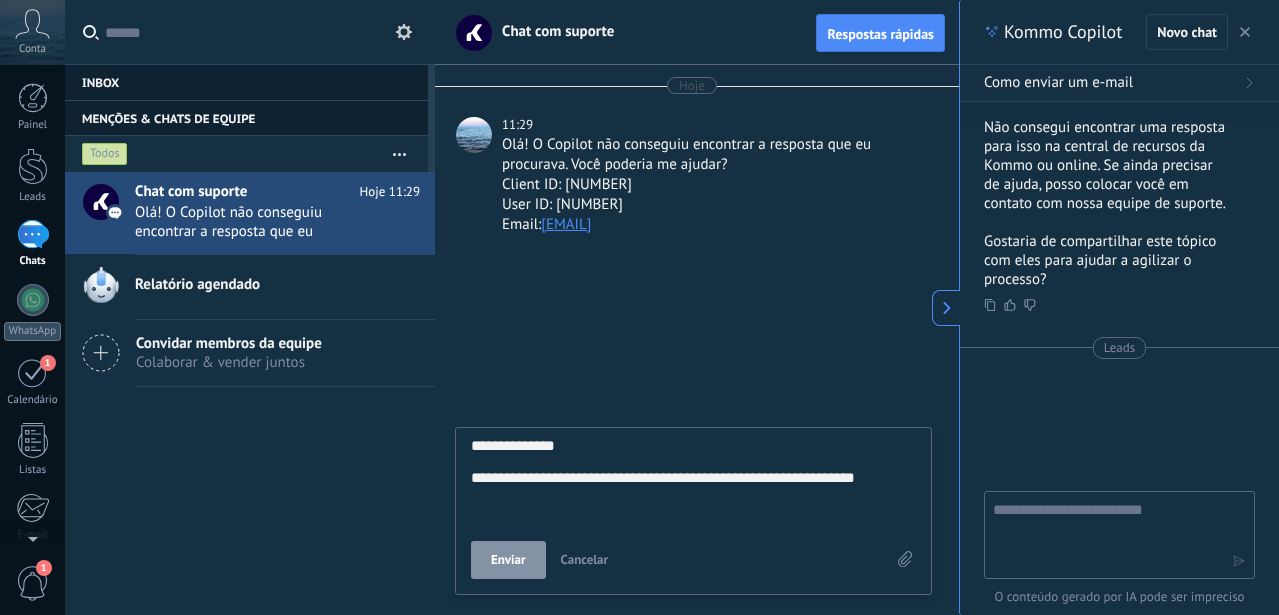 type on "**********" 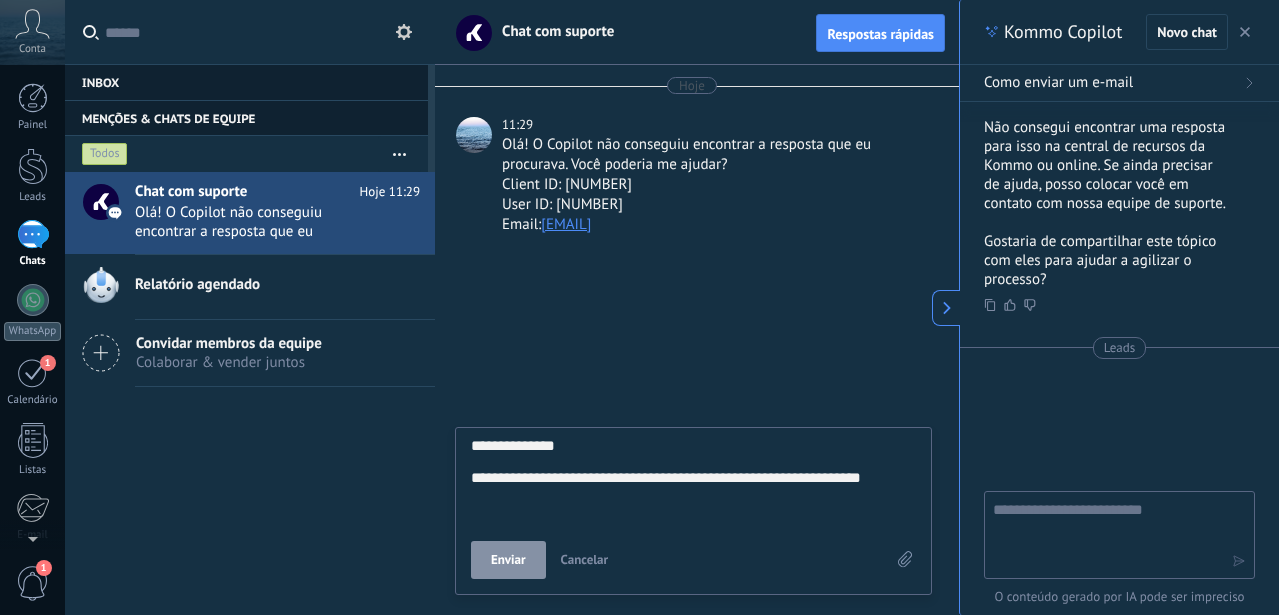 type on "**********" 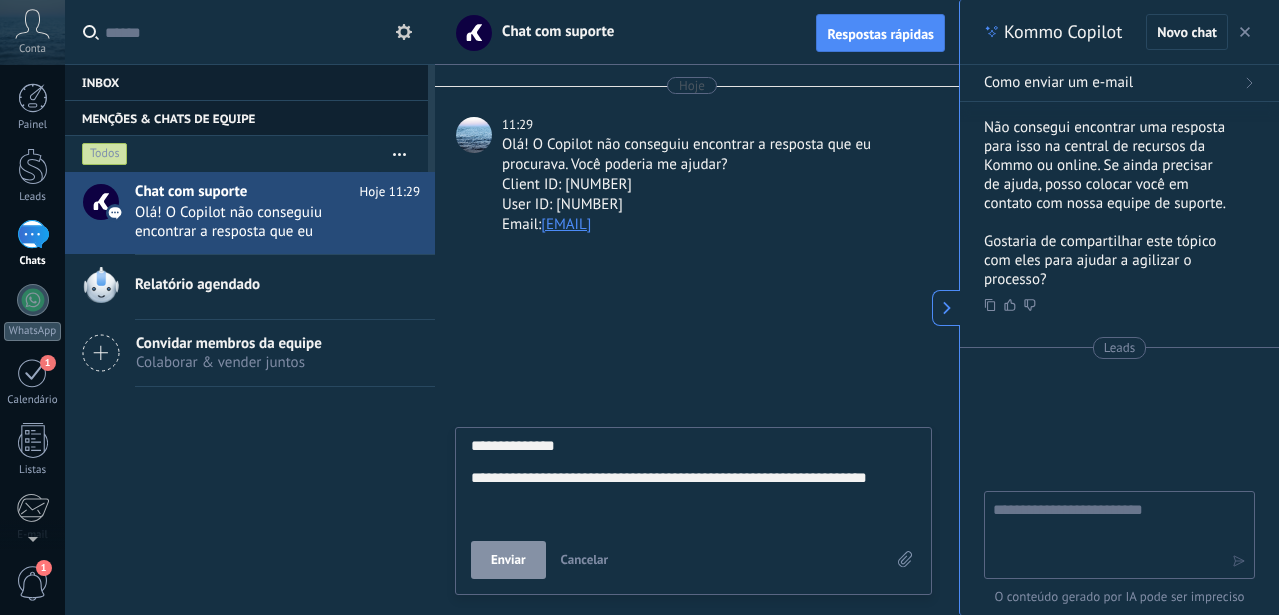 type 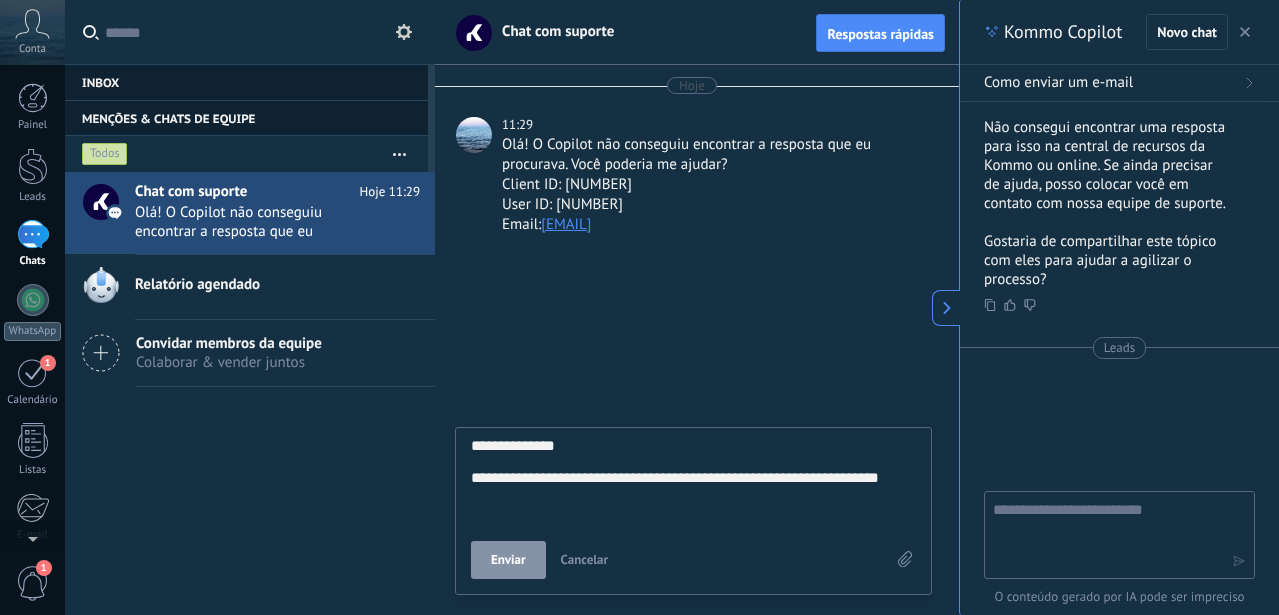 scroll, scrollTop: 78, scrollLeft: 0, axis: vertical 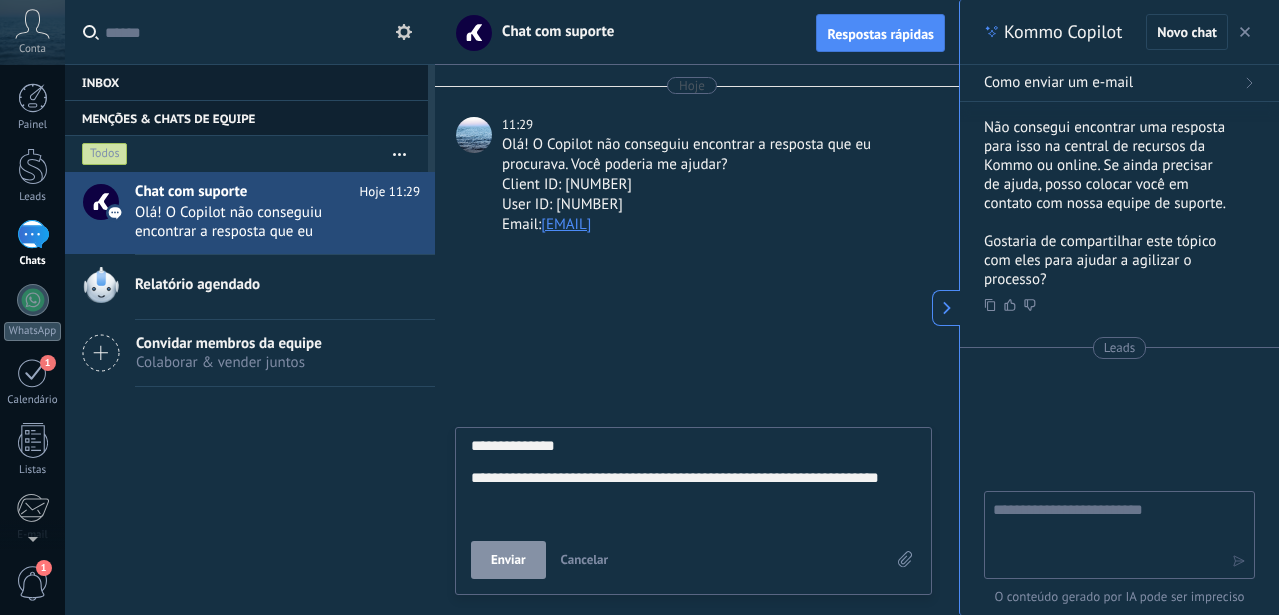 click on "**********" at bounding box center [693, 479] 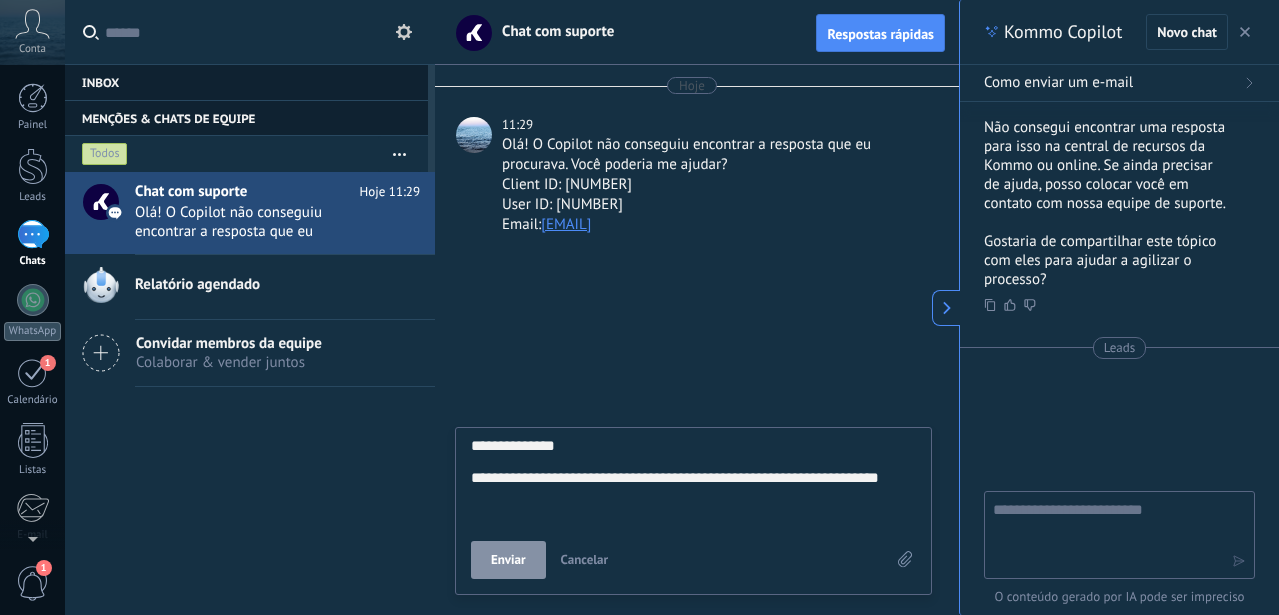 drag, startPoint x: 667, startPoint y: 492, endPoint x: 587, endPoint y: 489, distance: 80.05623 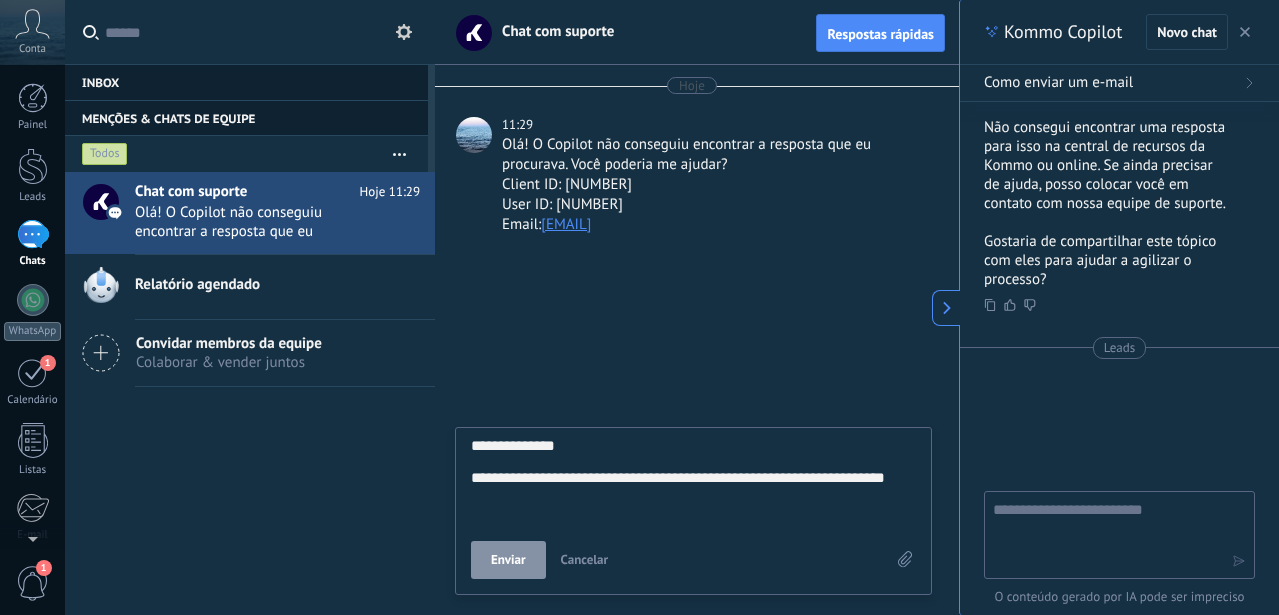 scroll, scrollTop: 78, scrollLeft: 0, axis: vertical 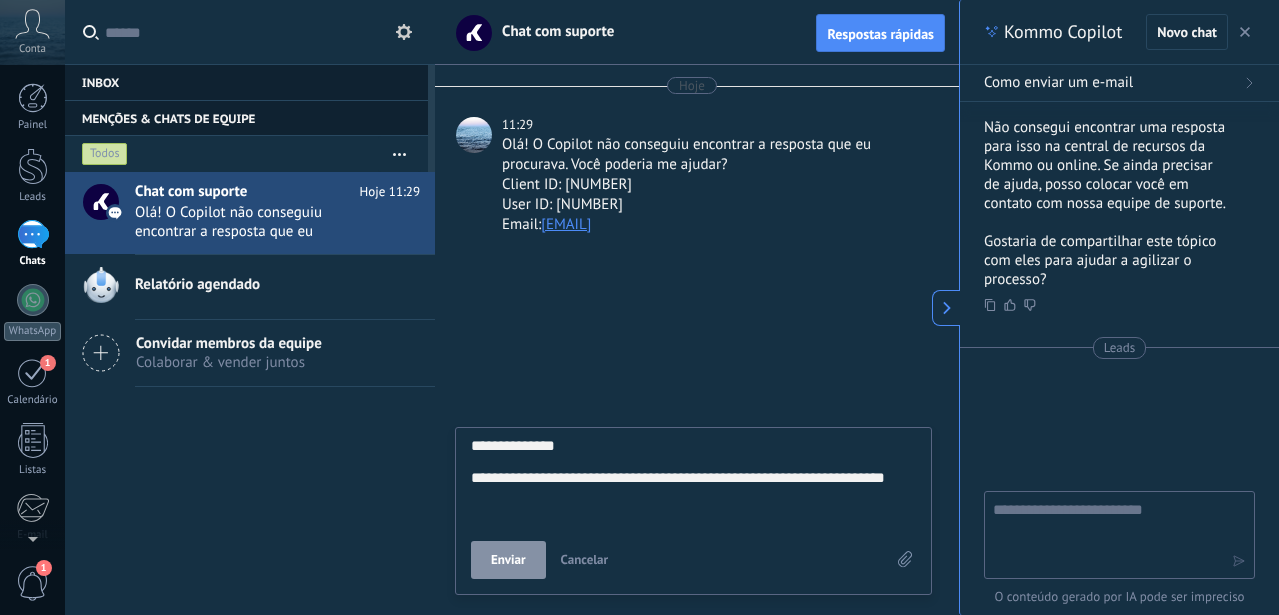 click on "**********" at bounding box center (693, 479) 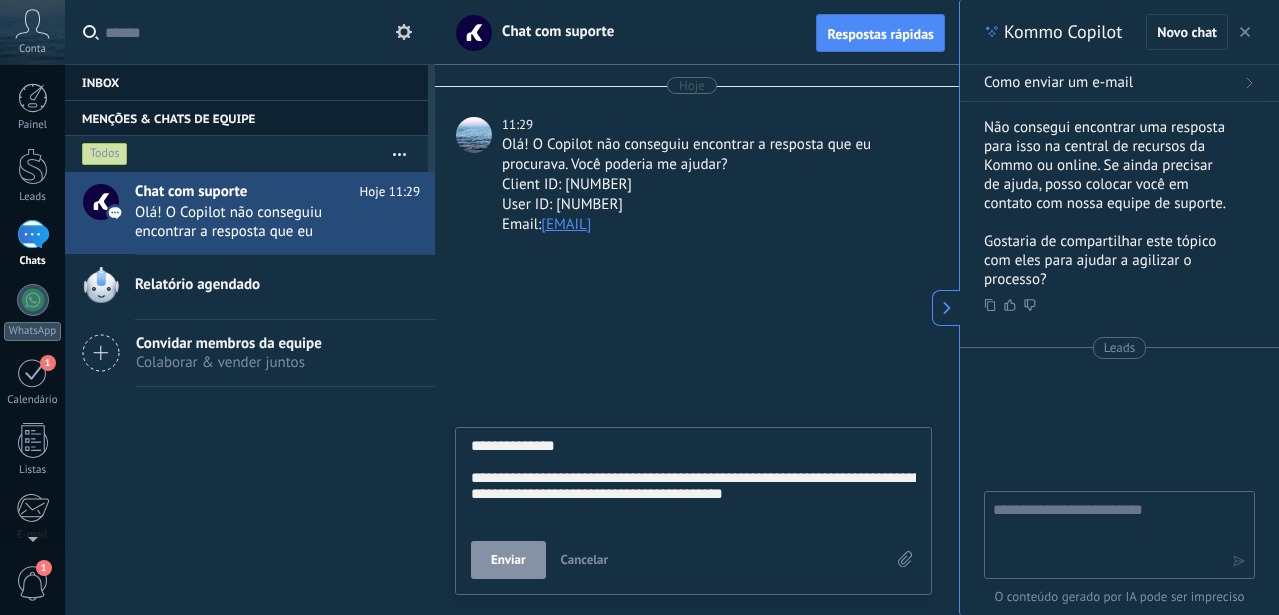 scroll, scrollTop: 78, scrollLeft: 0, axis: vertical 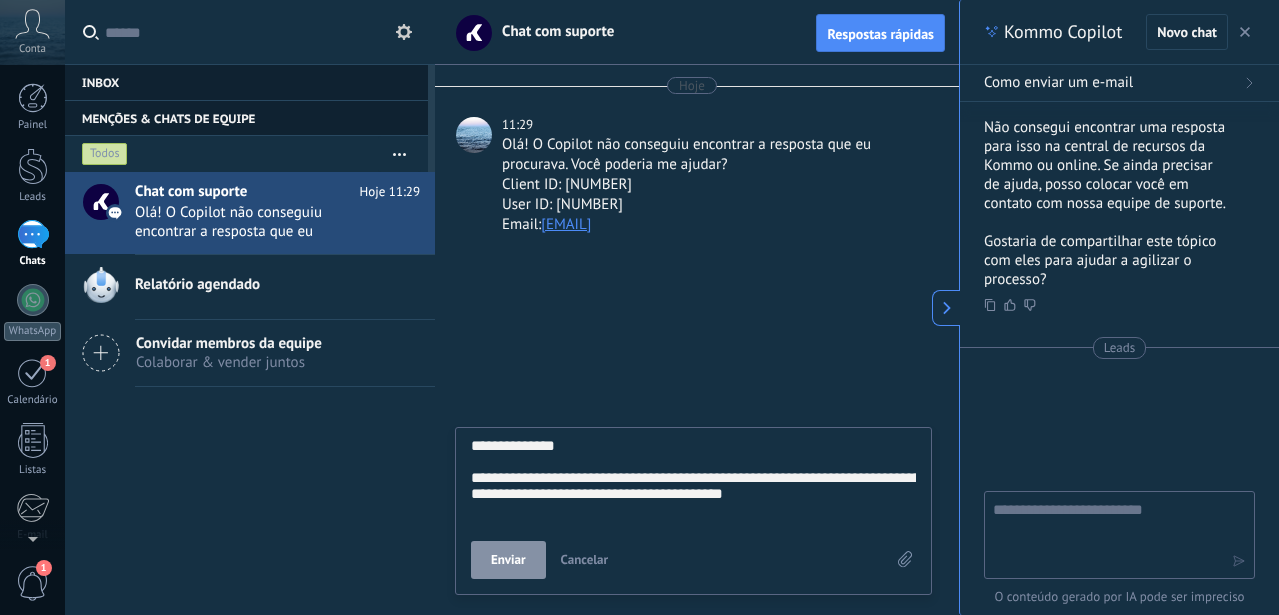 click on "Enviar" at bounding box center [508, 560] 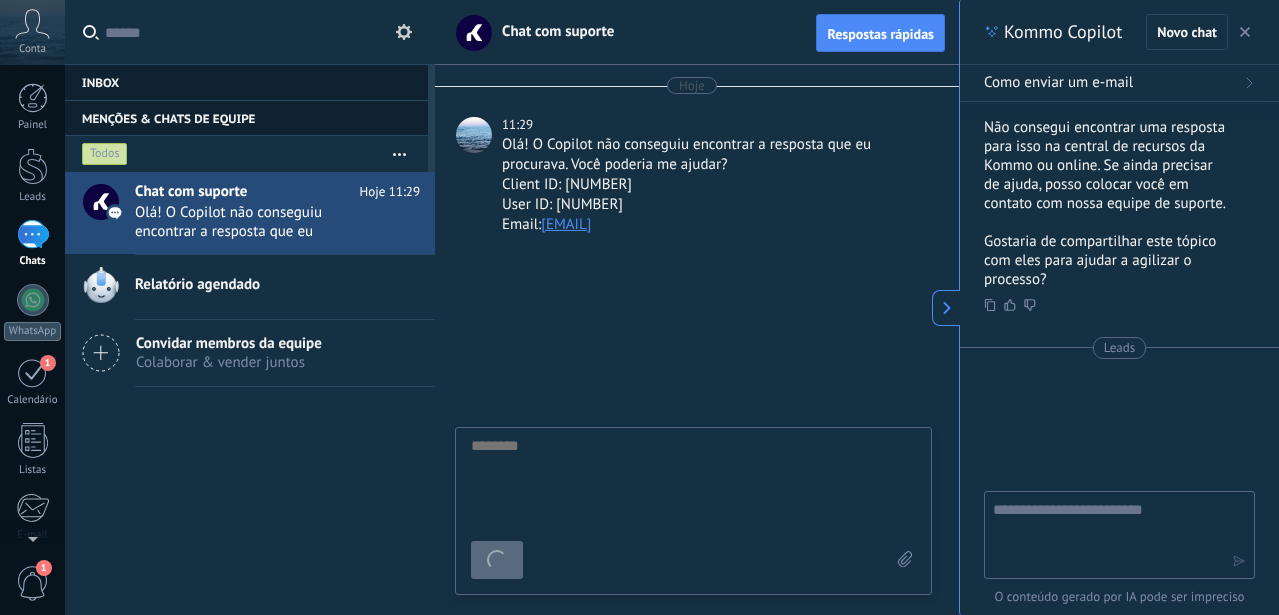 scroll, scrollTop: 19, scrollLeft: 0, axis: vertical 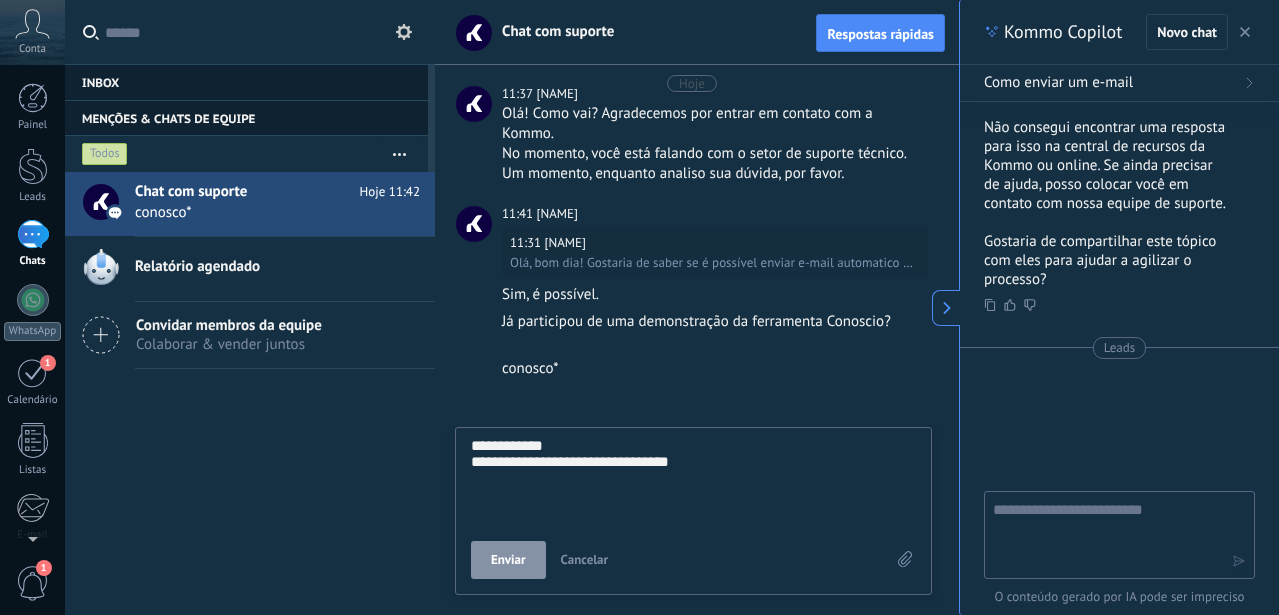 click on "Enviar" at bounding box center (508, 560) 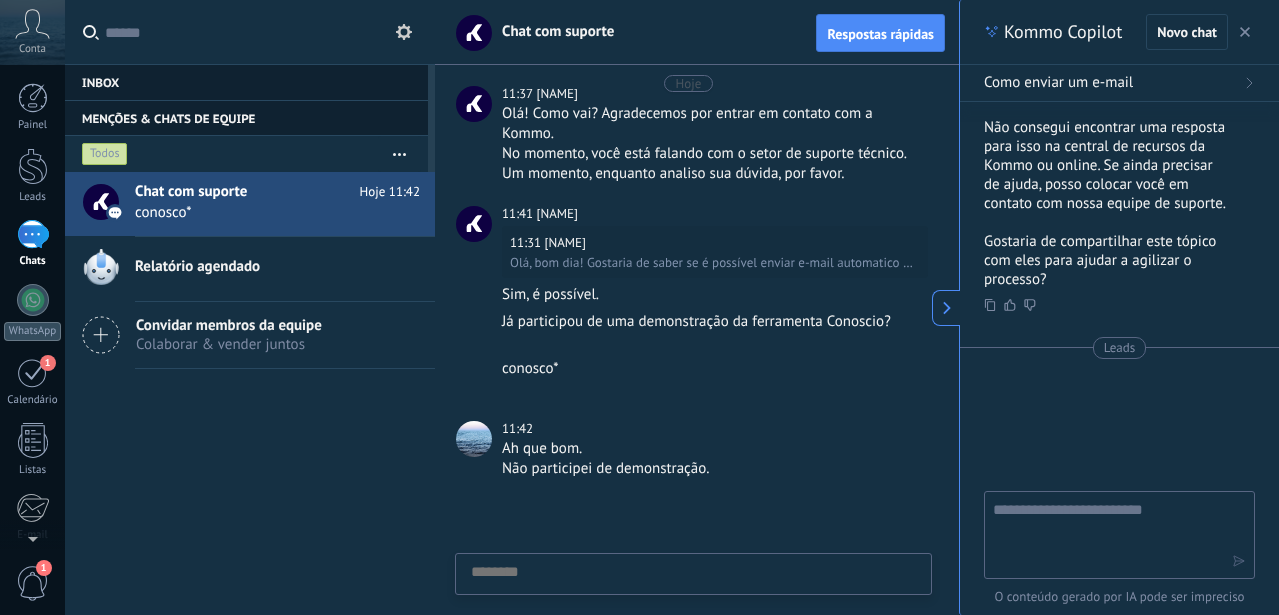 scroll, scrollTop: 390, scrollLeft: 0, axis: vertical 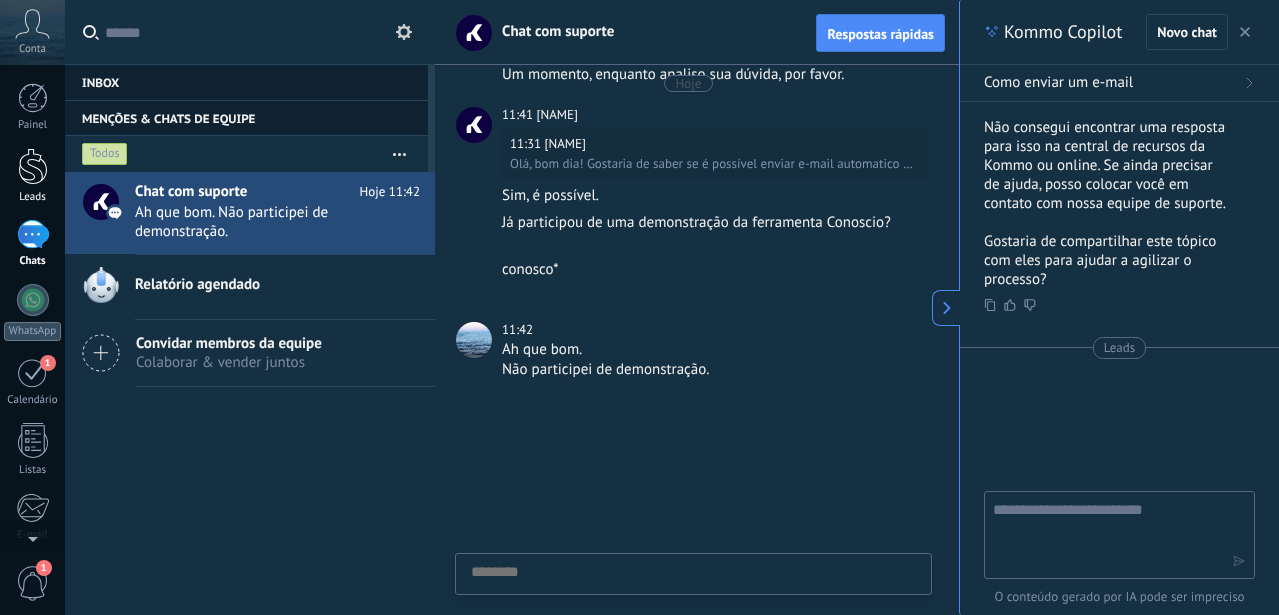 click at bounding box center [33, 166] 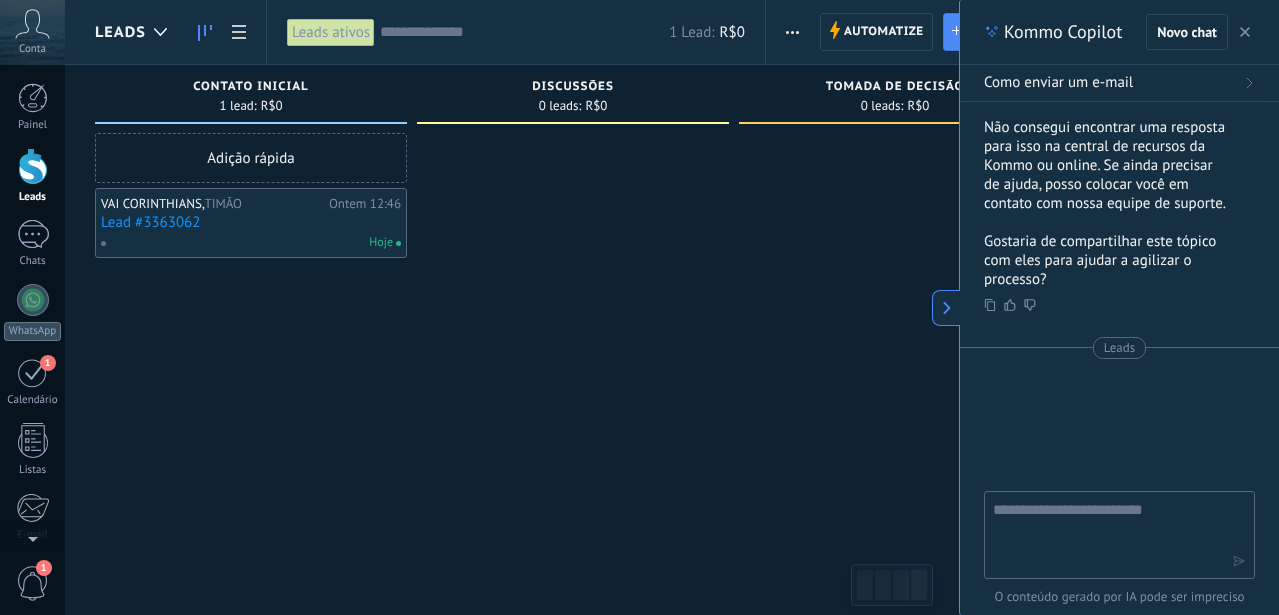 click 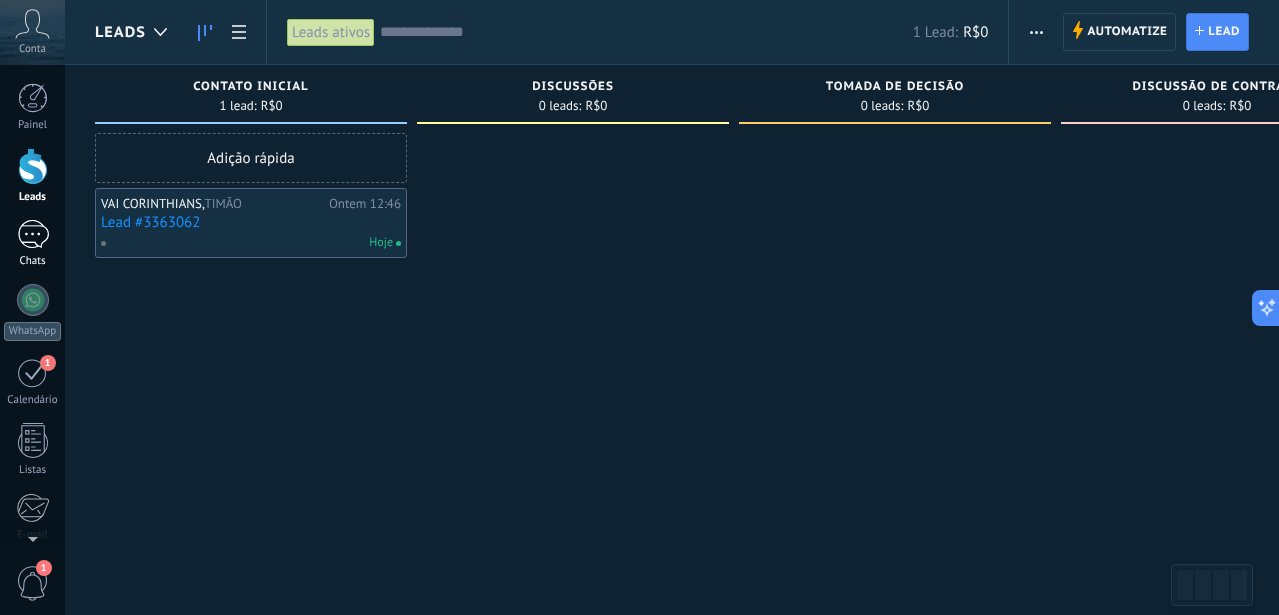 click on "1" at bounding box center [33, 234] 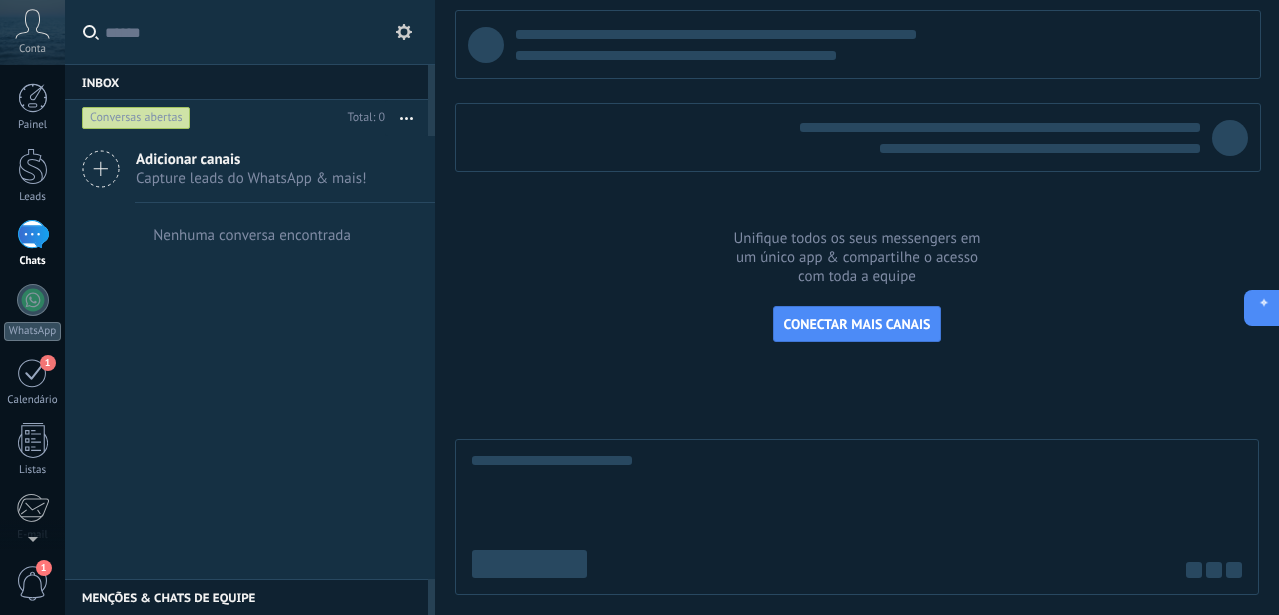 click at bounding box center (1262, 308) 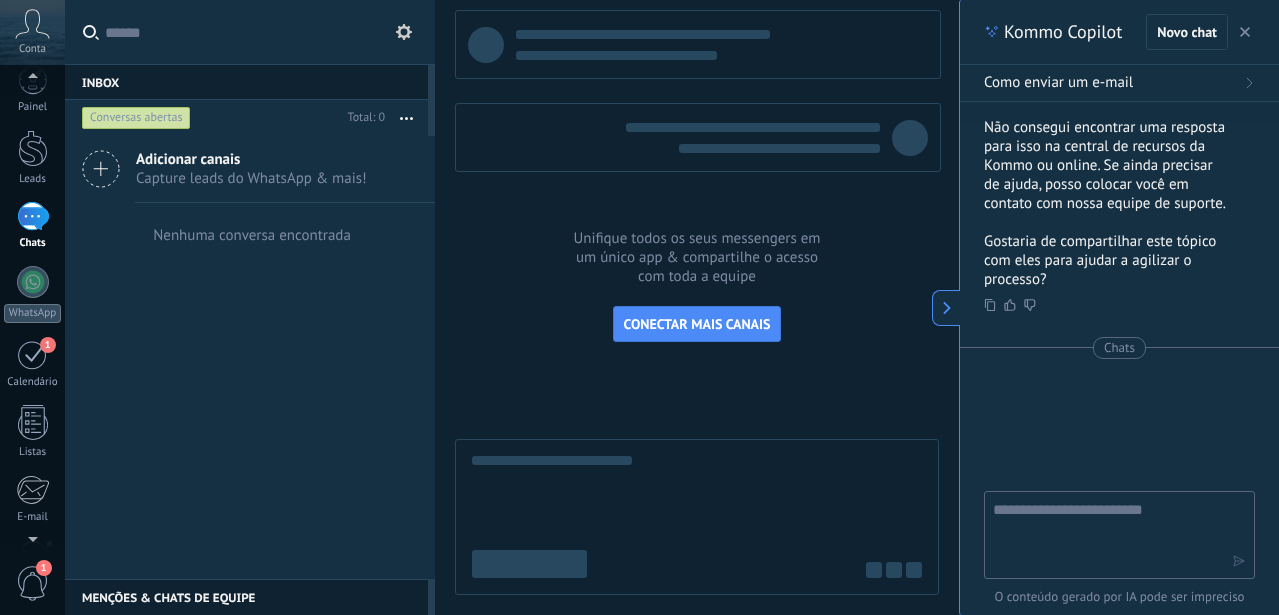 scroll, scrollTop: 66, scrollLeft: 0, axis: vertical 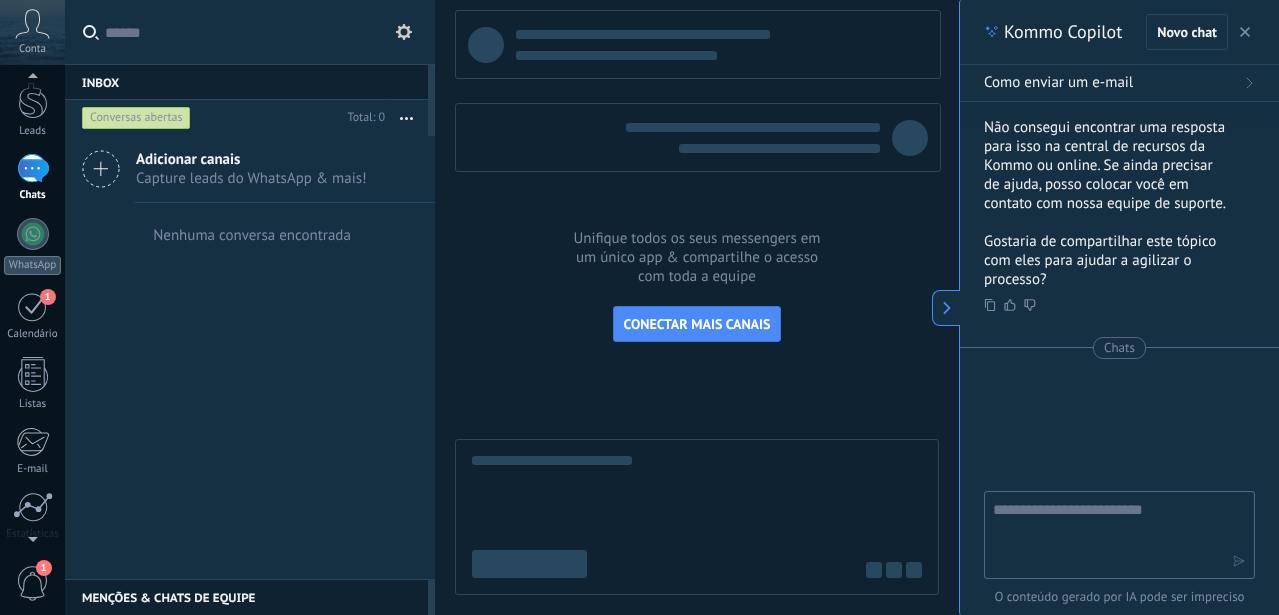 click on "1" at bounding box center (33, 583) 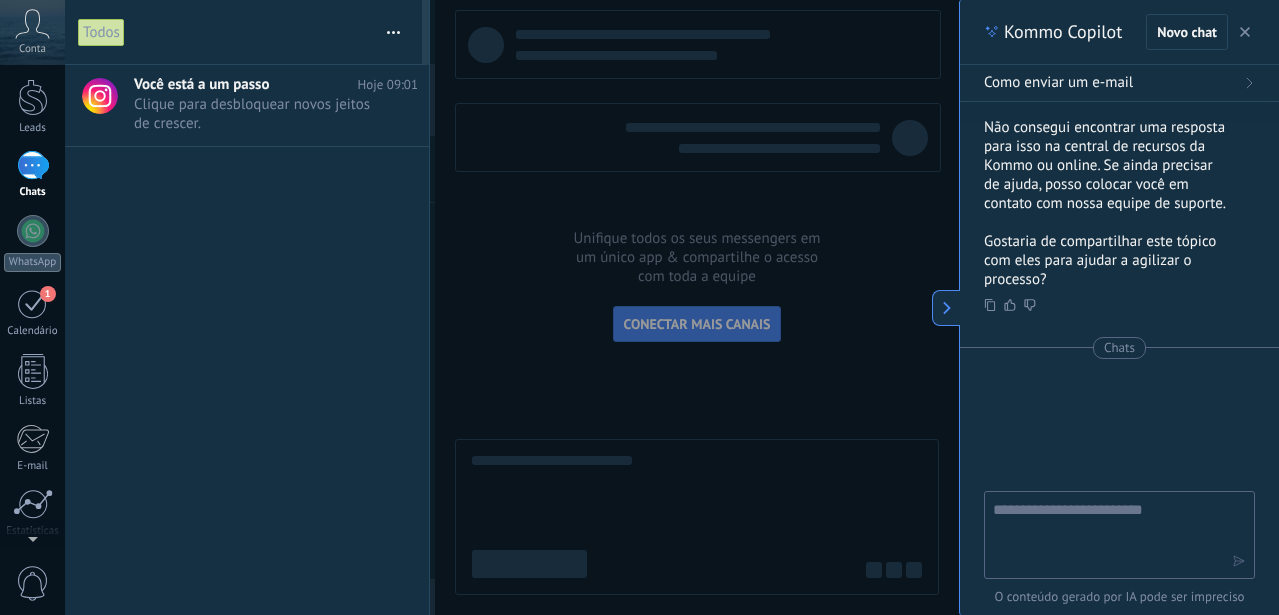 scroll, scrollTop: 0, scrollLeft: 0, axis: both 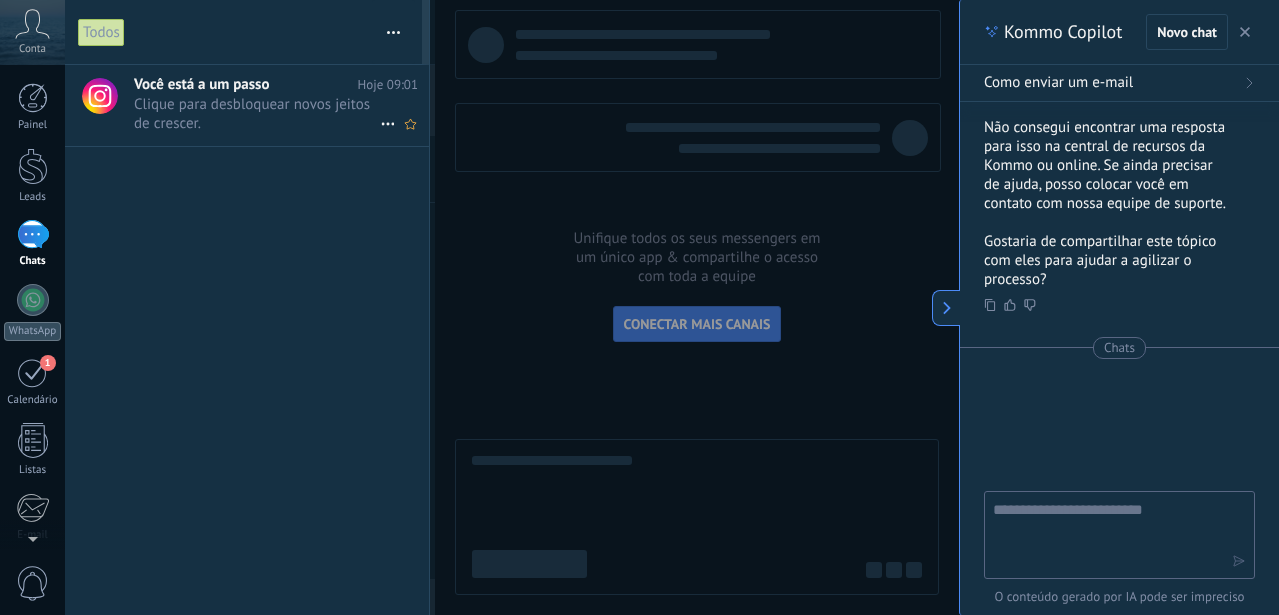 click on "Clique para desbloquear novos jeitos de crescer.
•••" at bounding box center [257, 114] 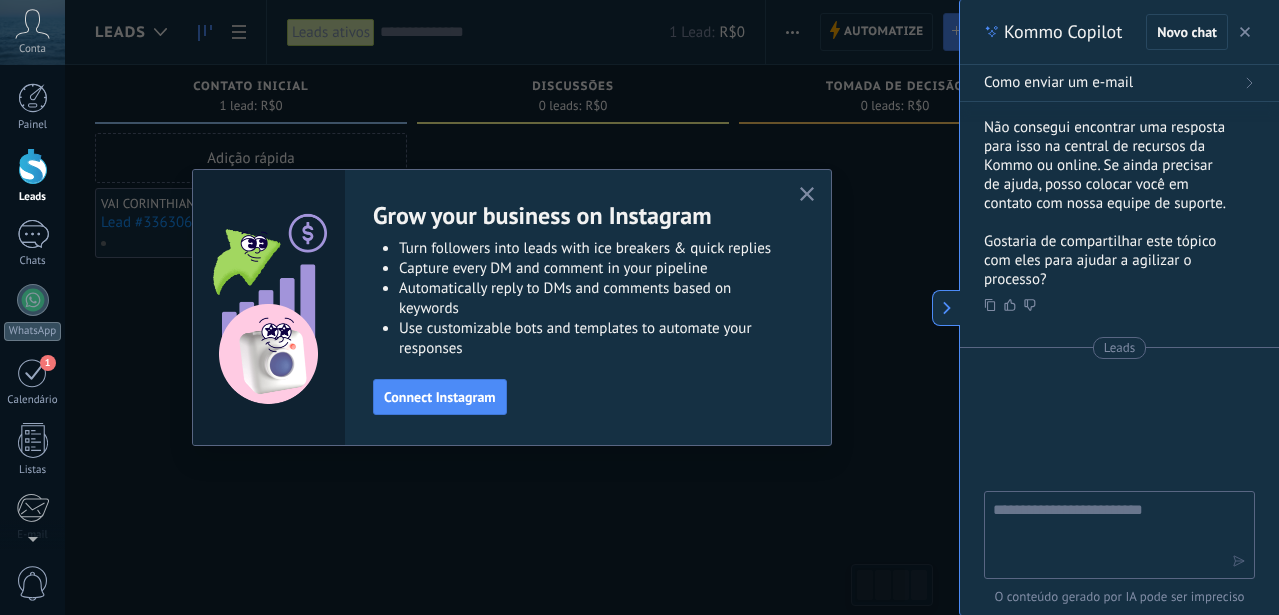 click at bounding box center (807, 195) 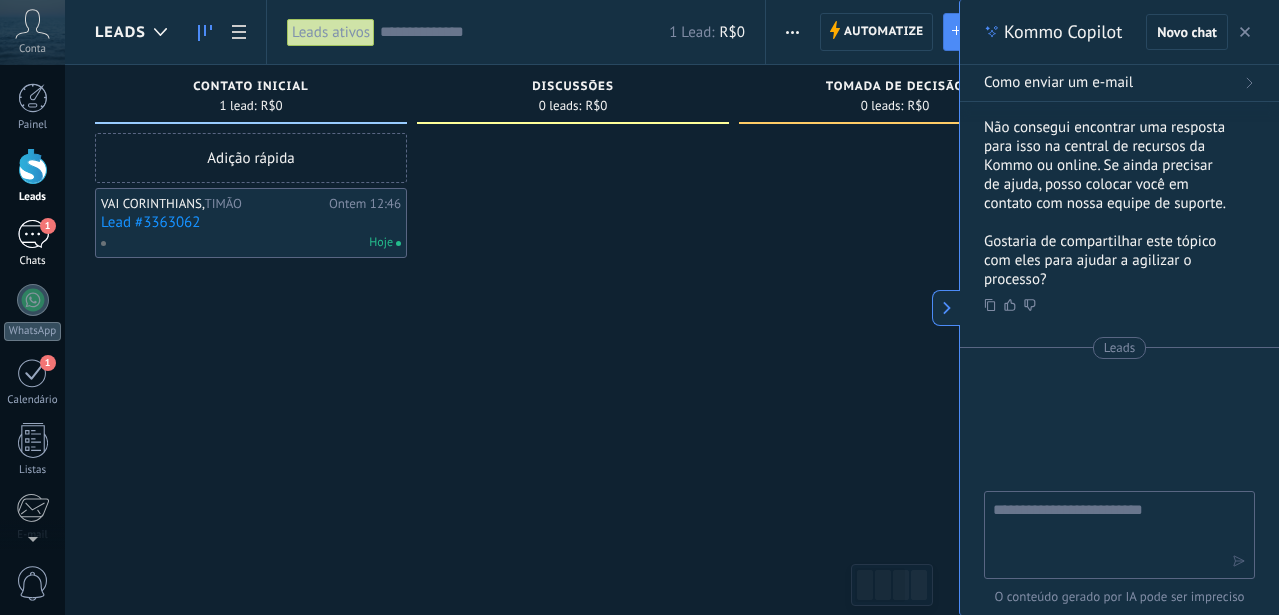 click on "1
Chats" at bounding box center [32, 244] 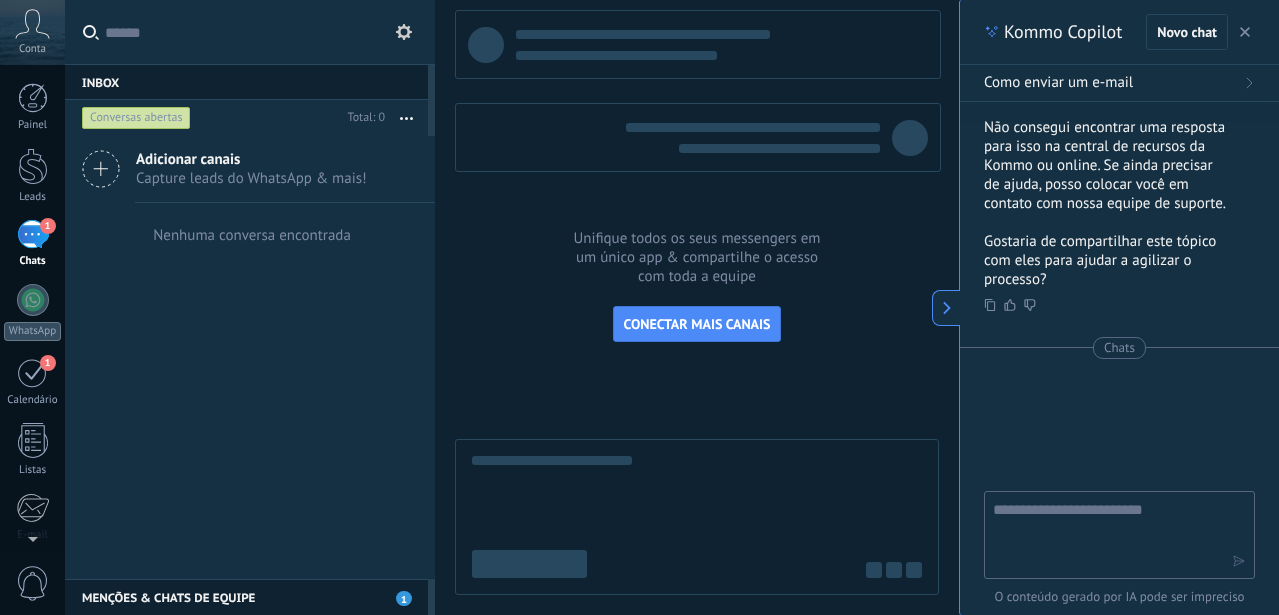 click on "Menções & Chats de equipe 1" at bounding box center (246, 597) 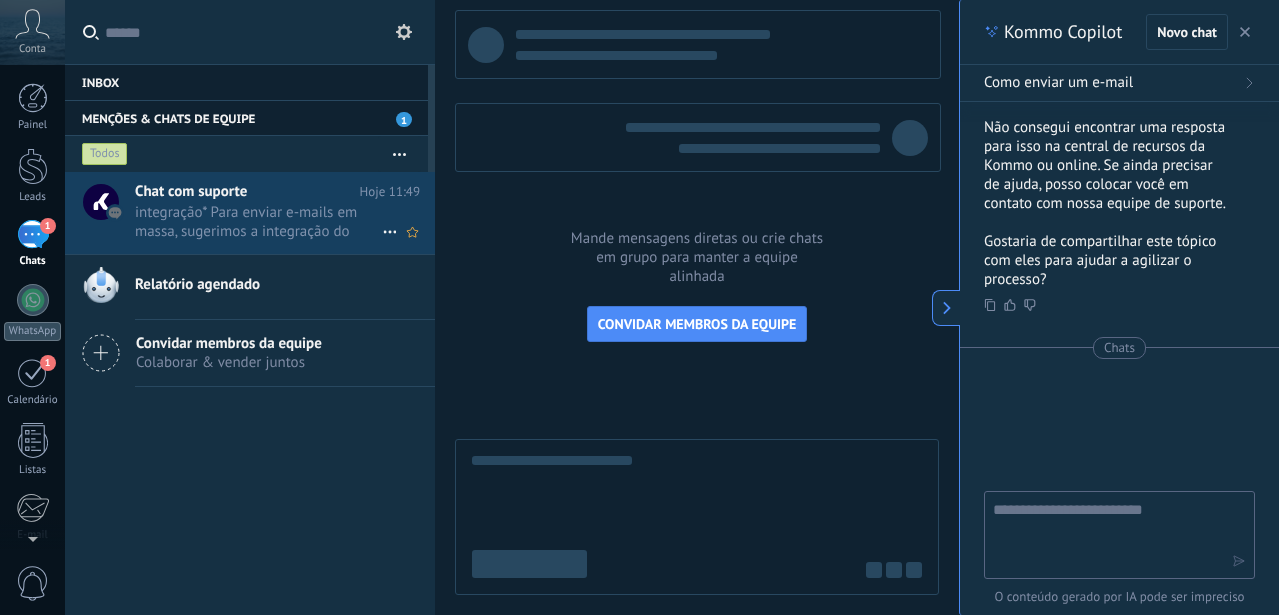 click on "integração*
Para enviar e-mails em massa, sugerimos a integração do marketing por e-mail com o MailChimp: https://www.kommo.com/br/recursos/mailchimp/" at bounding box center [258, 222] 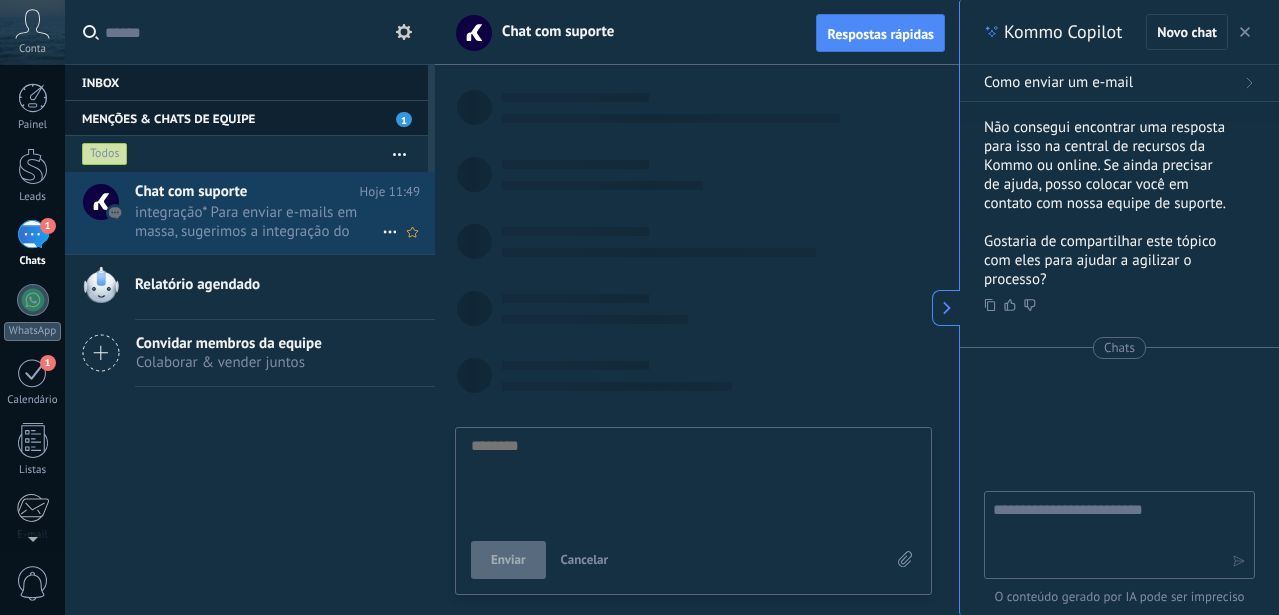 scroll, scrollTop: 19, scrollLeft: 0, axis: vertical 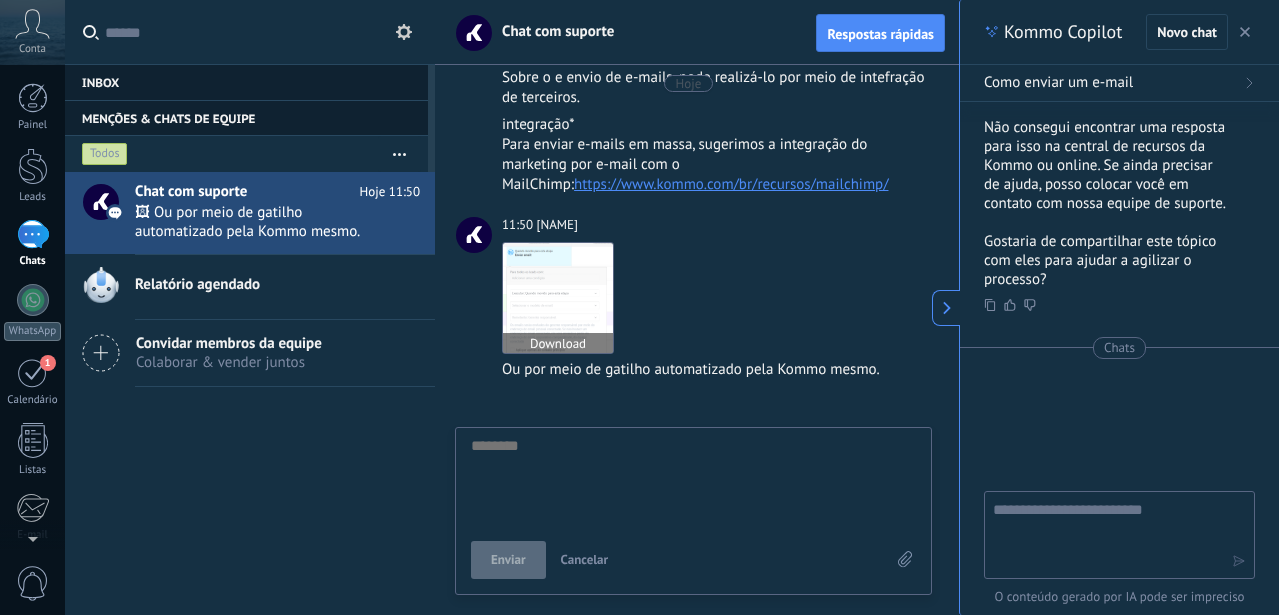 click at bounding box center (558, 298) 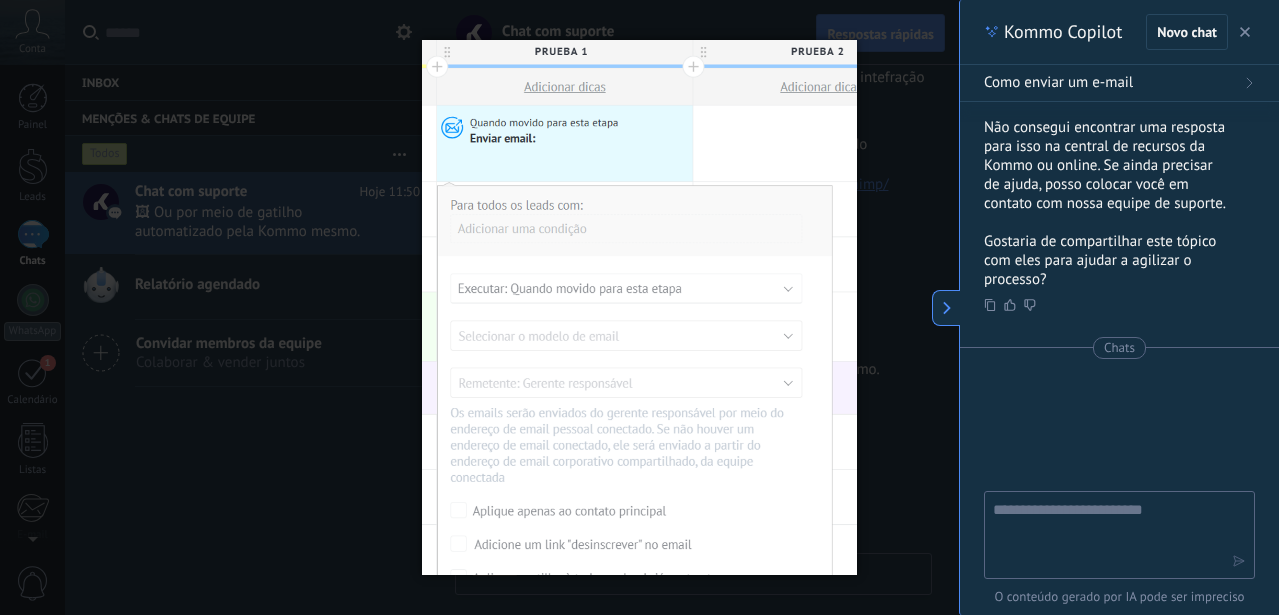 click at bounding box center [639, 307] 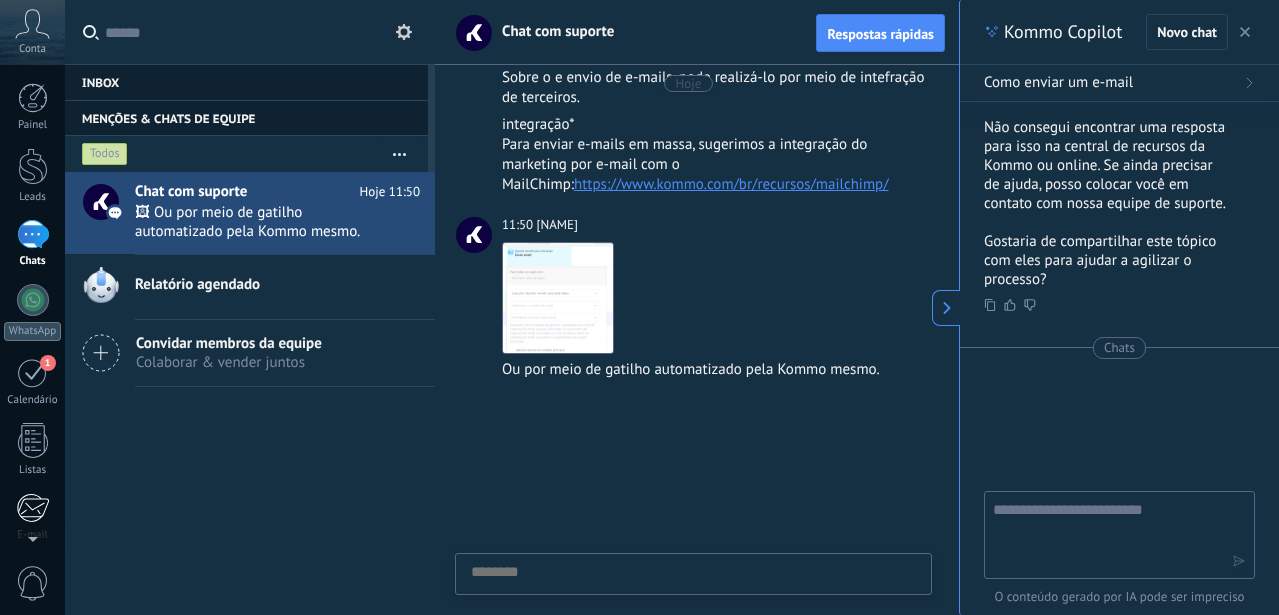 click at bounding box center (32, 508) 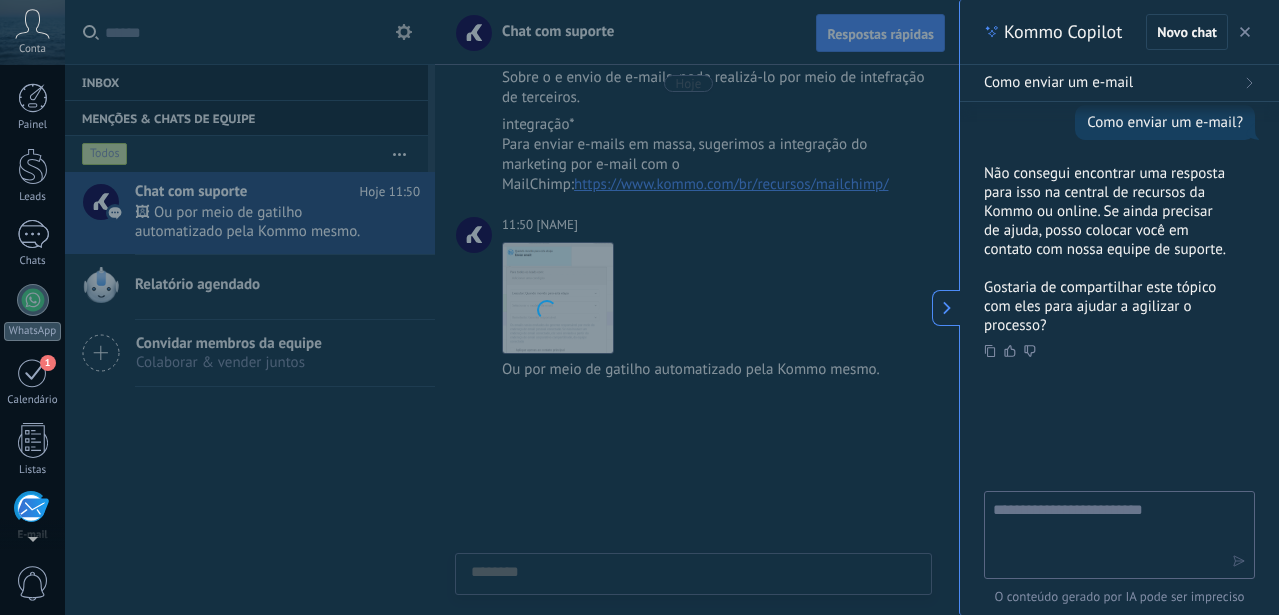 scroll, scrollTop: 91, scrollLeft: 0, axis: vertical 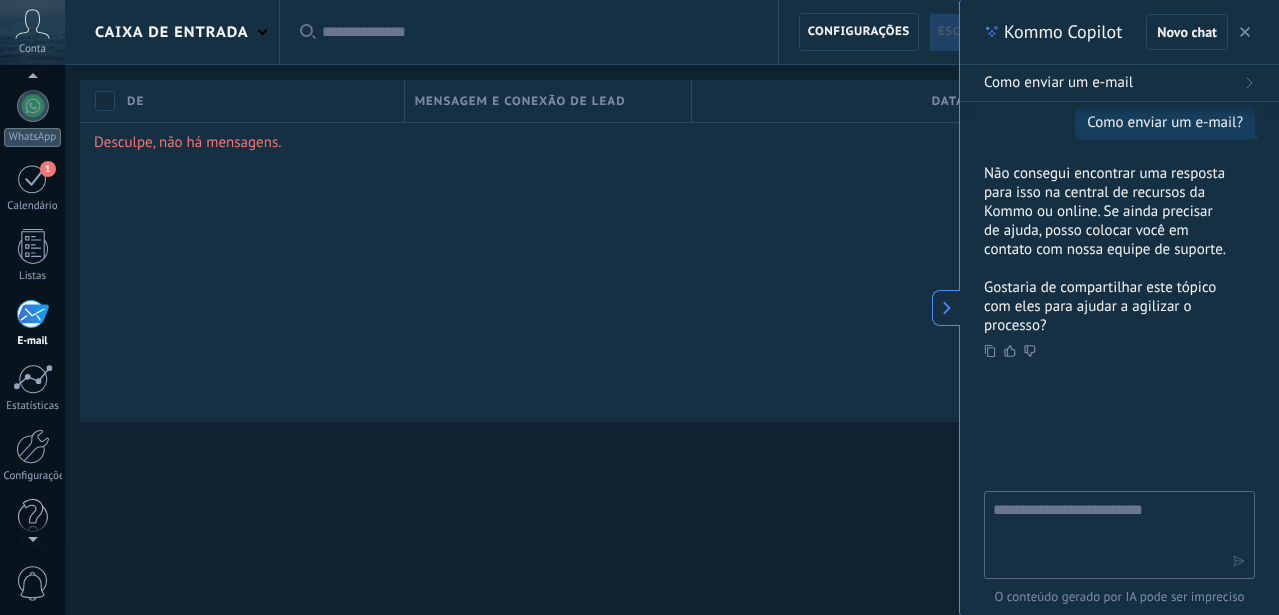 click at bounding box center [946, 308] 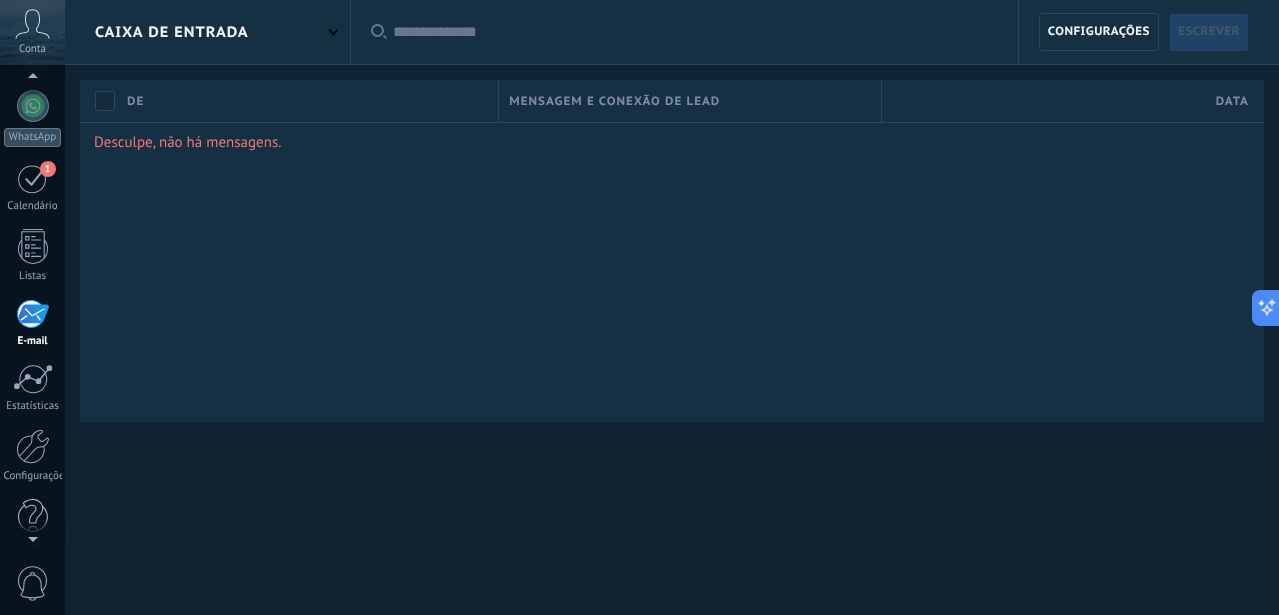 click on "Escrever" at bounding box center (1209, 32) 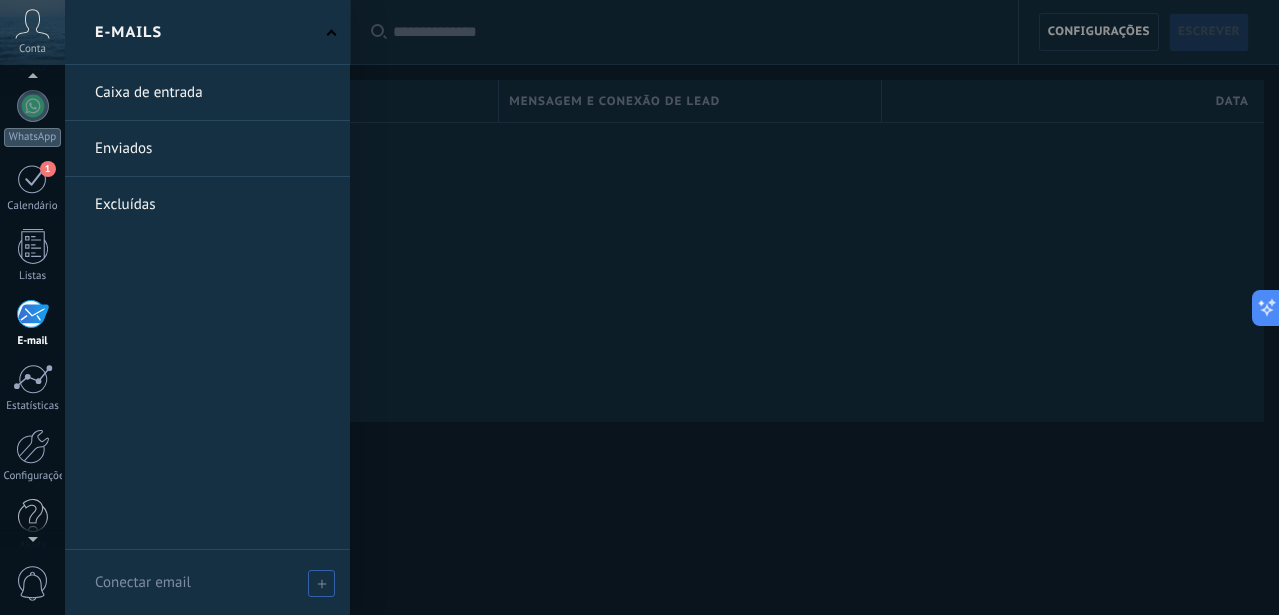 click at bounding box center (321, 583) 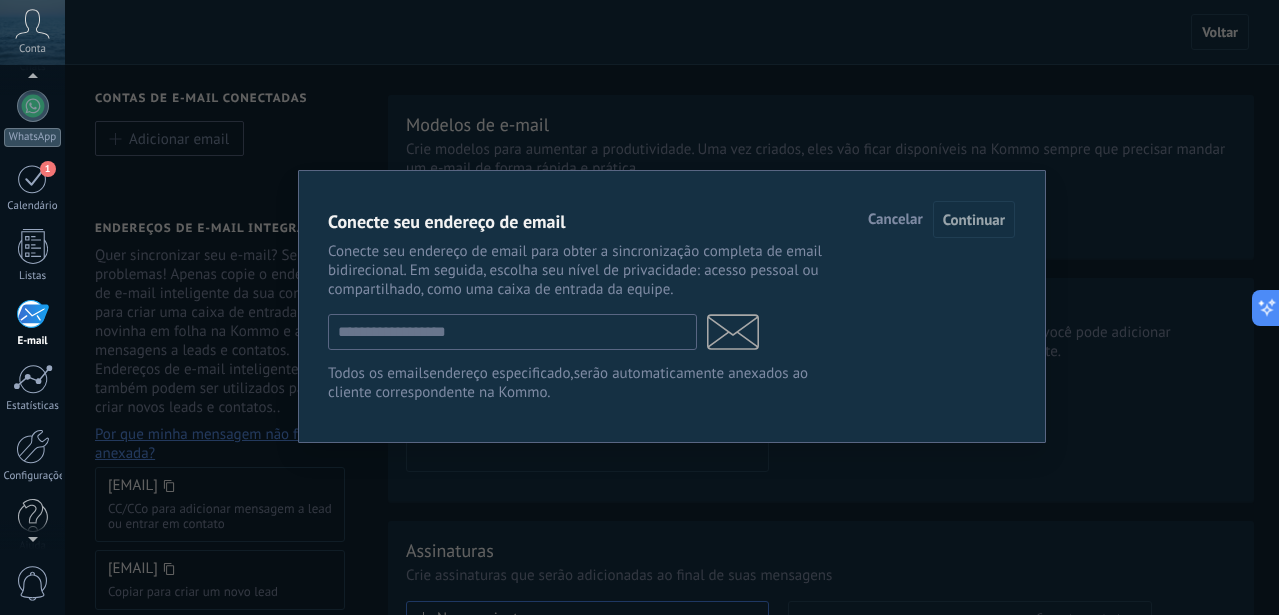 scroll, scrollTop: 354, scrollLeft: 0, axis: vertical 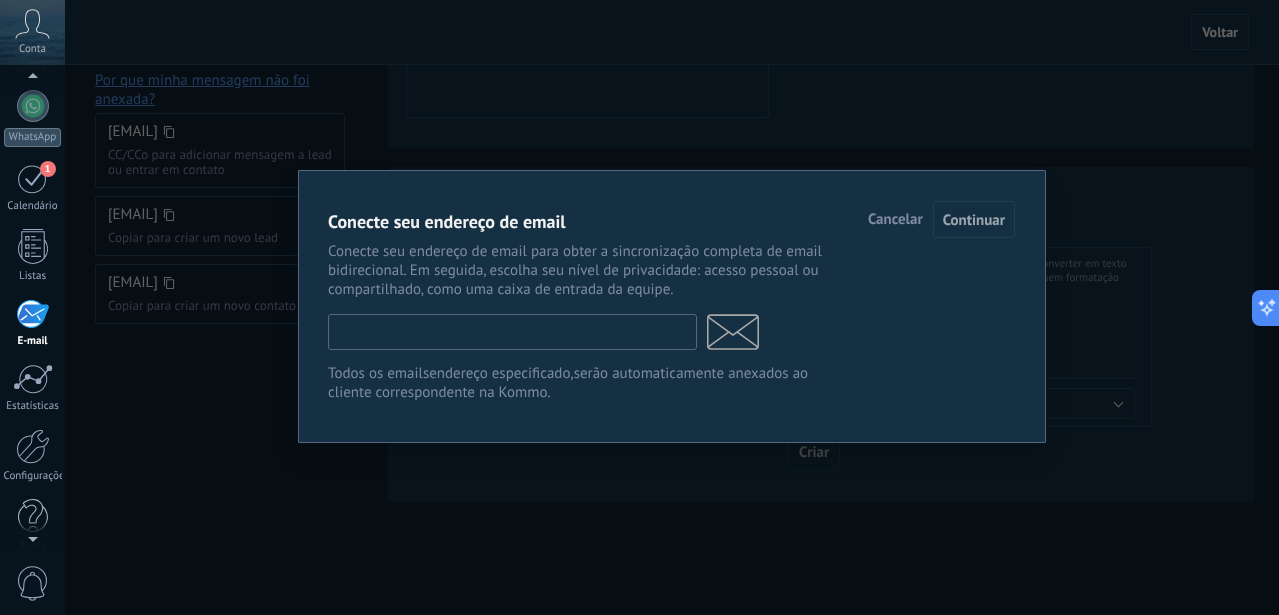 click at bounding box center [512, 332] 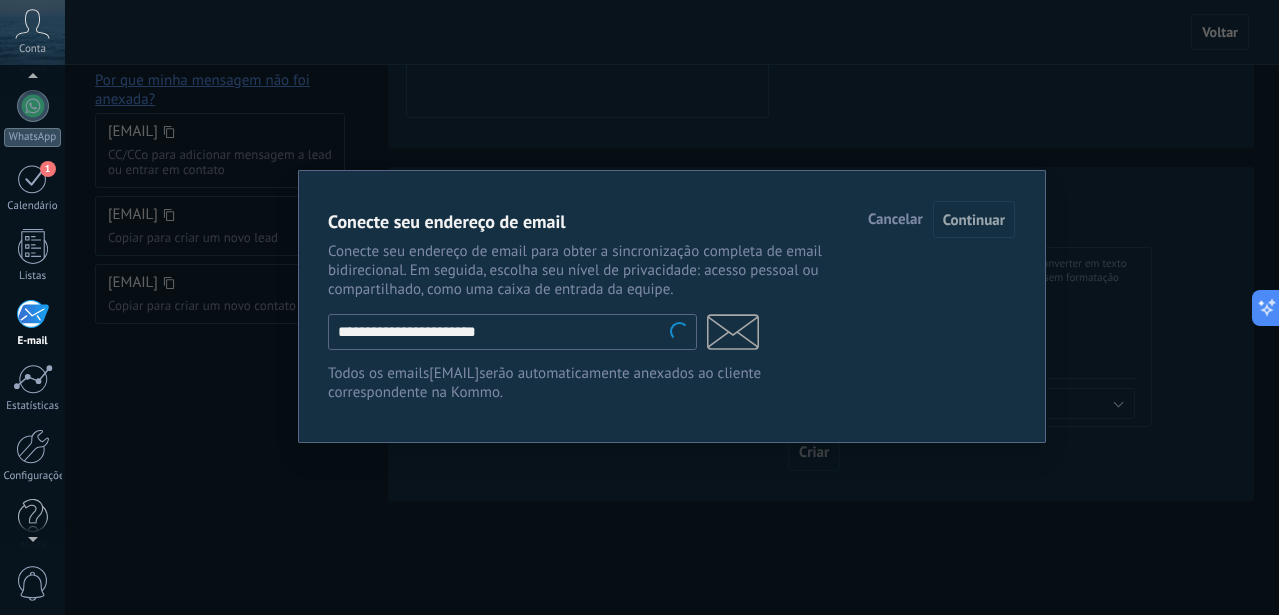 click on "**********" at bounding box center [672, 306] 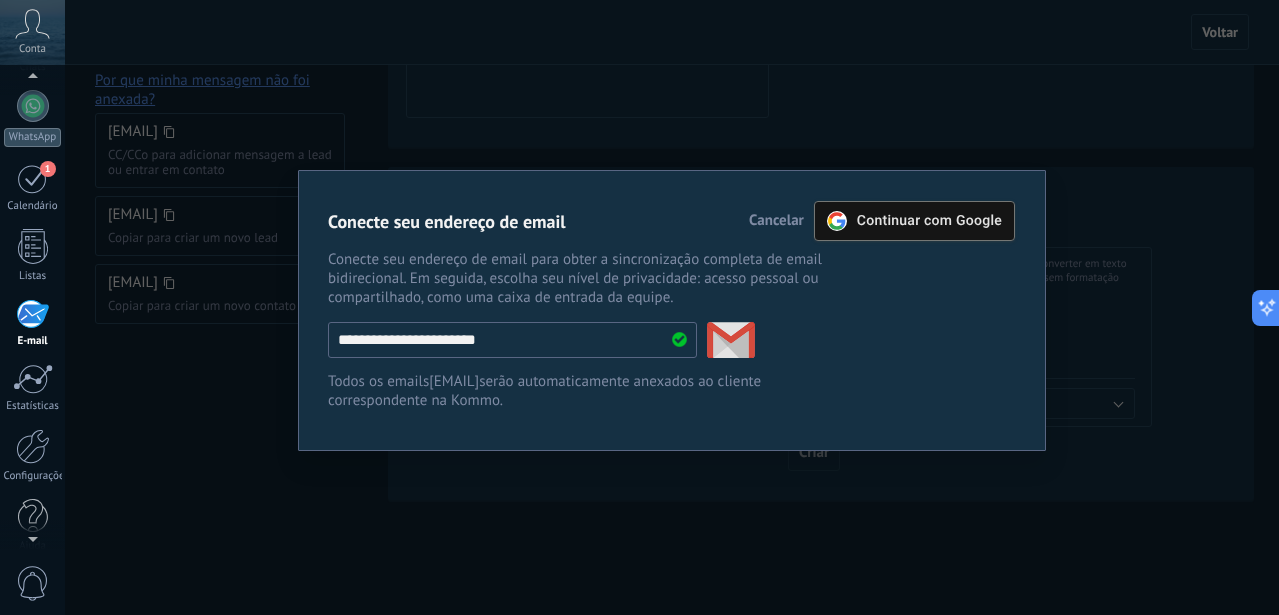 click on "Continuar com Google" at bounding box center [914, 221] 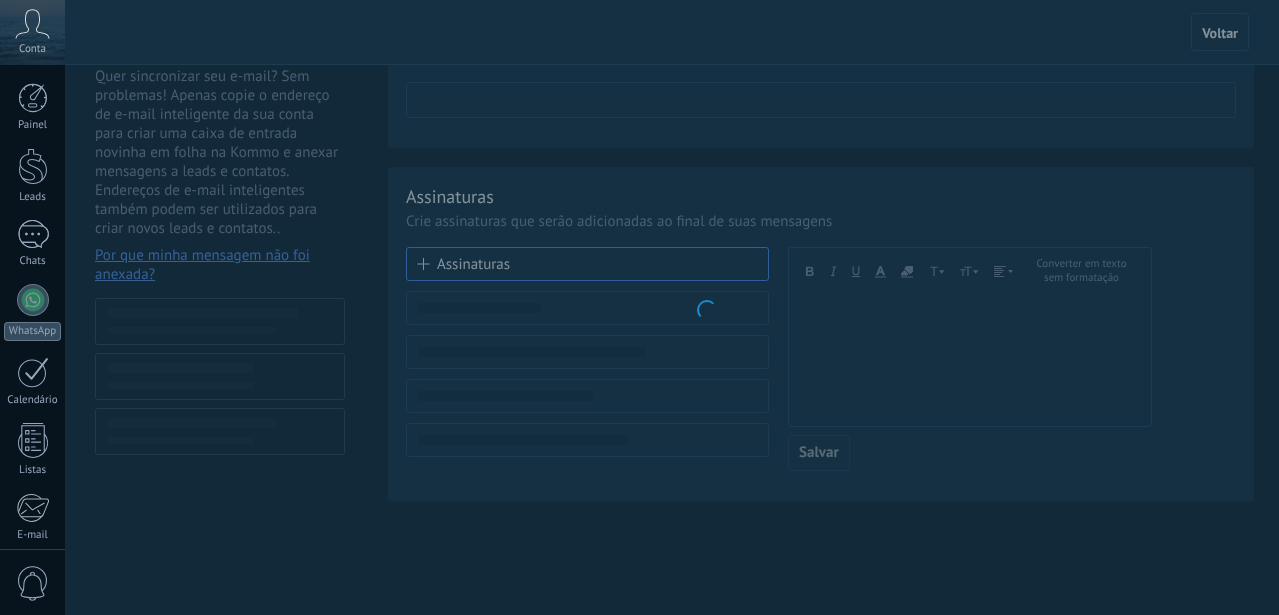 scroll, scrollTop: 383, scrollLeft: 0, axis: vertical 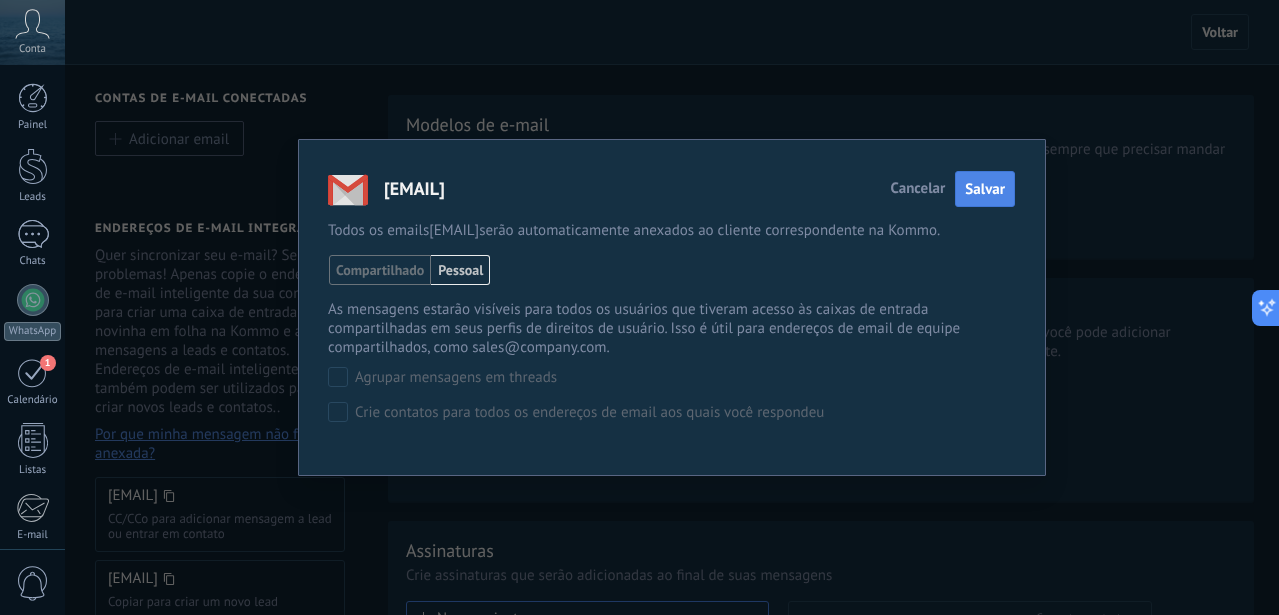 click on "Salvar" at bounding box center (985, 189) 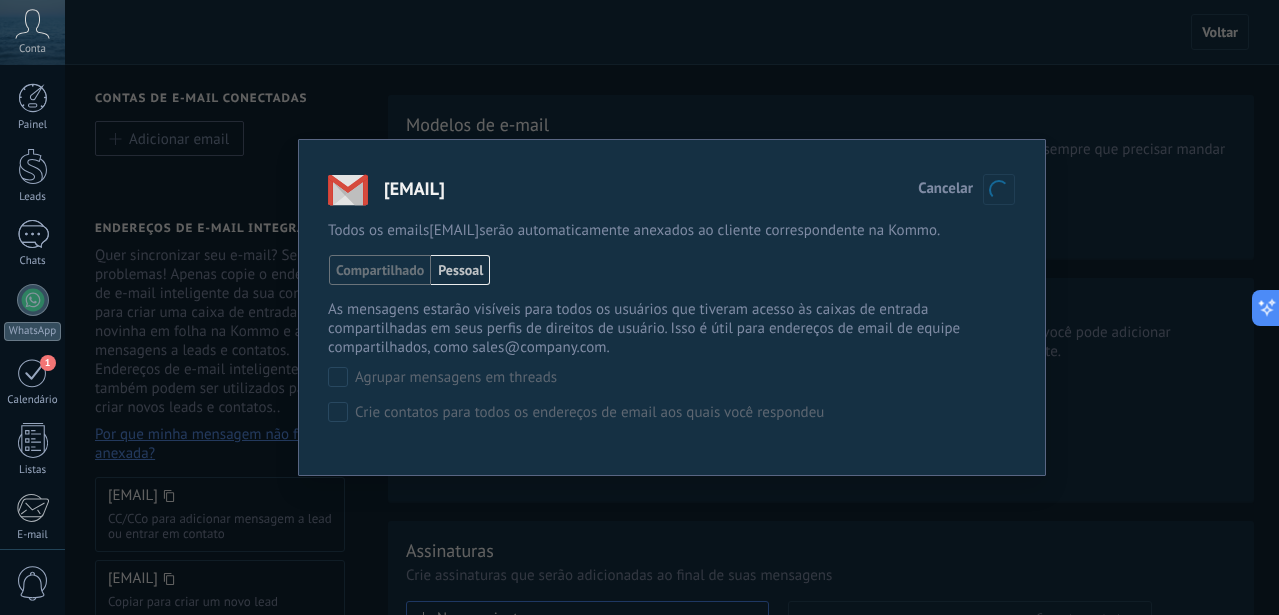scroll, scrollTop: 0, scrollLeft: 0, axis: both 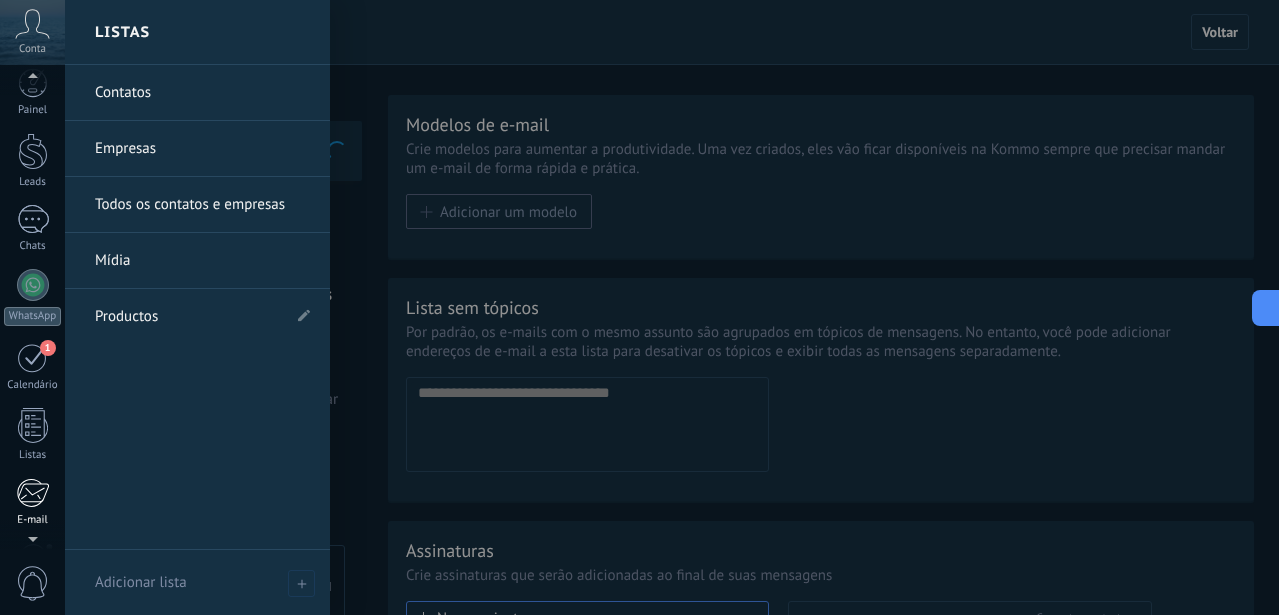 click at bounding box center (32, 493) 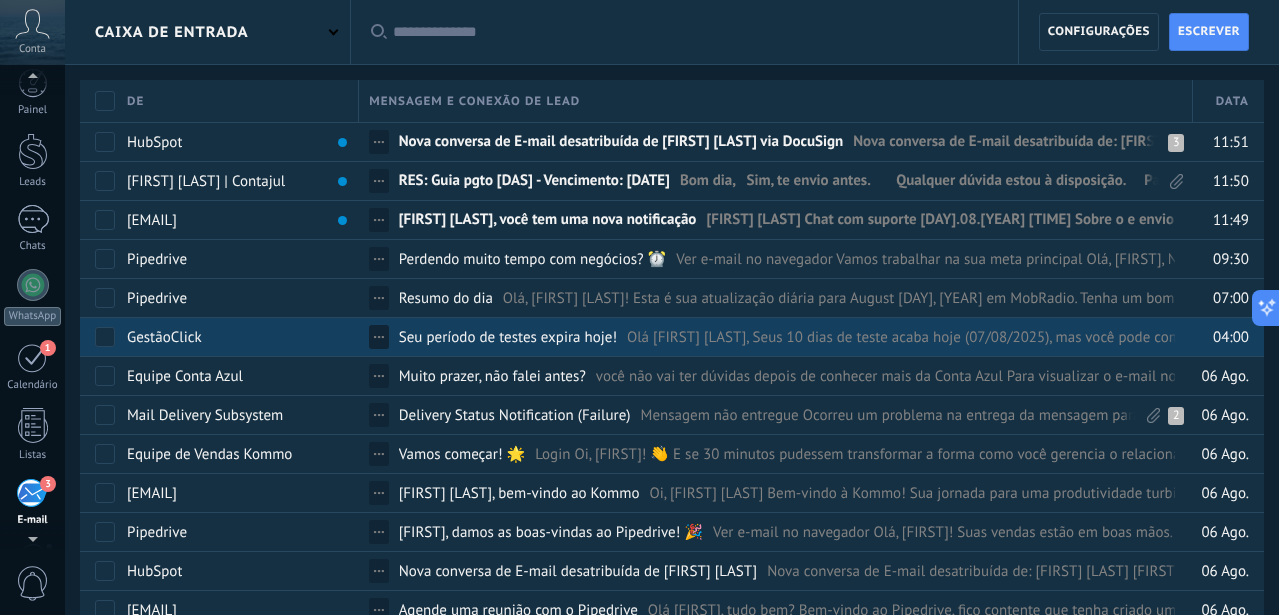 scroll, scrollTop: 194, scrollLeft: 0, axis: vertical 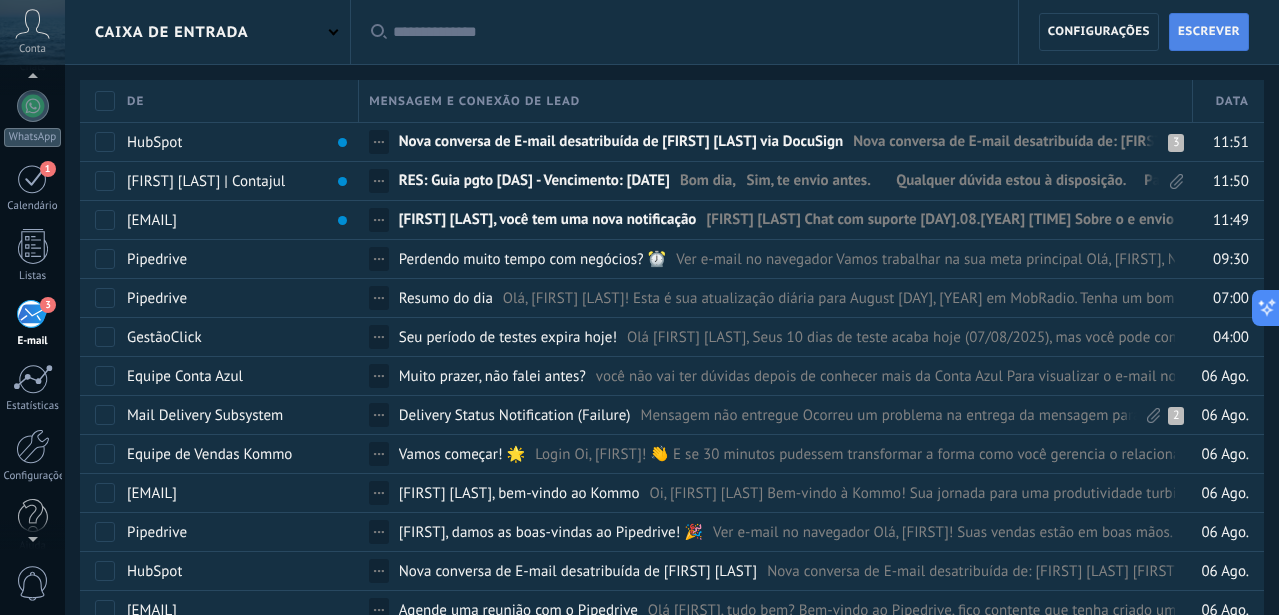 click on "Escrever" at bounding box center (1209, 32) 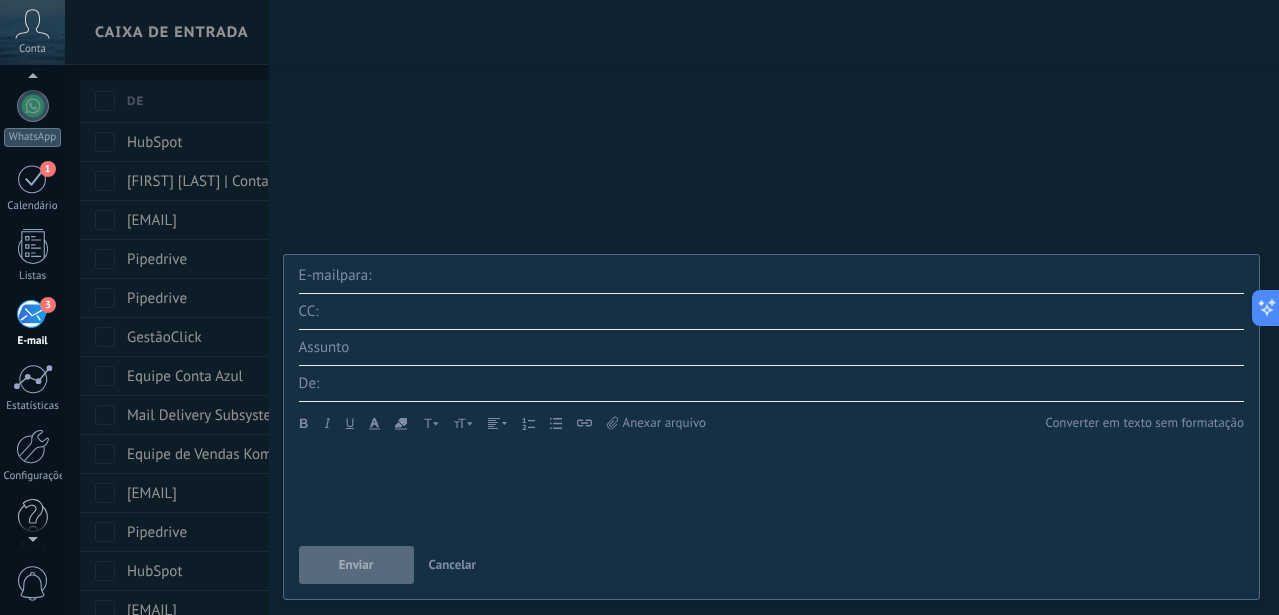 click on "Cancelar" at bounding box center [453, 564] 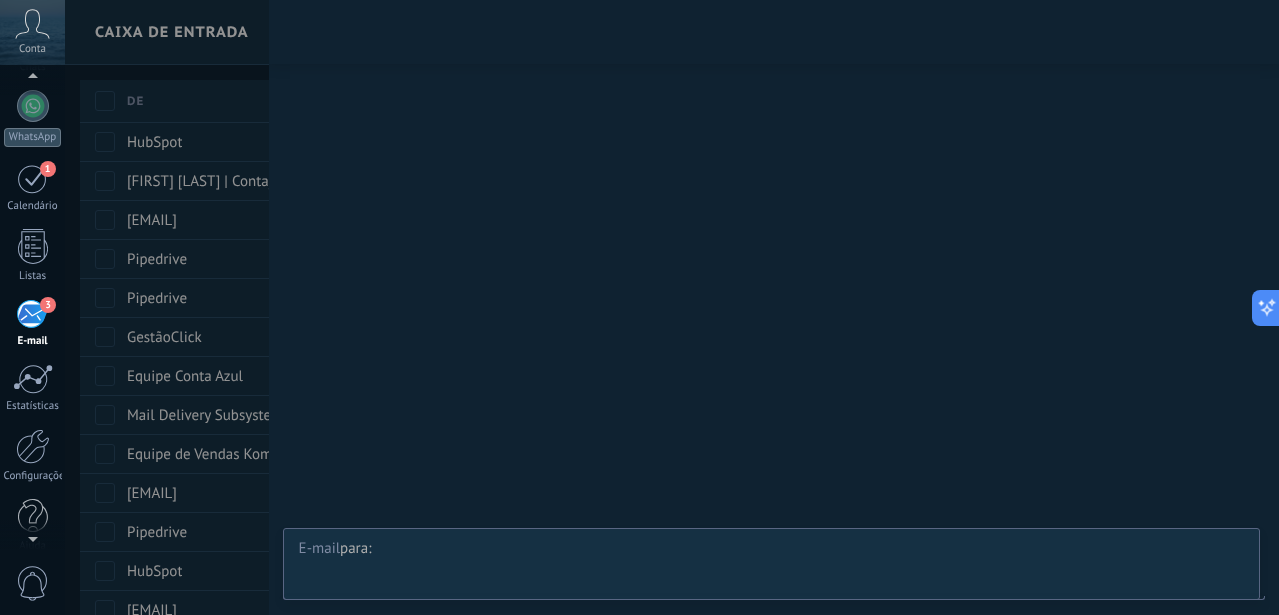 click at bounding box center [639, 307] 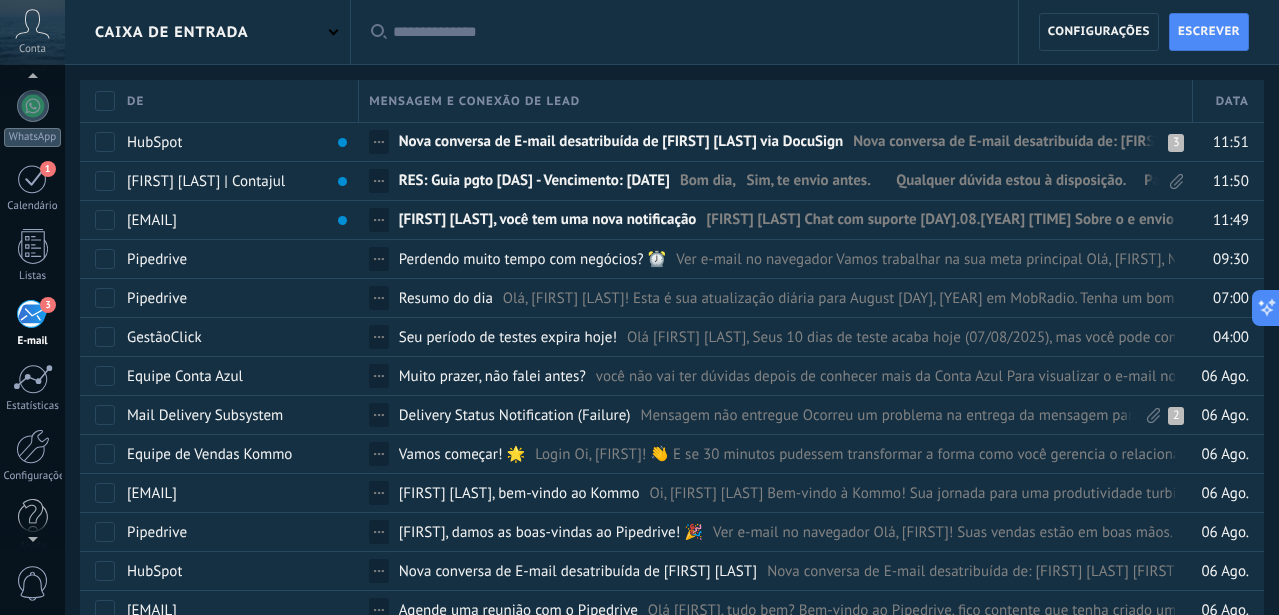 click on "Caixa de entrada" at bounding box center (207, 32) 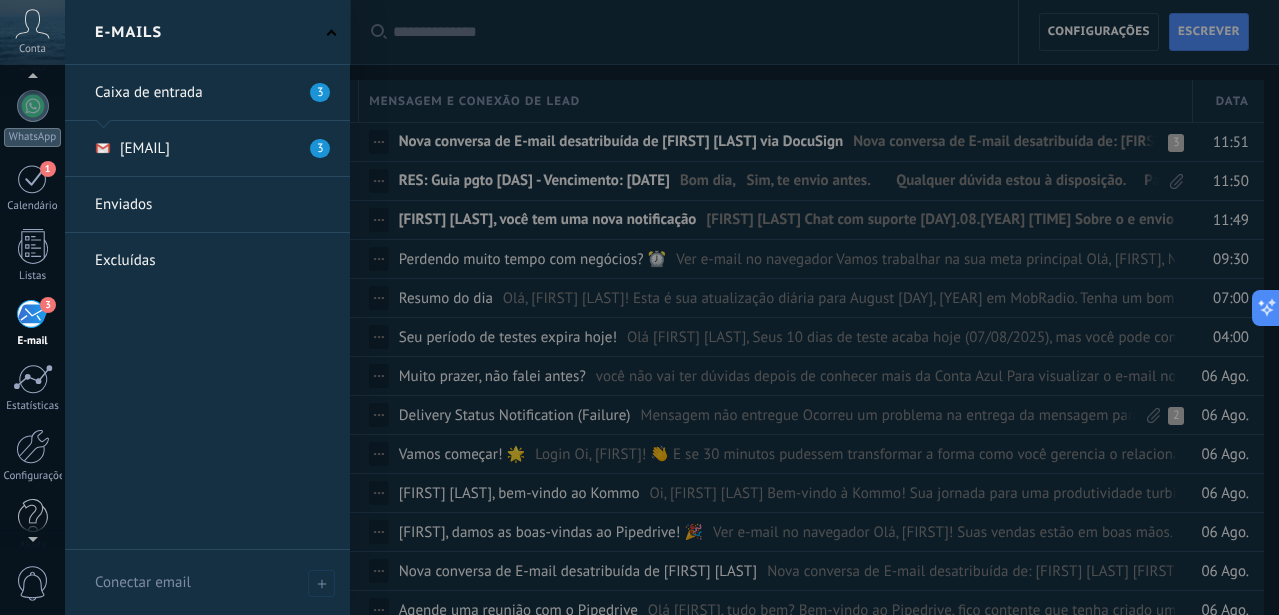 click at bounding box center [704, 307] 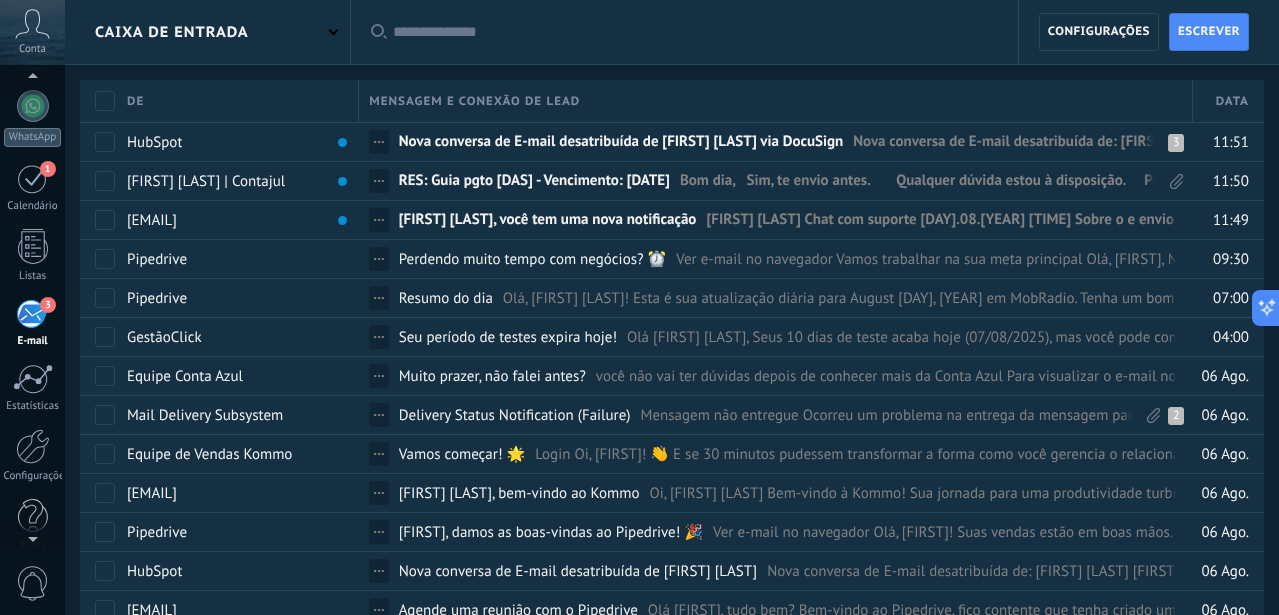 click on "Caixa de entrada" at bounding box center [207, 32] 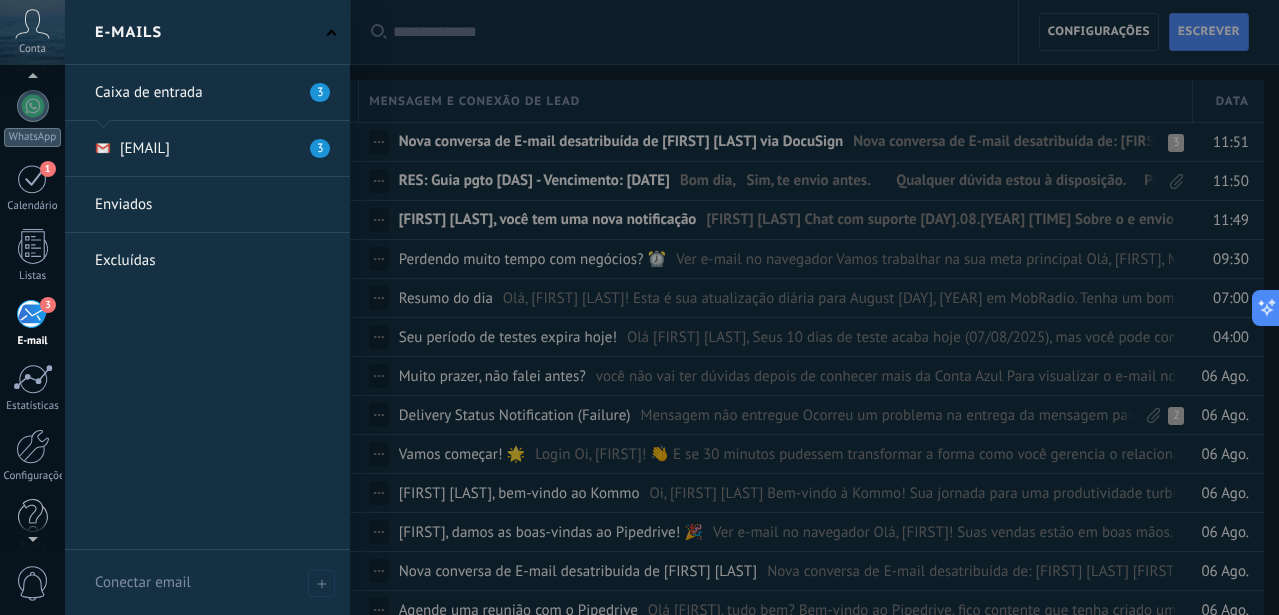 click at bounding box center (207, 148) 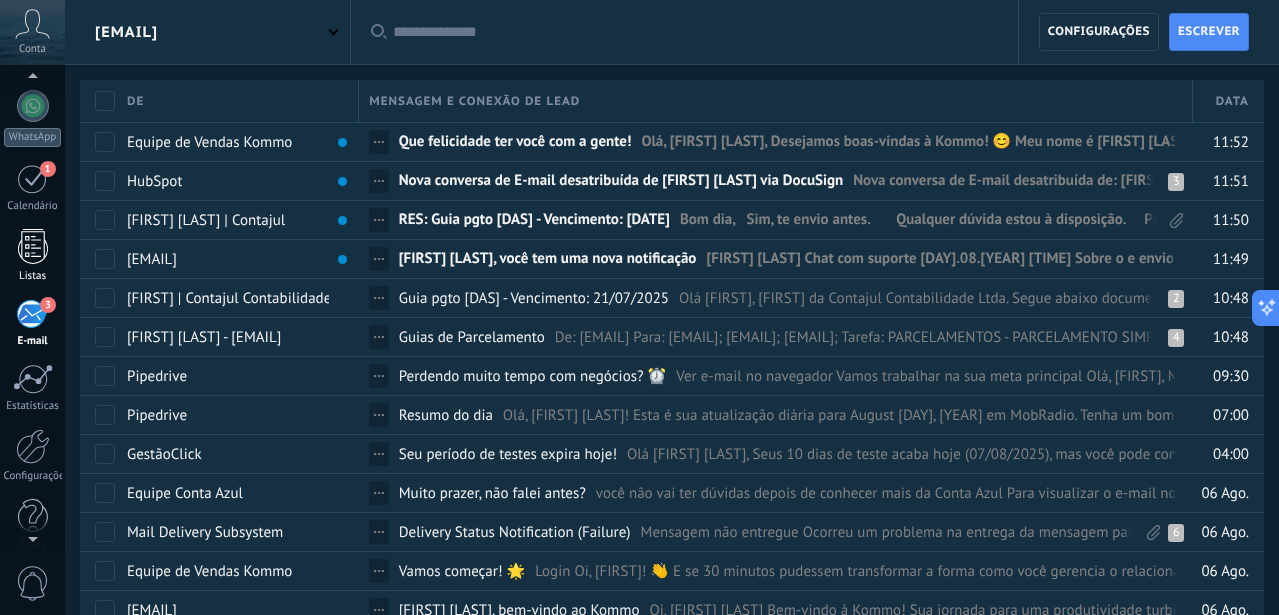 click at bounding box center (33, 246) 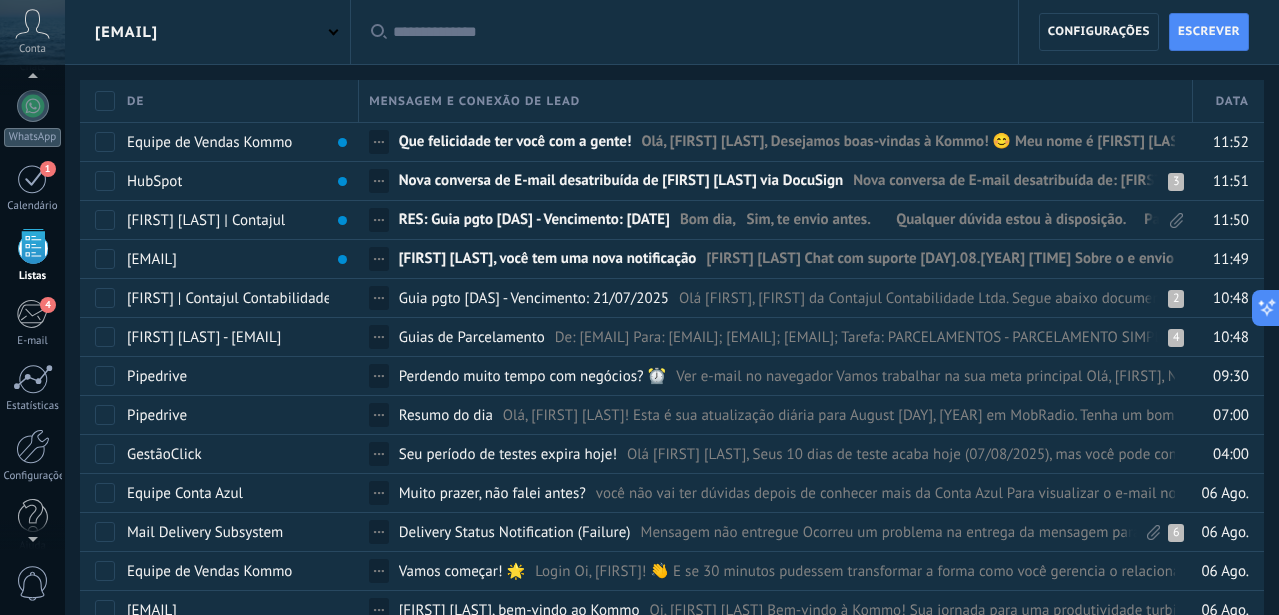 click at bounding box center (33, 246) 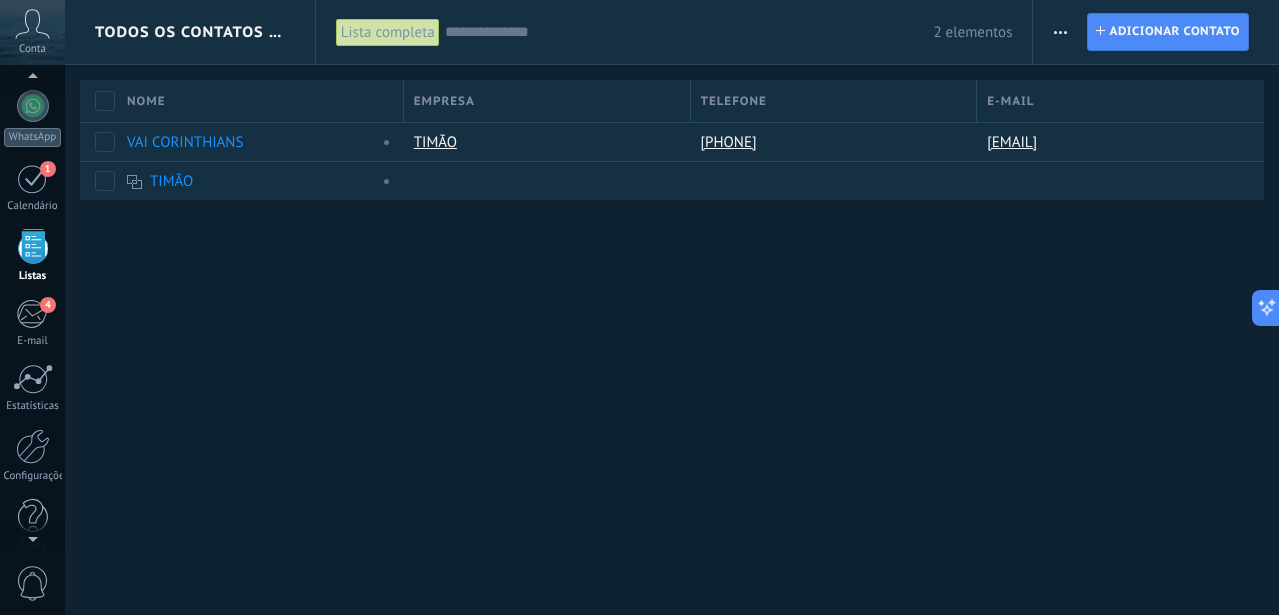 scroll, scrollTop: 124, scrollLeft: 0, axis: vertical 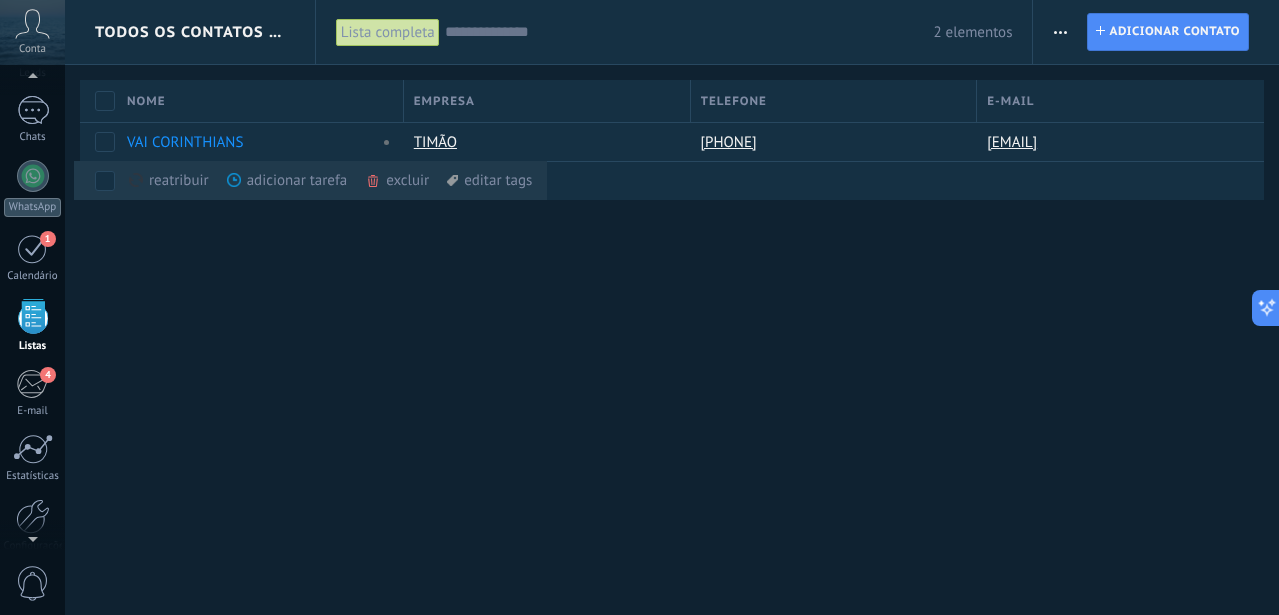 click on "Todos os contatos e Empresas Lista completa Aplicar 2 elementos Lista completa Contatos sem tarefas atribuídas Contatos com tarefas atrasadas Sem leads vinculado Exluído Salvar A qualquer hora A qualquer hora Hoje Ontem Últimos  ** 30  dias Esta semana Última semana Este mês Último mês Este trimestre Este ano   Selecionar tudo Sem leads vinculado Nenhum ativo leads vinculado Contato inicial Discussões Tomada de decisão Discussão de contrato Fechado - ganho Fechado - perdido Etapas ativas Selecionar tudo Orçamento insuficiente O produto não se encaixa à necessidade Não satisfeito com as condições Comprado do concorrente Motivo indefinido Motivo dos leads de venda perdida Selecionar tudo Com vencimento hoje Com vencimento amanhã Com vencimento nesta semana Com vencimento neste mês Com vencimento neste trimestre Sem Tarefas Atrasado Todos os valores Tags Gerenciar Você não tem tags conectadas Aplicar Redefinir Imprimir Adicionar empresa Exportar Importar Configurações da lista Contato Leads" at bounding box center [672, 307] 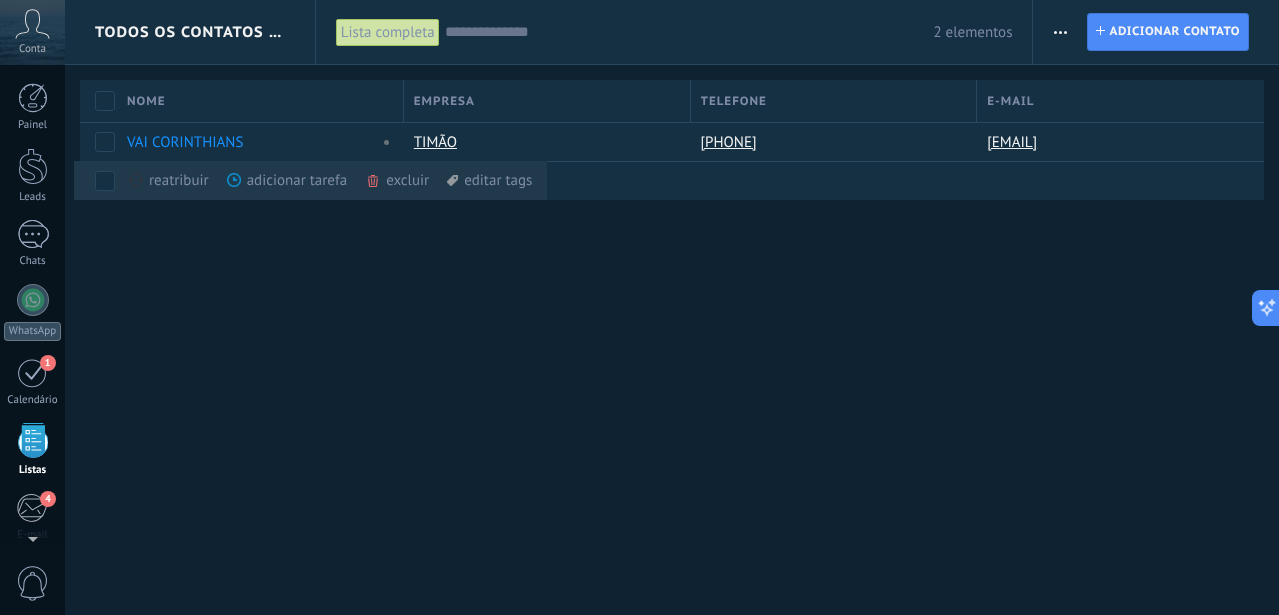 scroll, scrollTop: 124, scrollLeft: 0, axis: vertical 